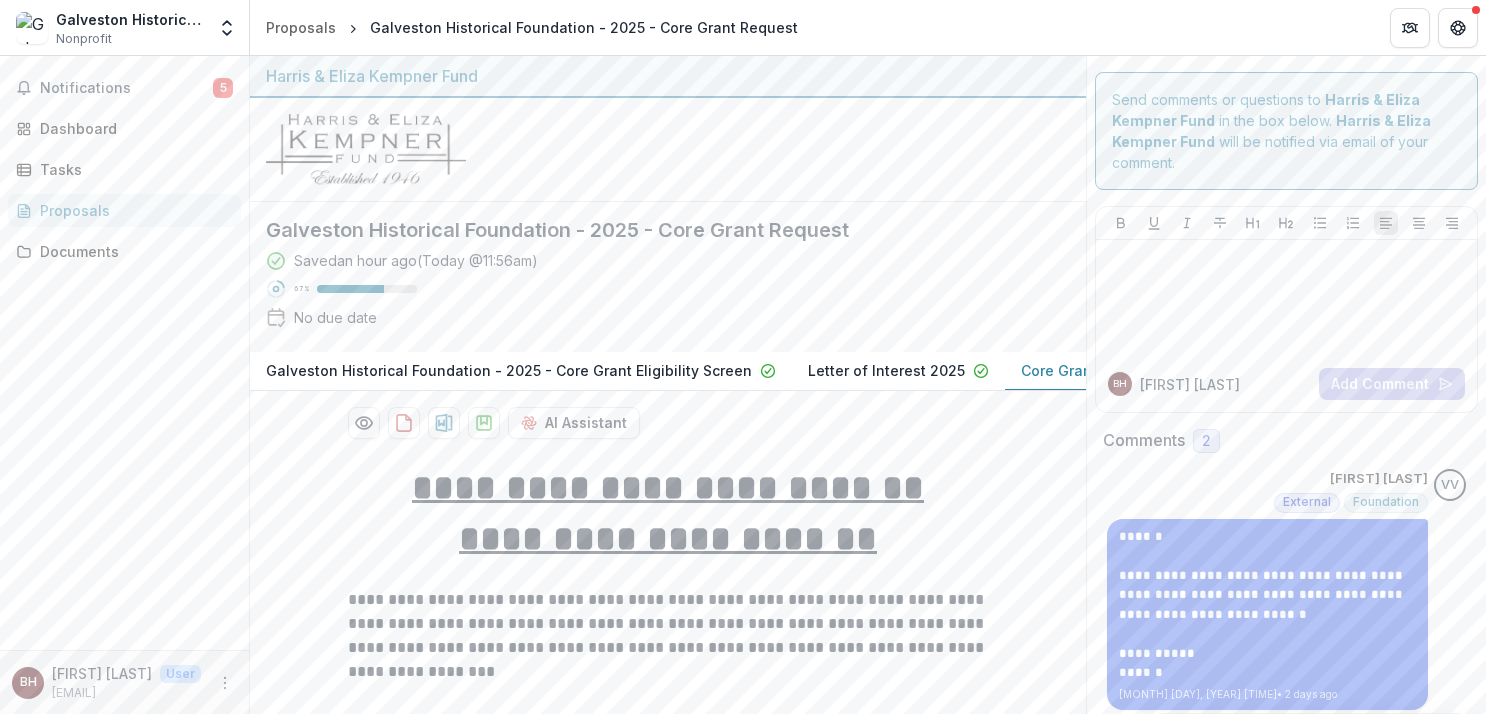 scroll, scrollTop: 0, scrollLeft: 0, axis: both 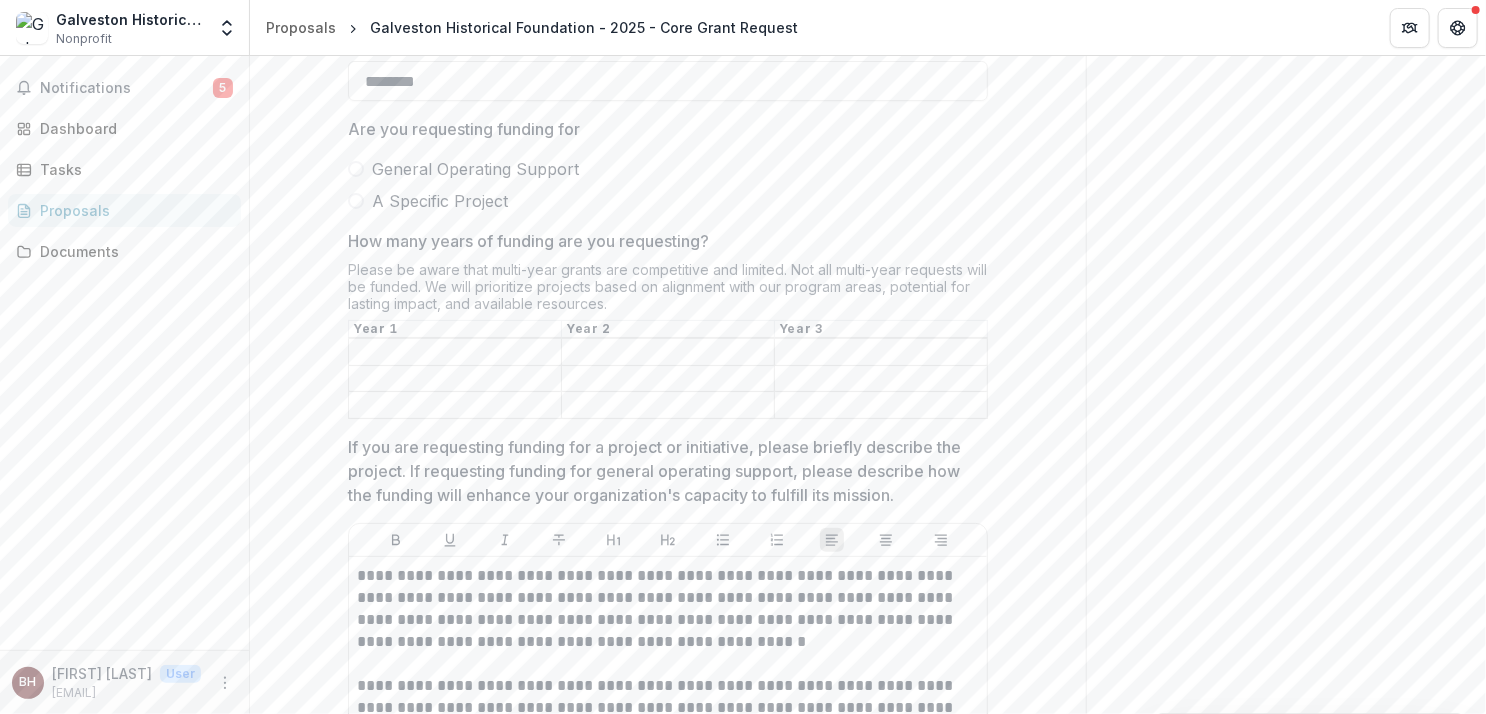 click on "How many years of funding are you requesting?" at bounding box center (455, 353) 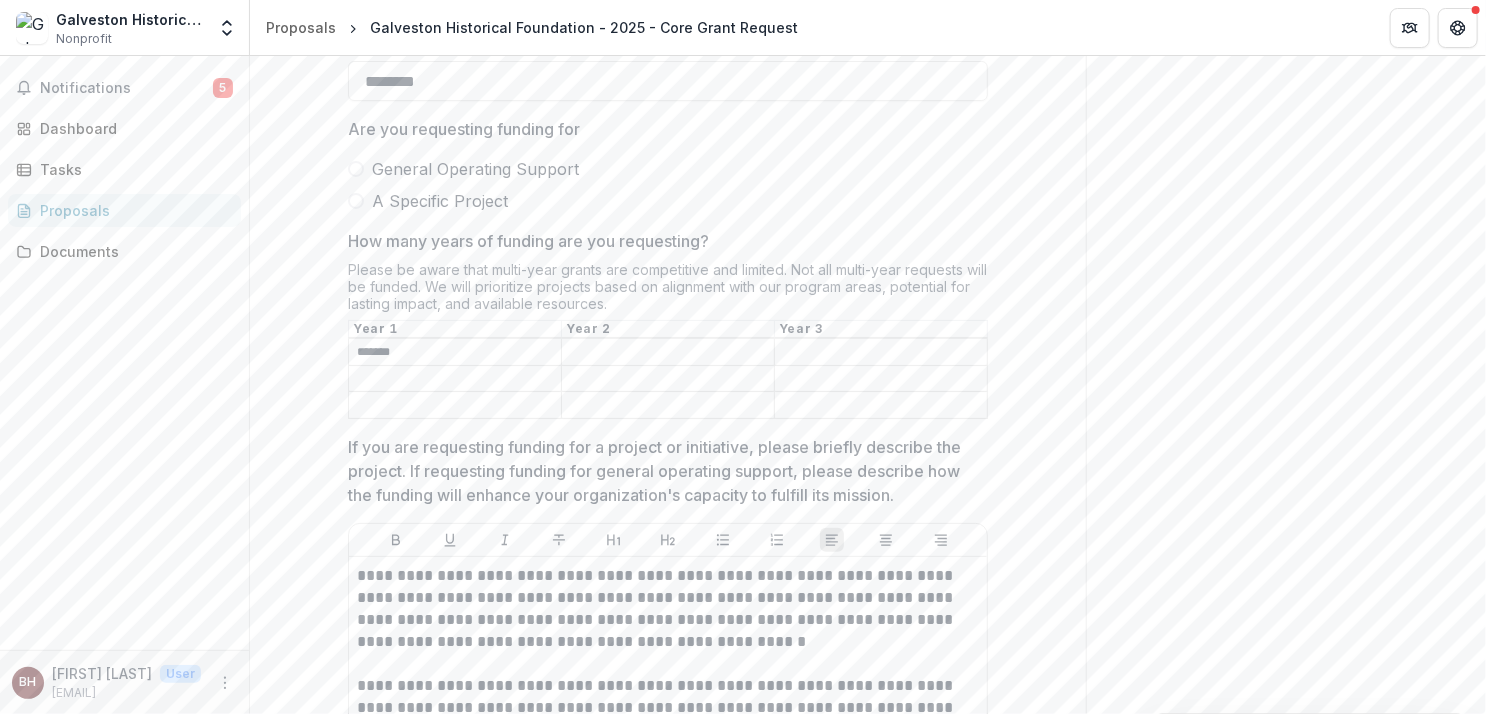 type on "*******" 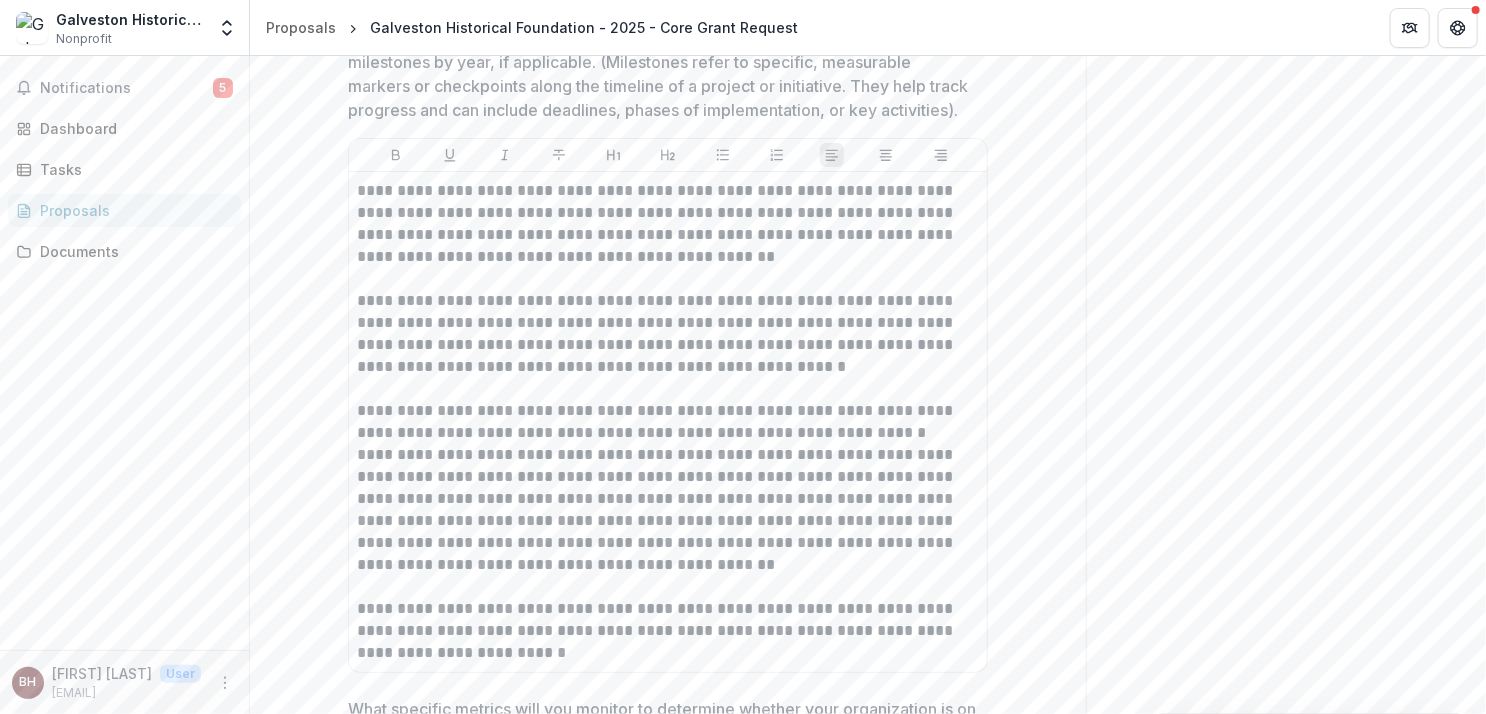 scroll, scrollTop: 5500, scrollLeft: 0, axis: vertical 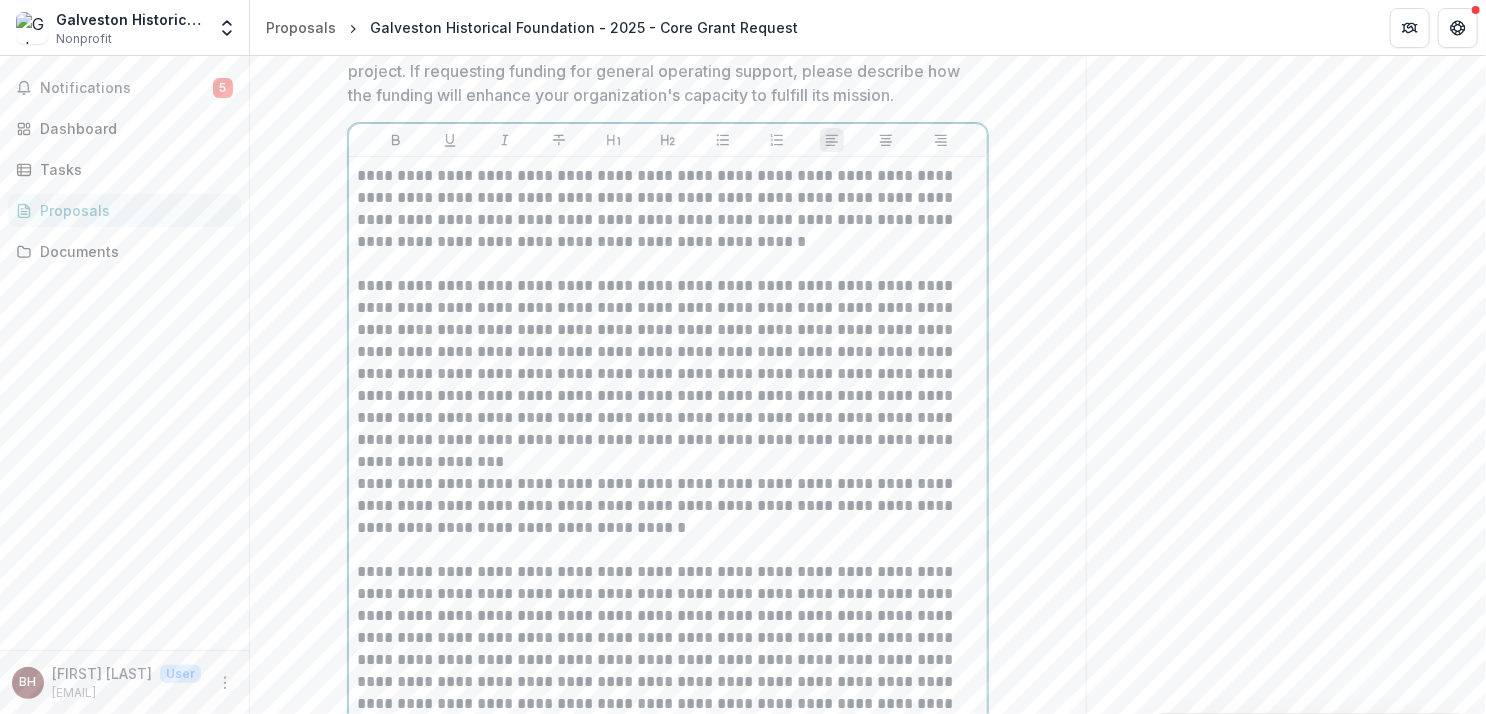 click on "**********" at bounding box center [668, 209] 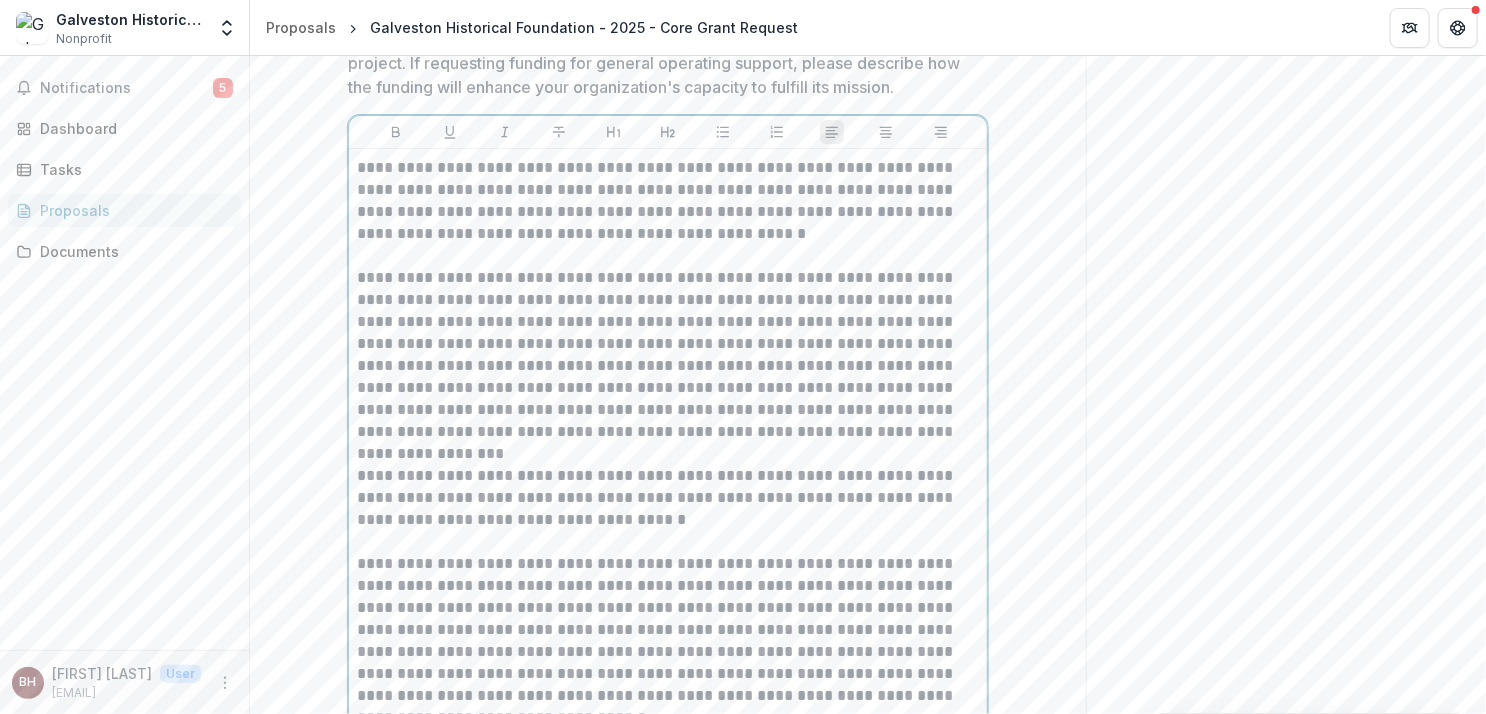 click on "**********" at bounding box center (668, 201) 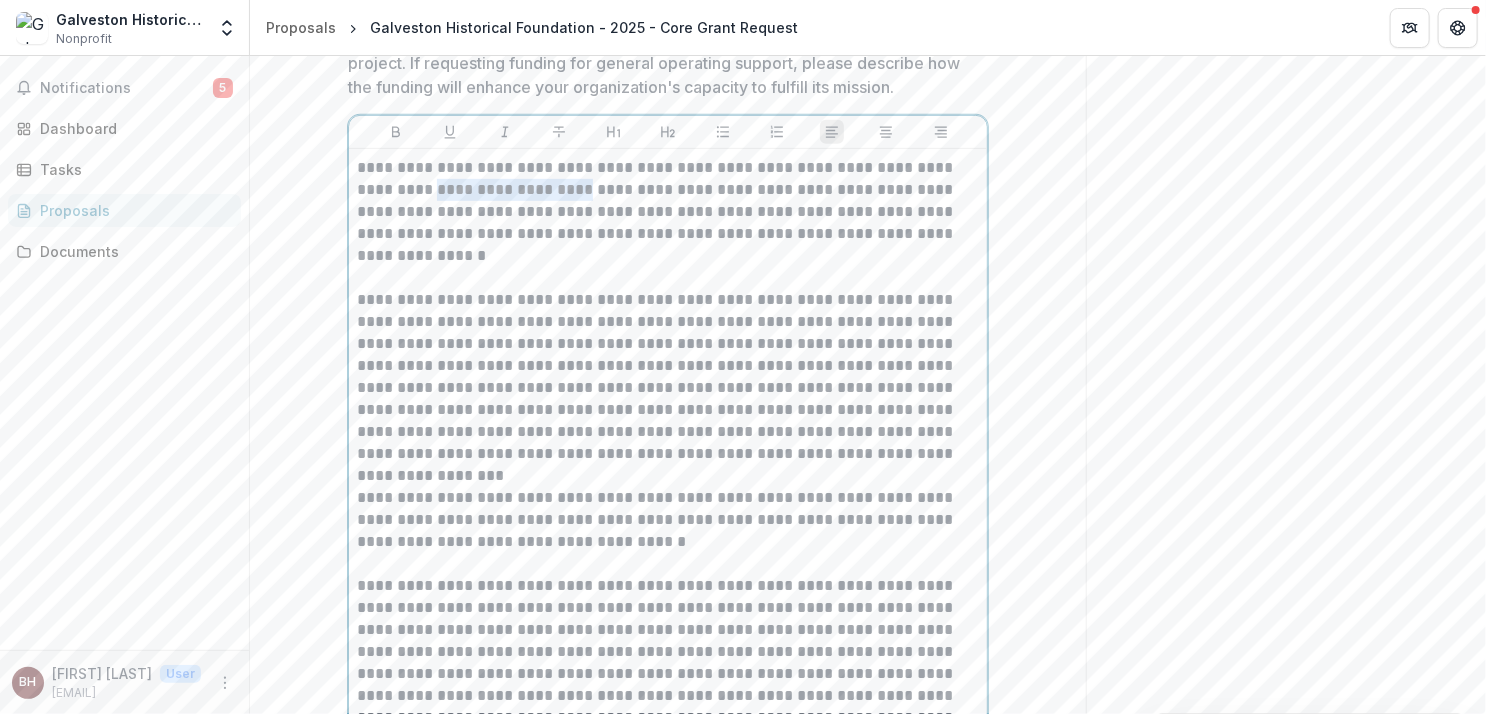 drag, startPoint x: 415, startPoint y: 193, endPoint x: 570, endPoint y: 198, distance: 155.08063 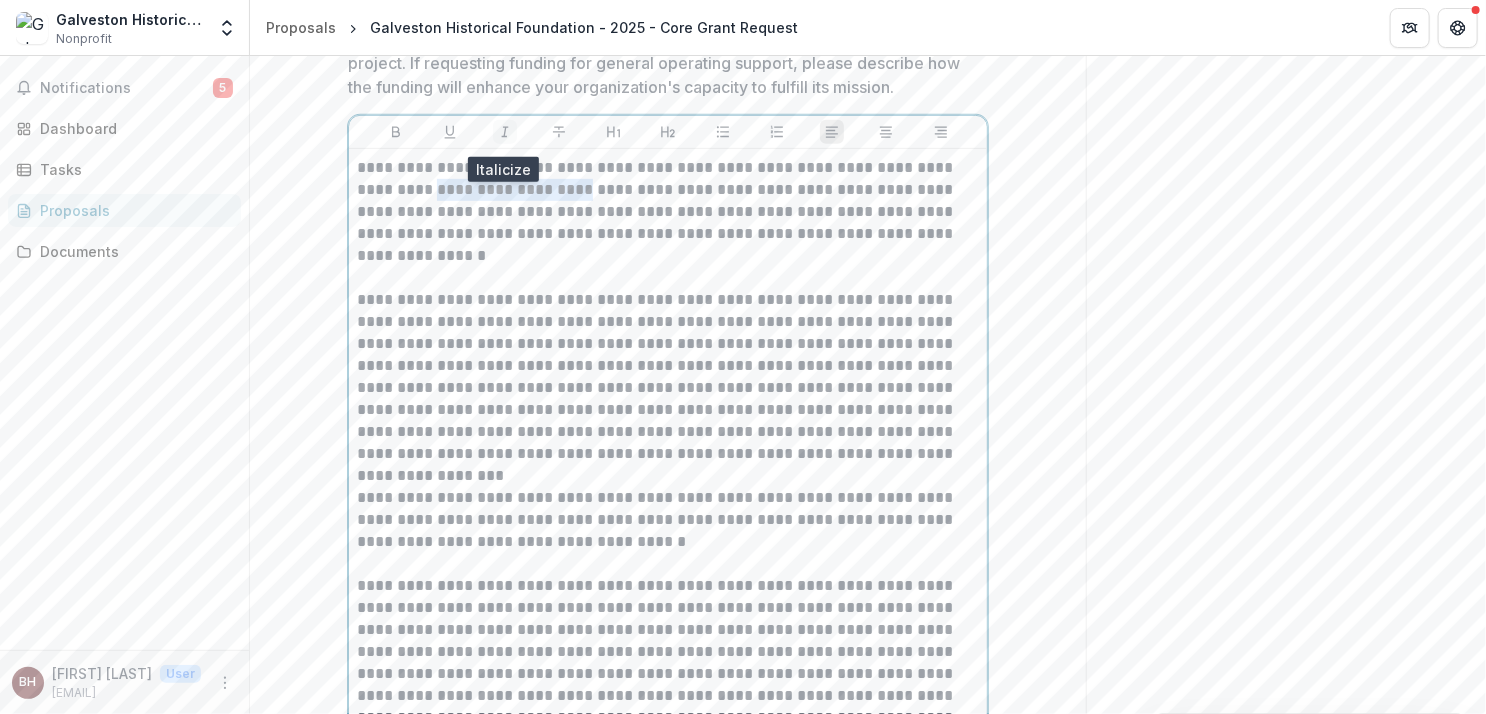 click 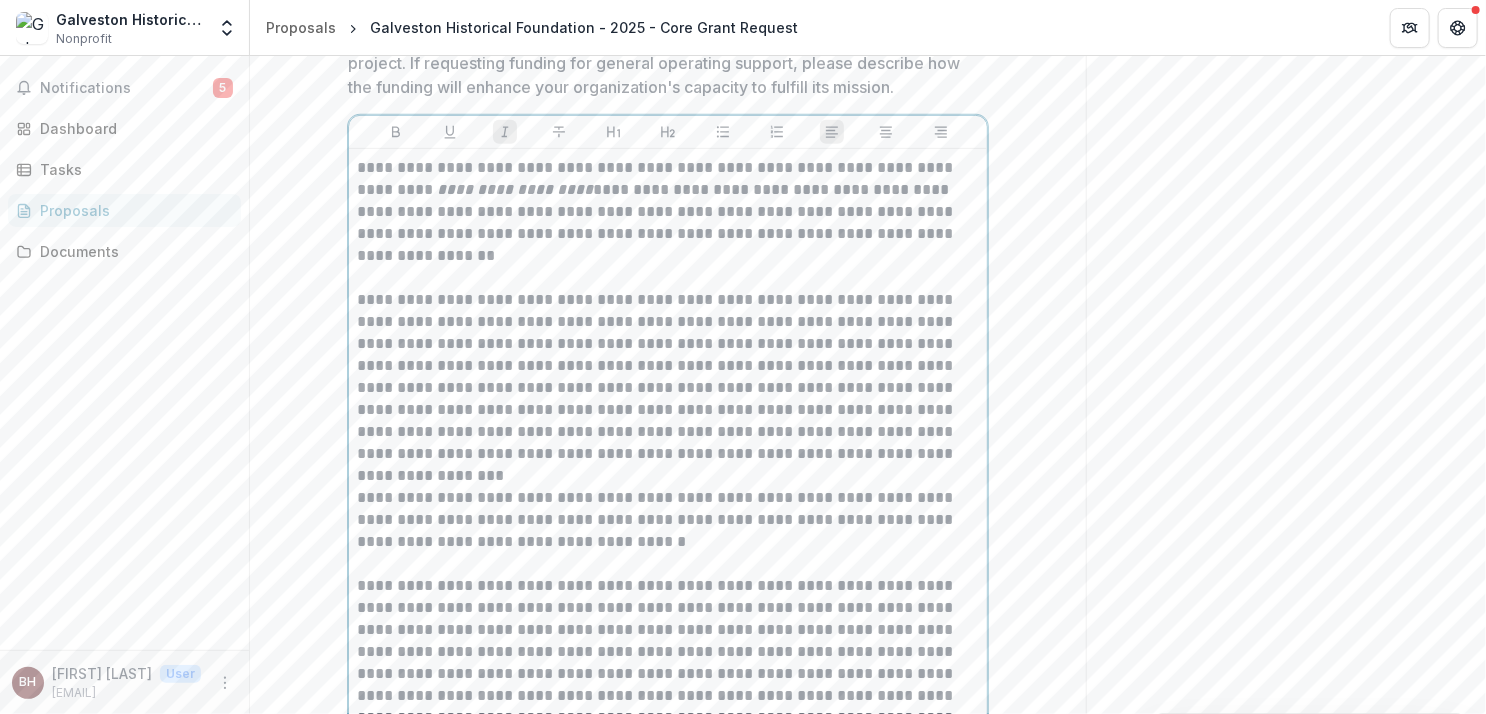 click on "**********" at bounding box center [668, 212] 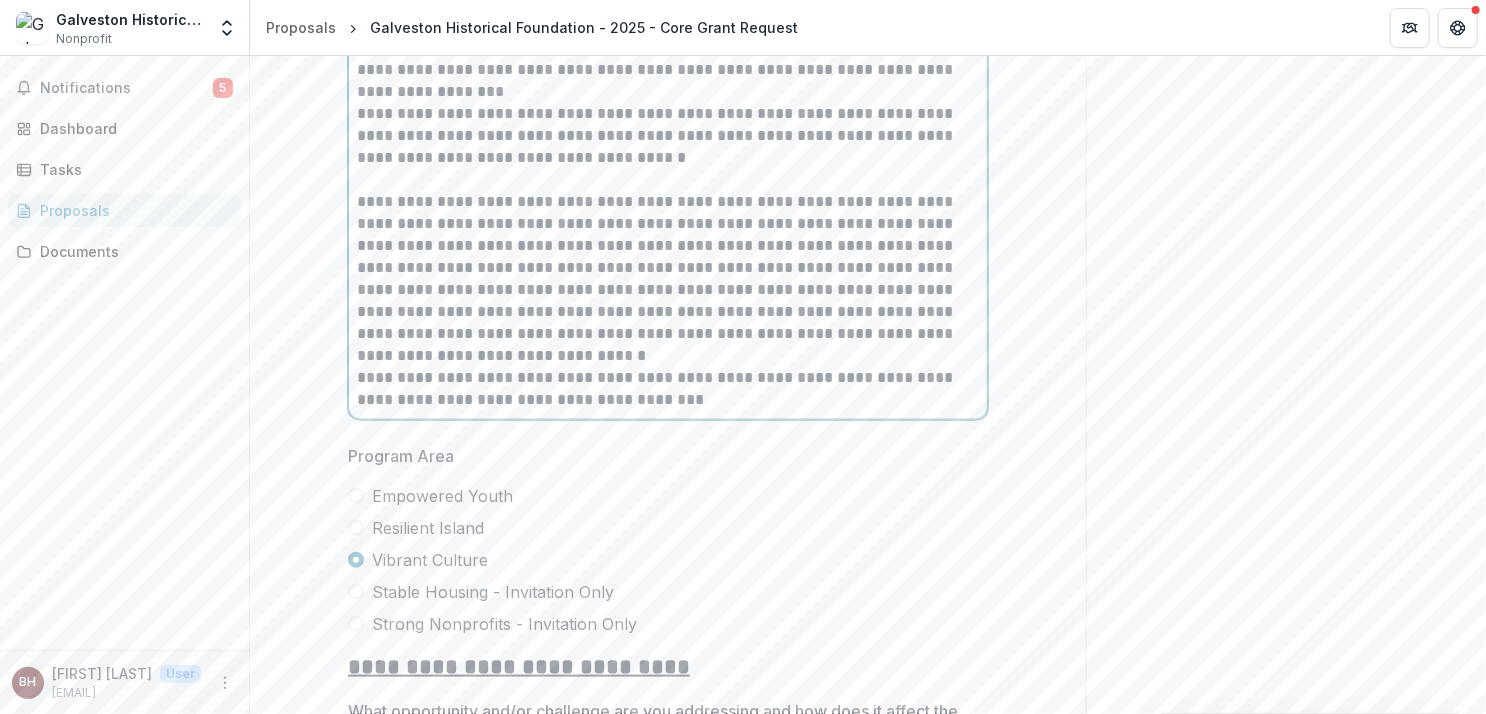 scroll, scrollTop: 4608, scrollLeft: 0, axis: vertical 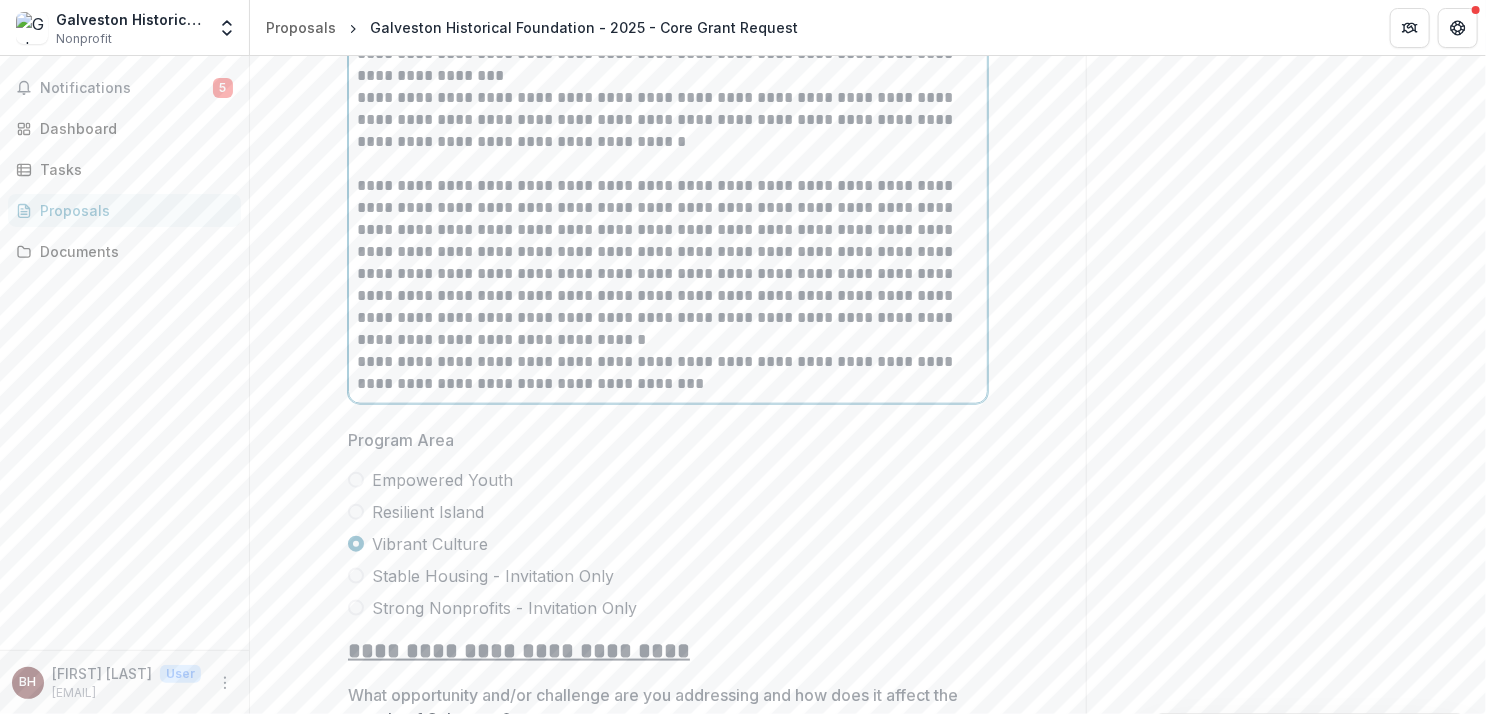 click on "**********" at bounding box center (668, 373) 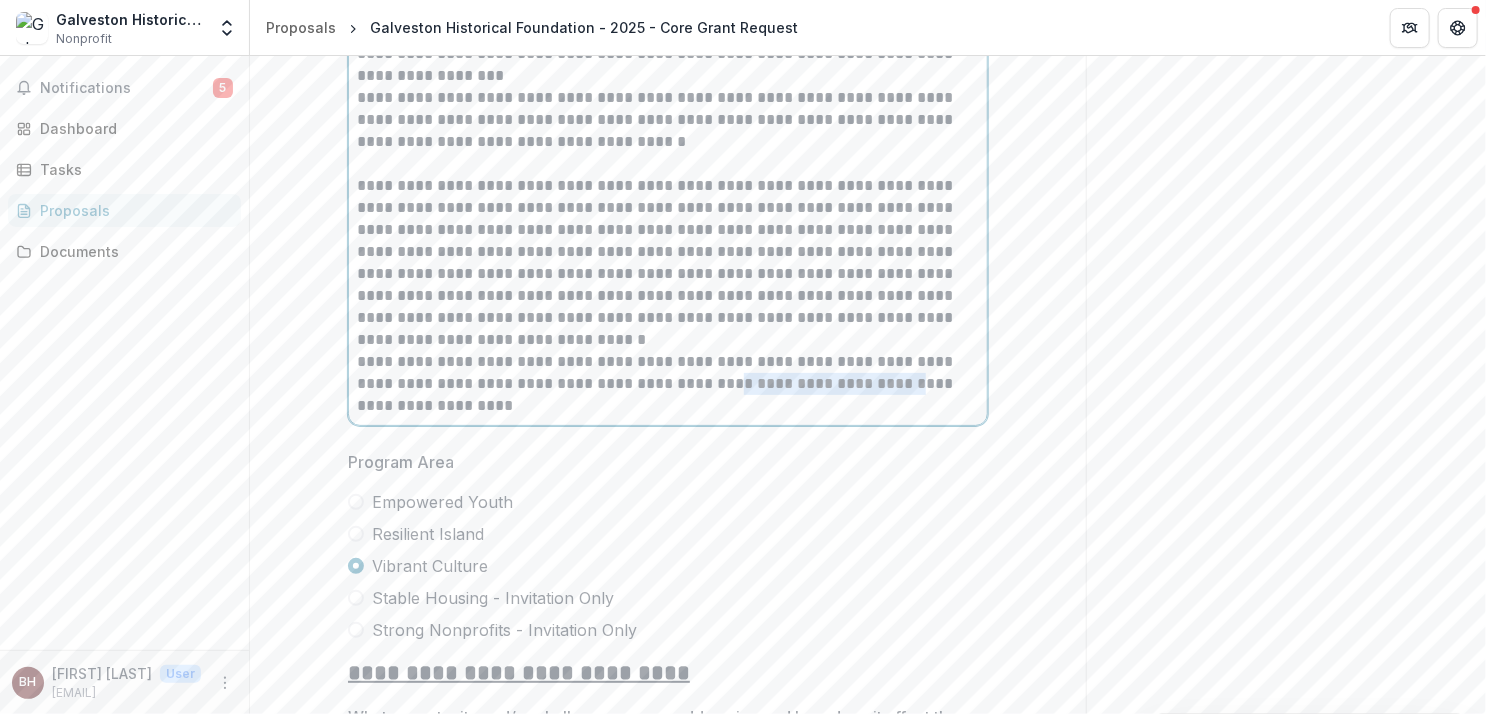 drag, startPoint x: 861, startPoint y: 389, endPoint x: 688, endPoint y: 394, distance: 173.07224 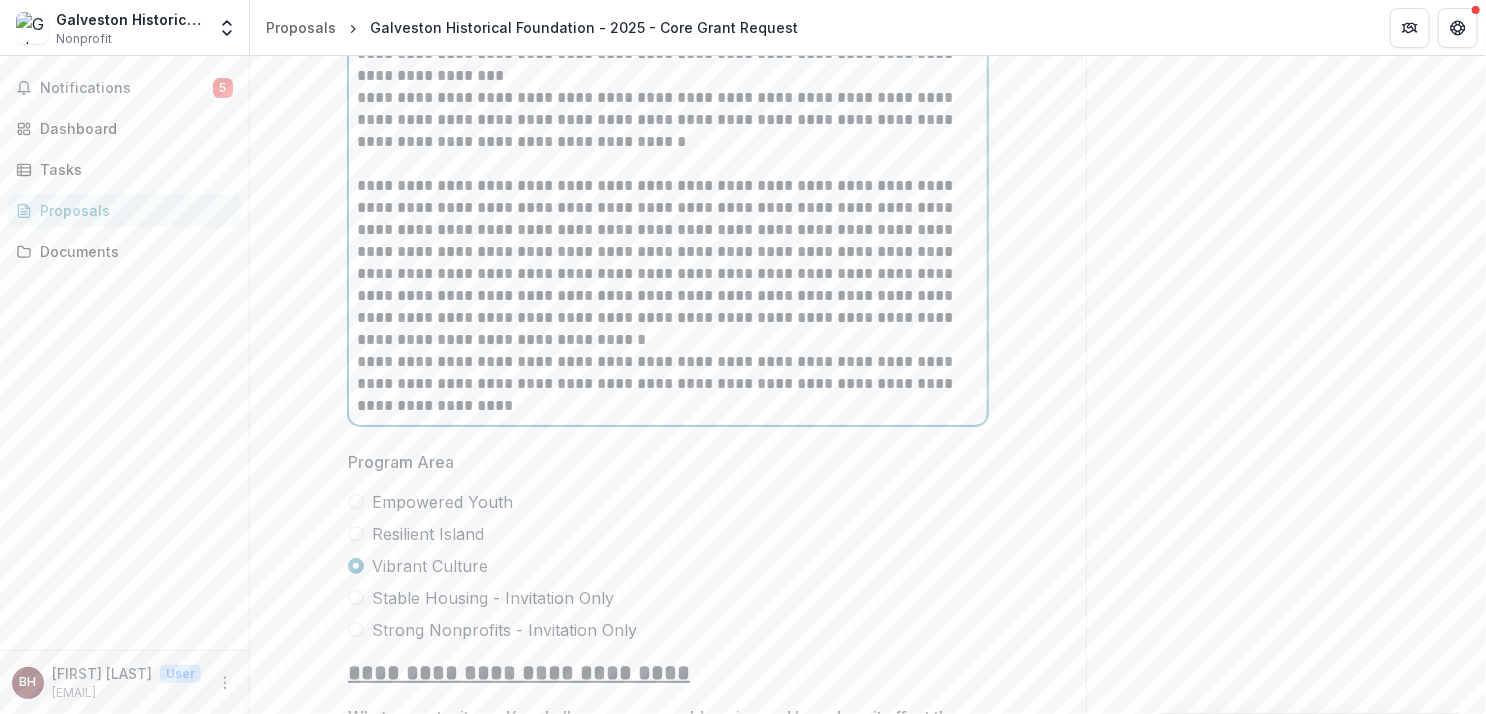 click on "**********" at bounding box center [668, 384] 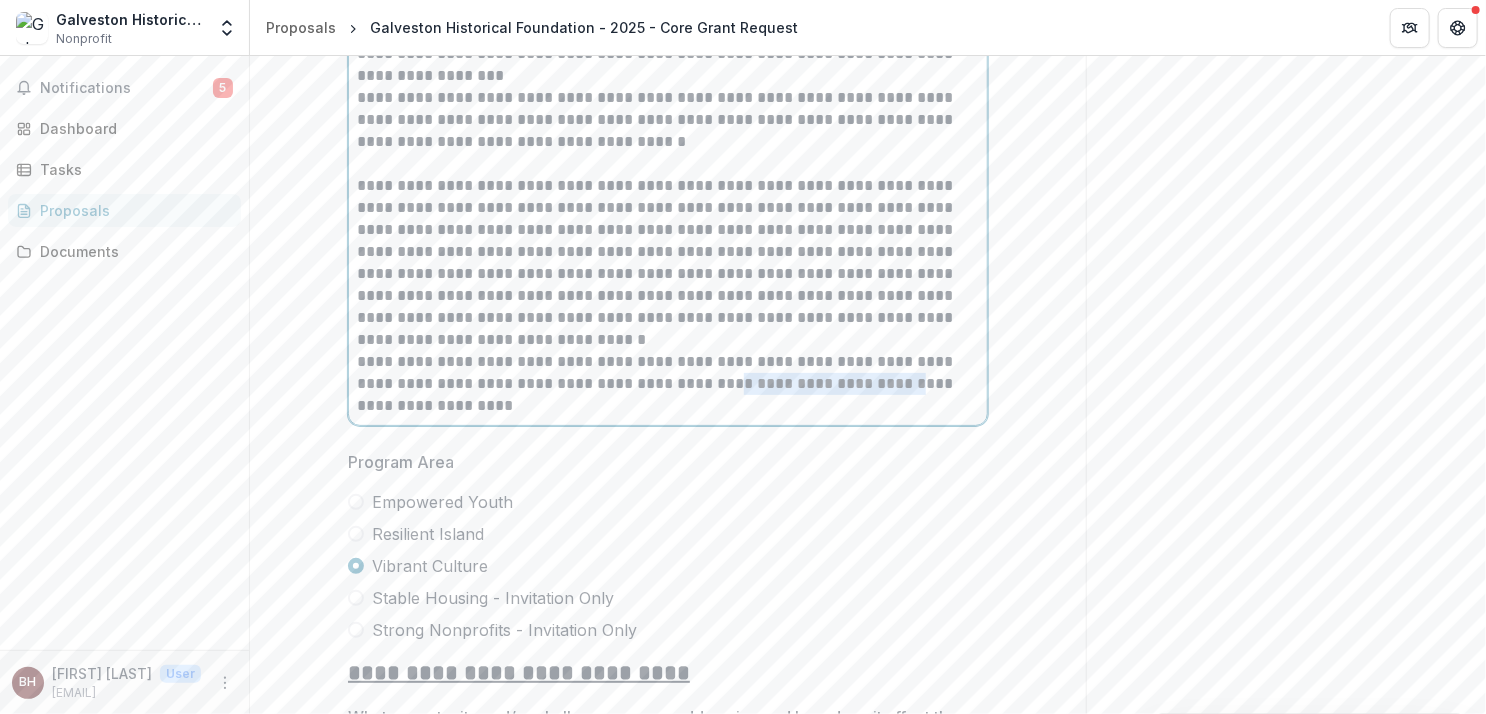 drag, startPoint x: 679, startPoint y: 388, endPoint x: 863, endPoint y: 388, distance: 184 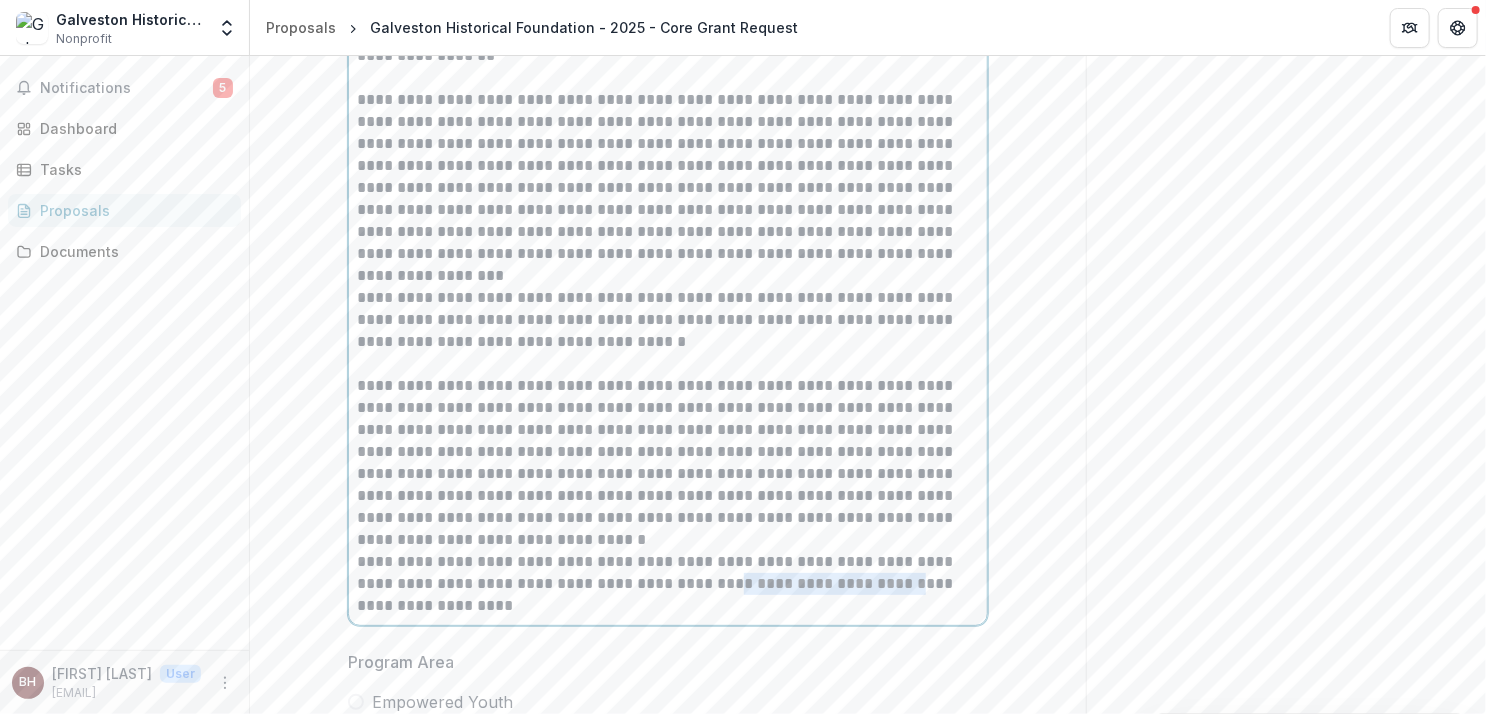 scroll, scrollTop: 4208, scrollLeft: 0, axis: vertical 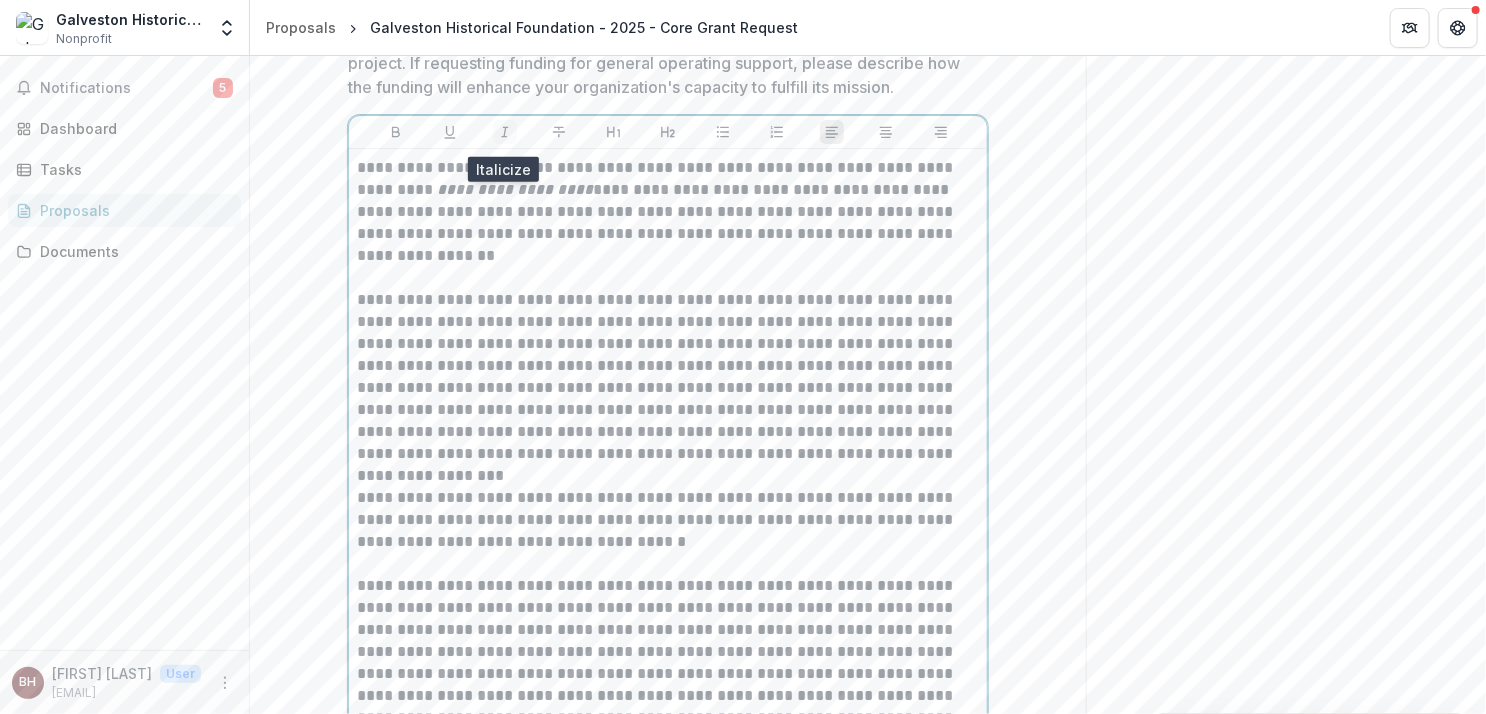 click 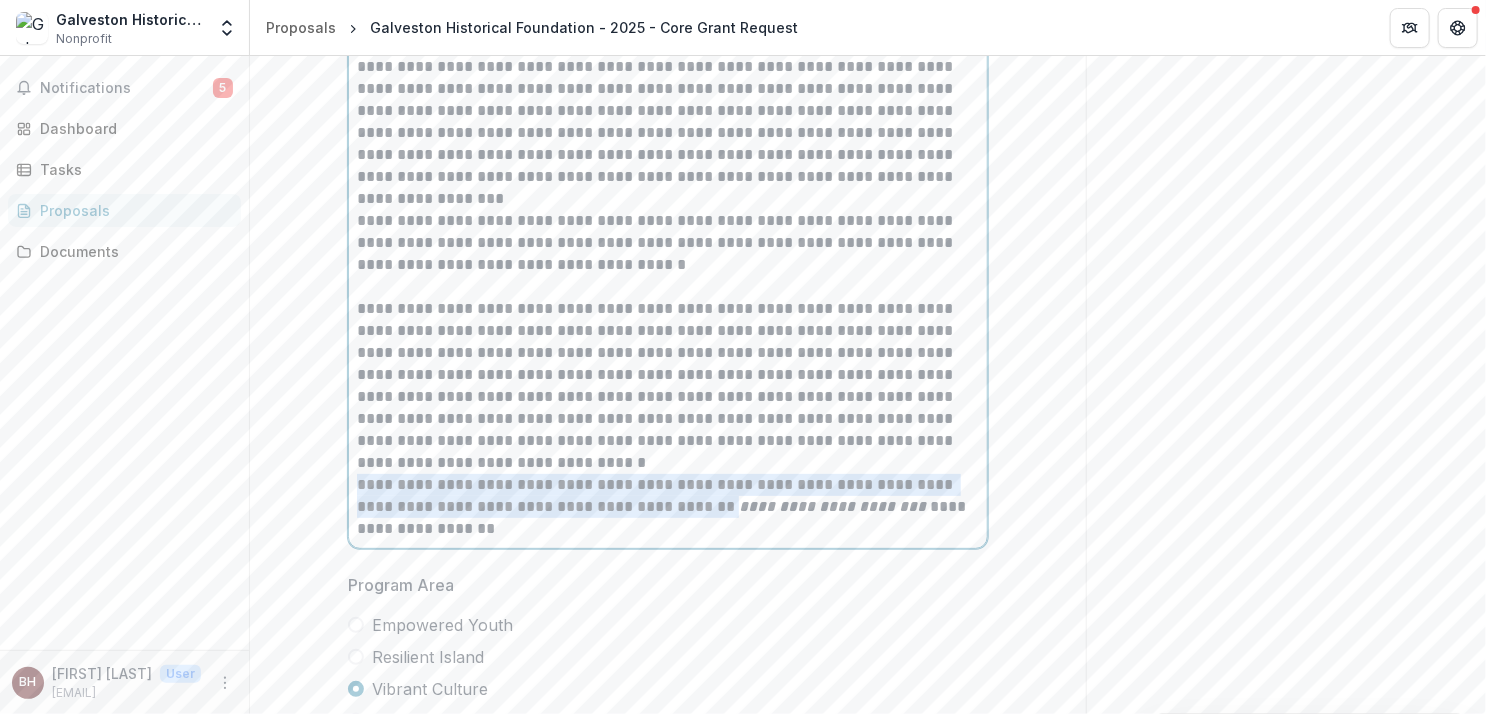 scroll, scrollTop: 4496, scrollLeft: 0, axis: vertical 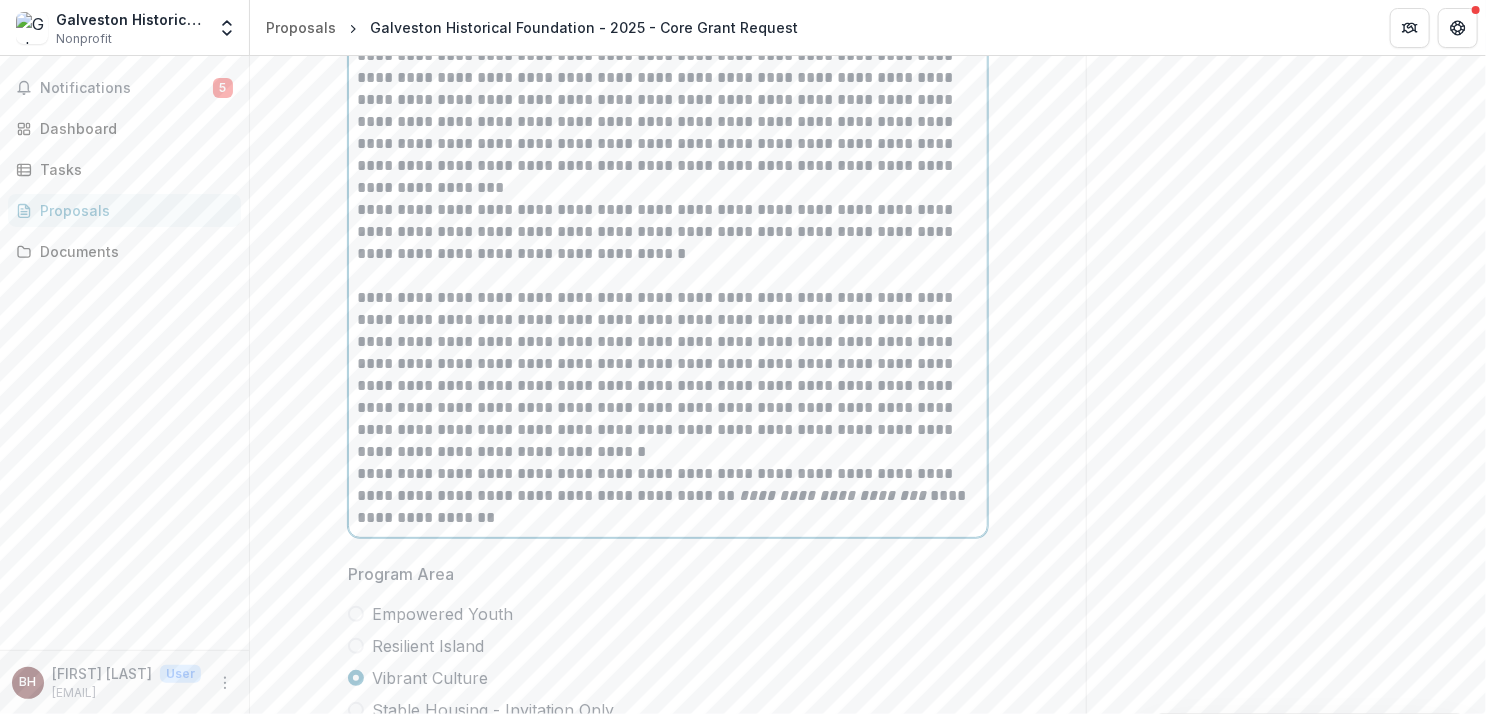 click on "**********" at bounding box center [668, 496] 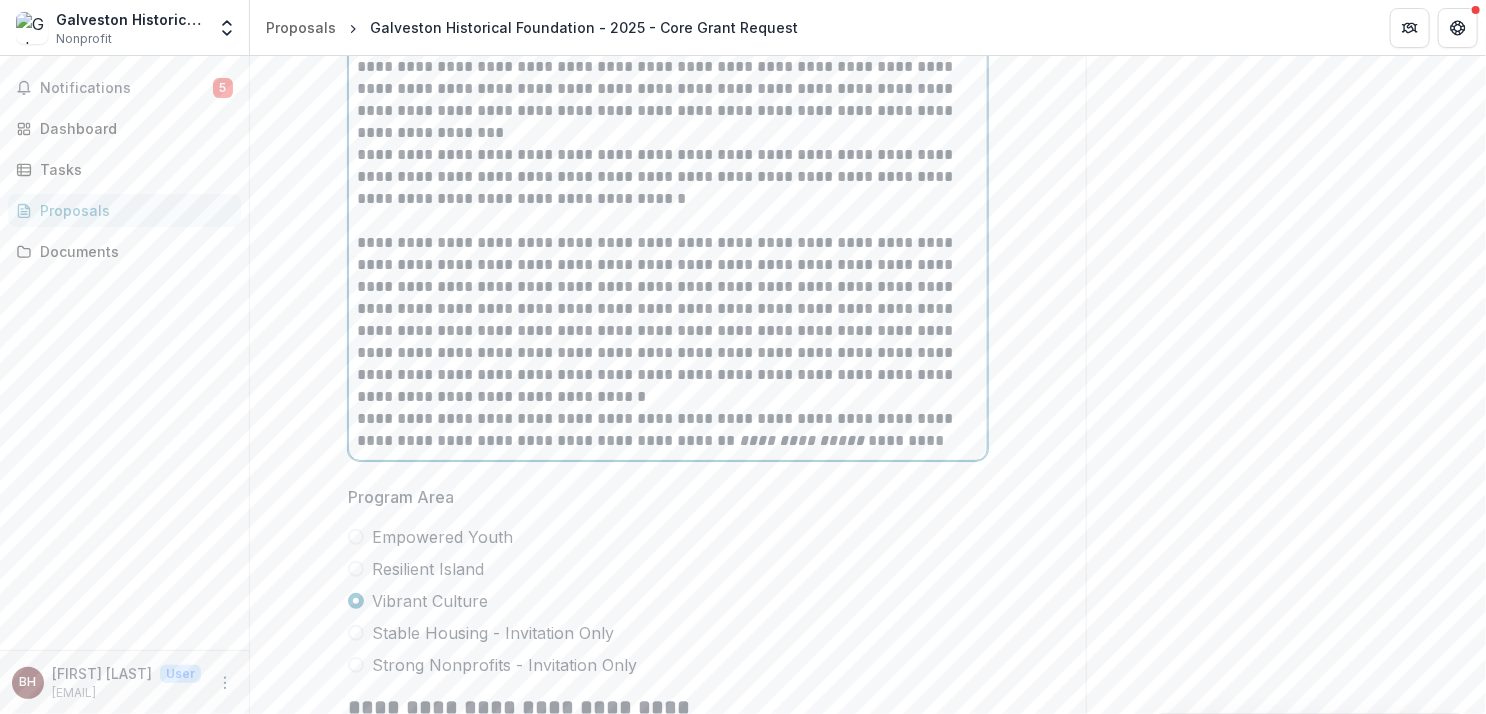 scroll, scrollTop: 4696, scrollLeft: 0, axis: vertical 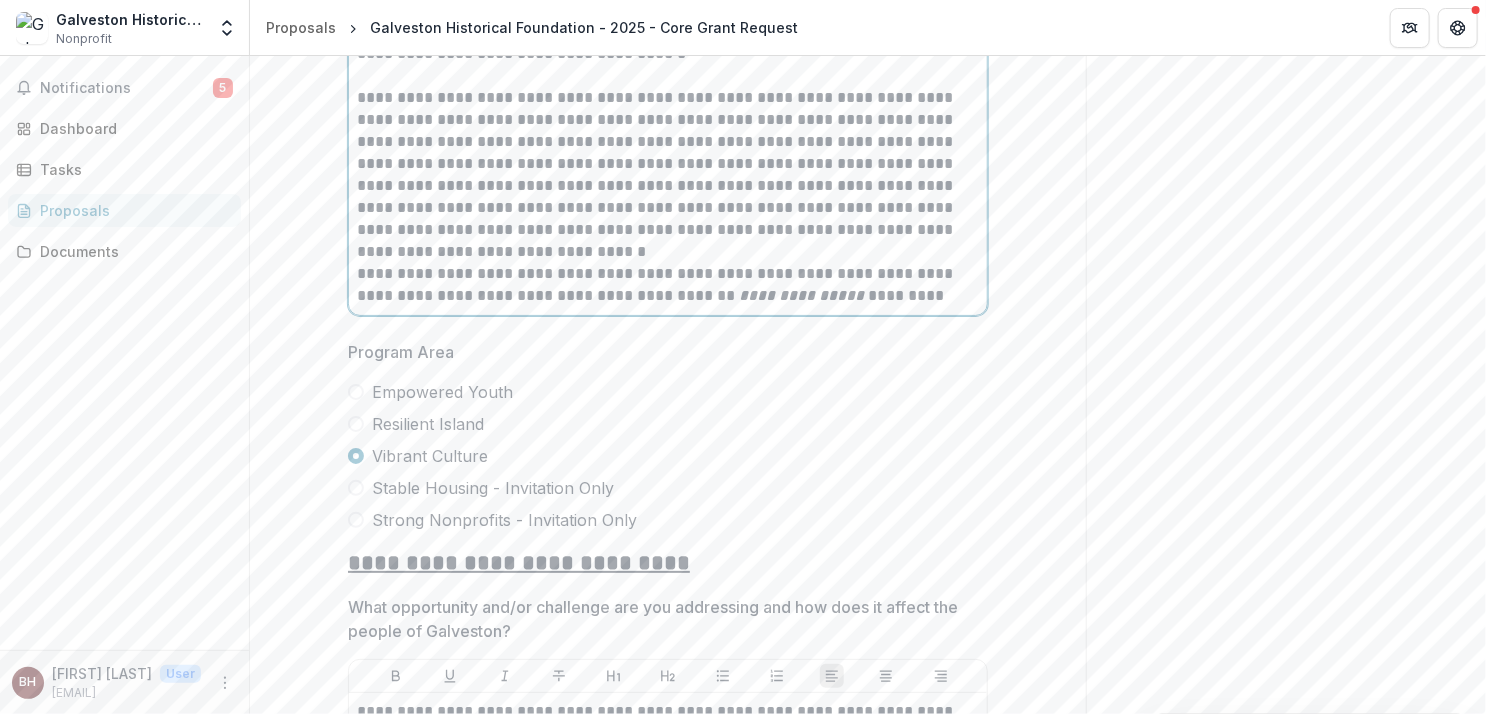 click on "**********" at bounding box center [799, 295] 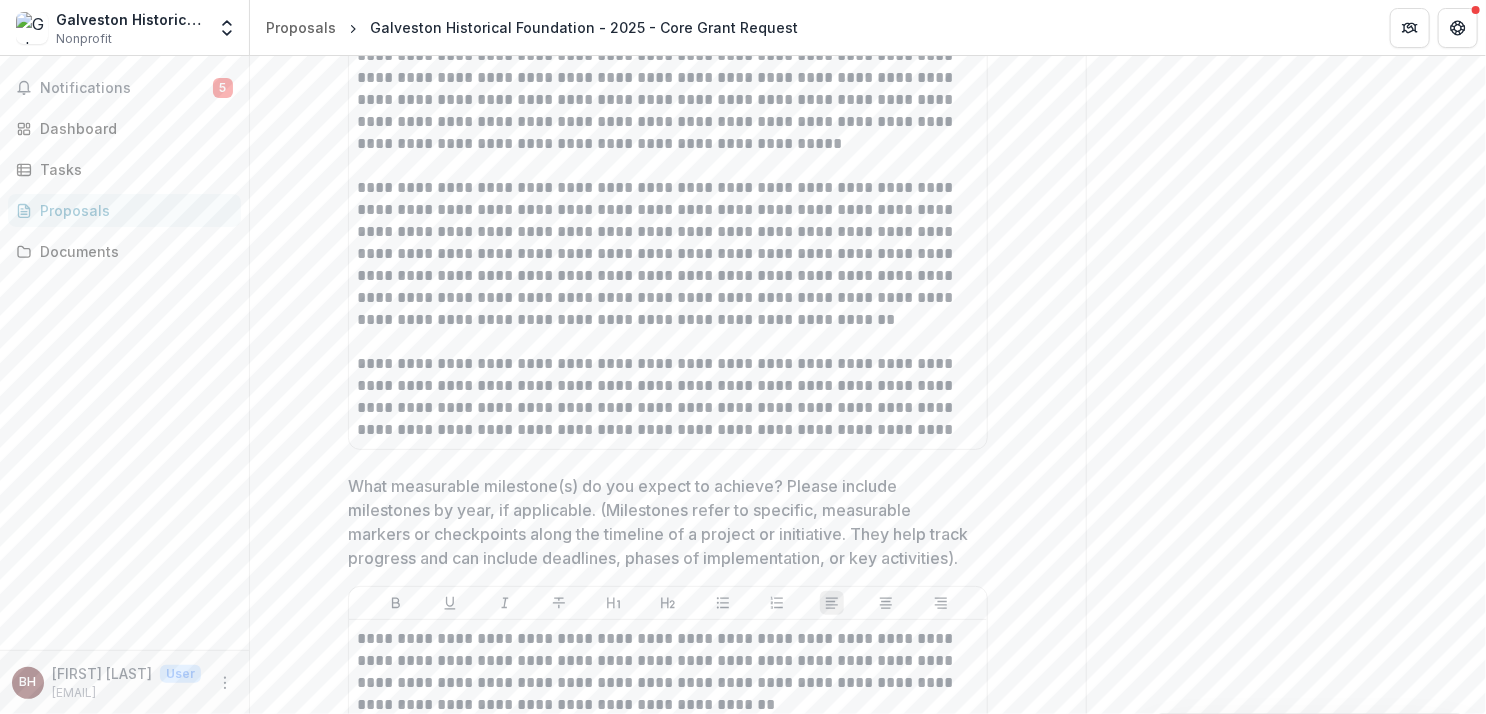 scroll, scrollTop: 5796, scrollLeft: 0, axis: vertical 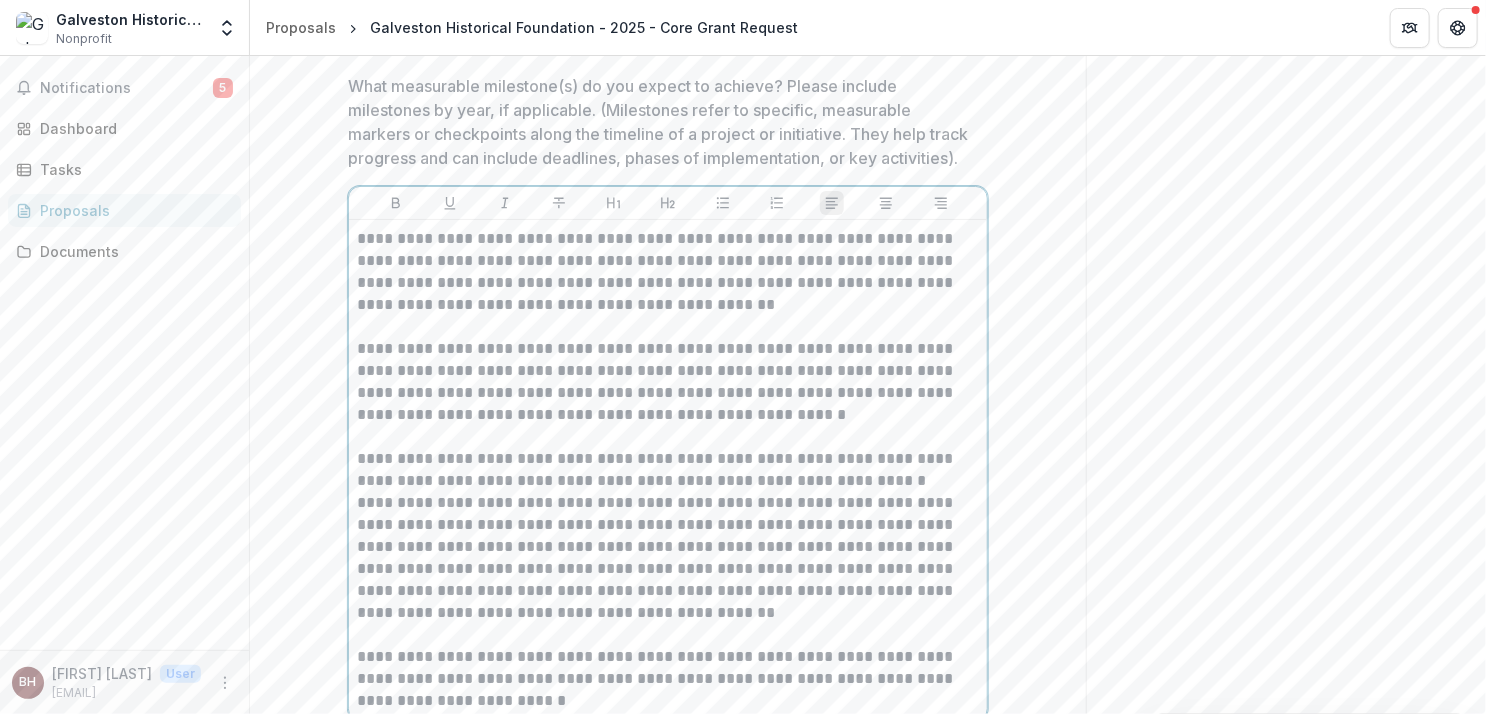 click on "**********" at bounding box center [668, 382] 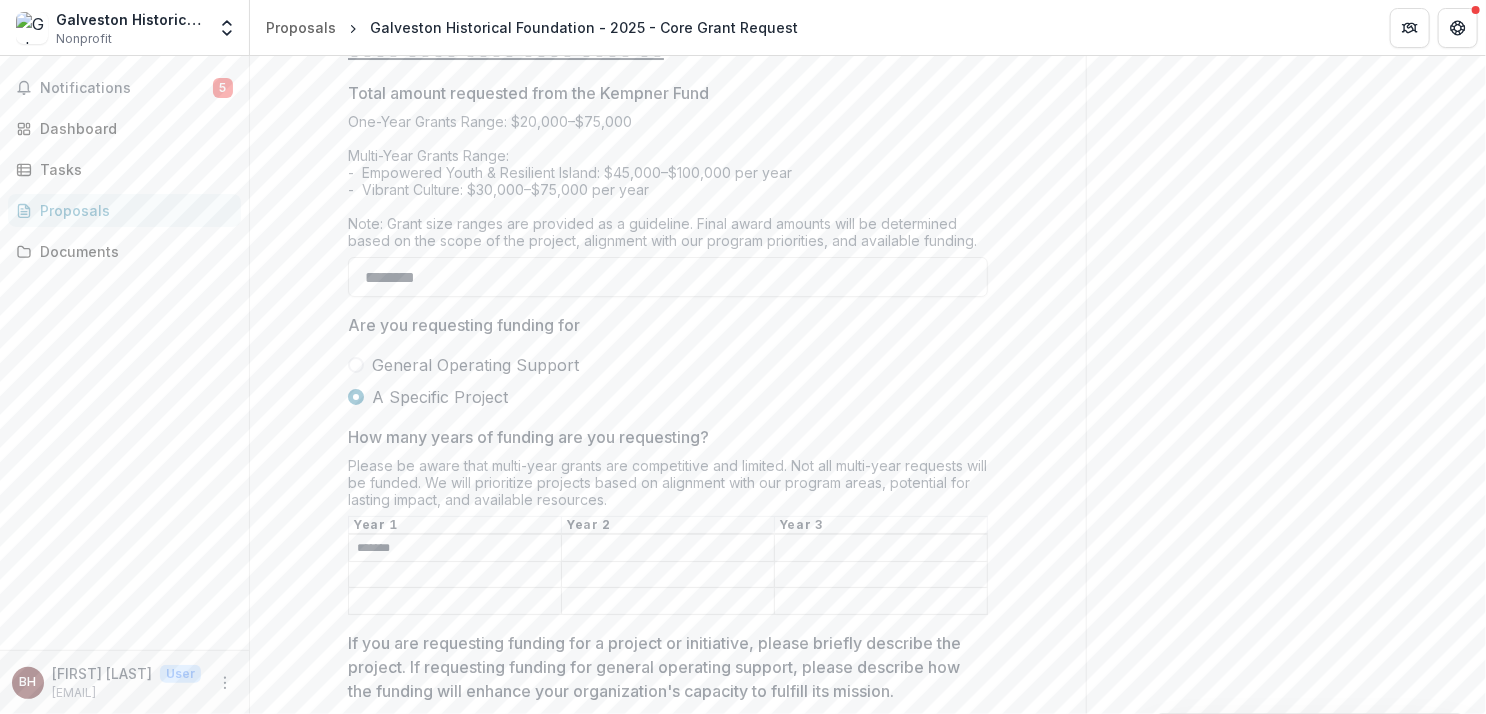 scroll, scrollTop: 3596, scrollLeft: 0, axis: vertical 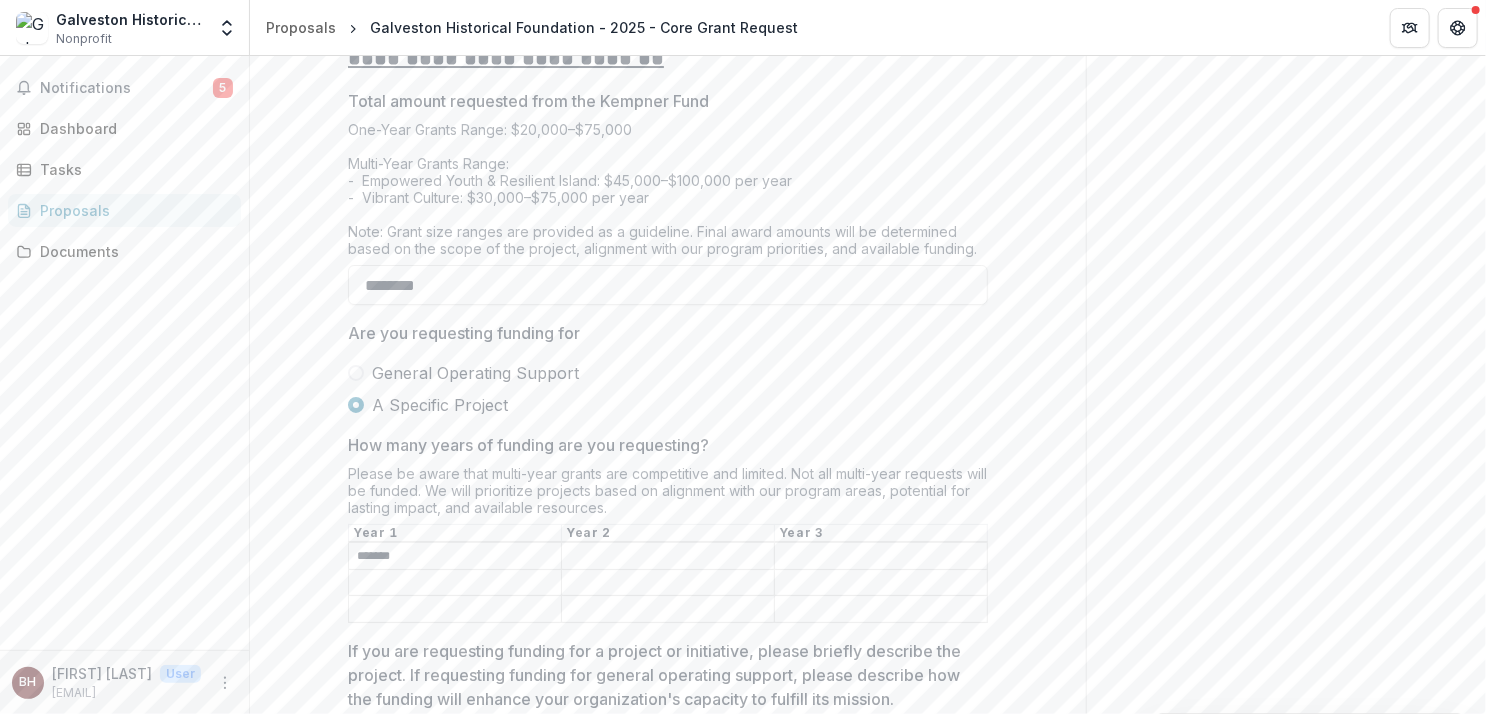 click on "*******" at bounding box center [455, 557] 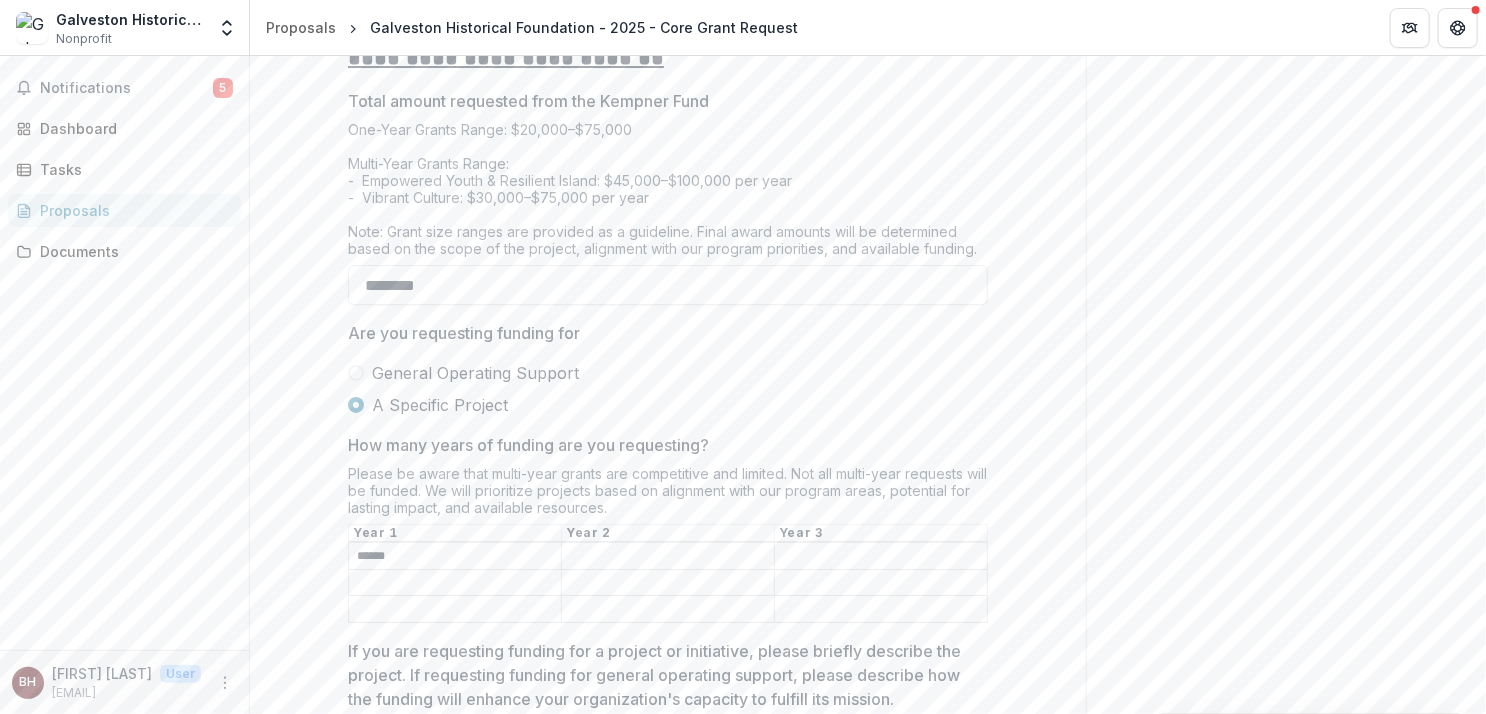 type on "******" 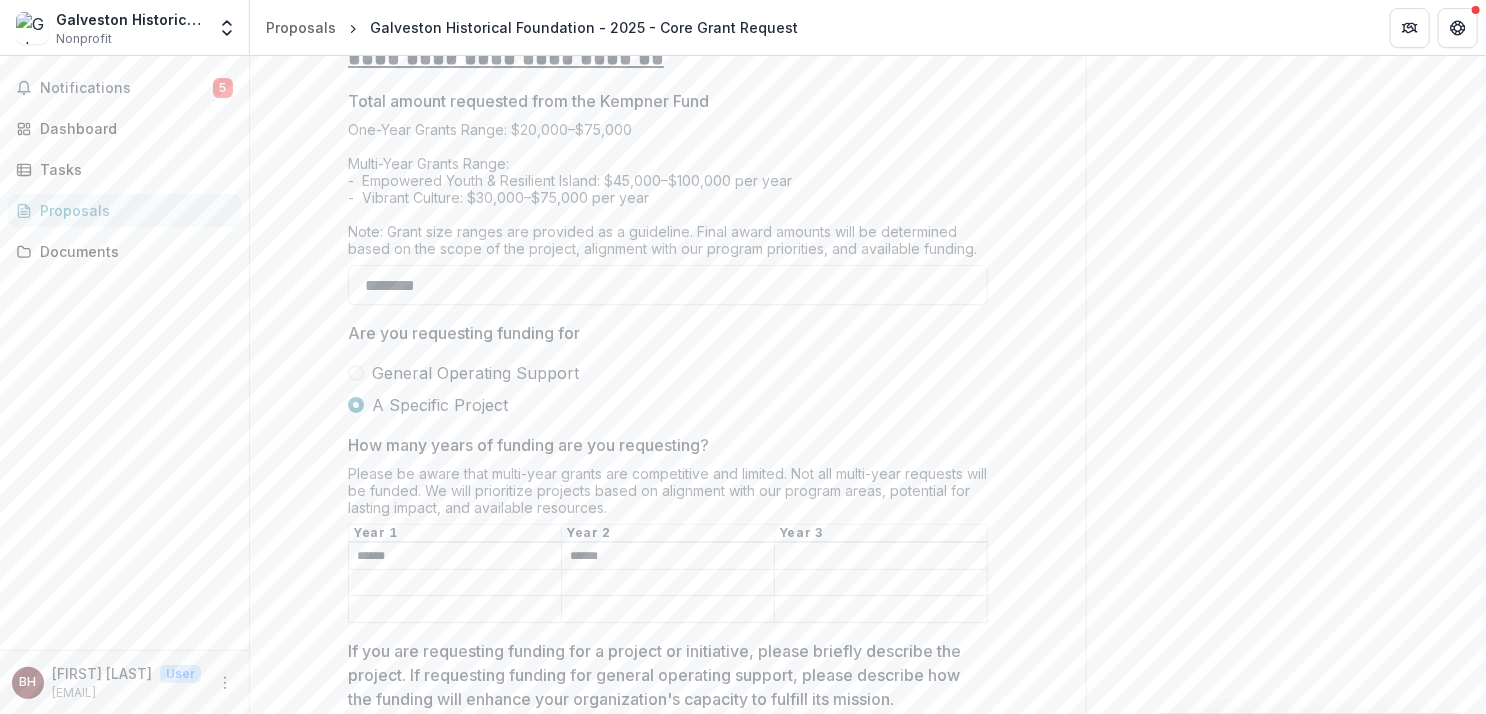 type on "******" 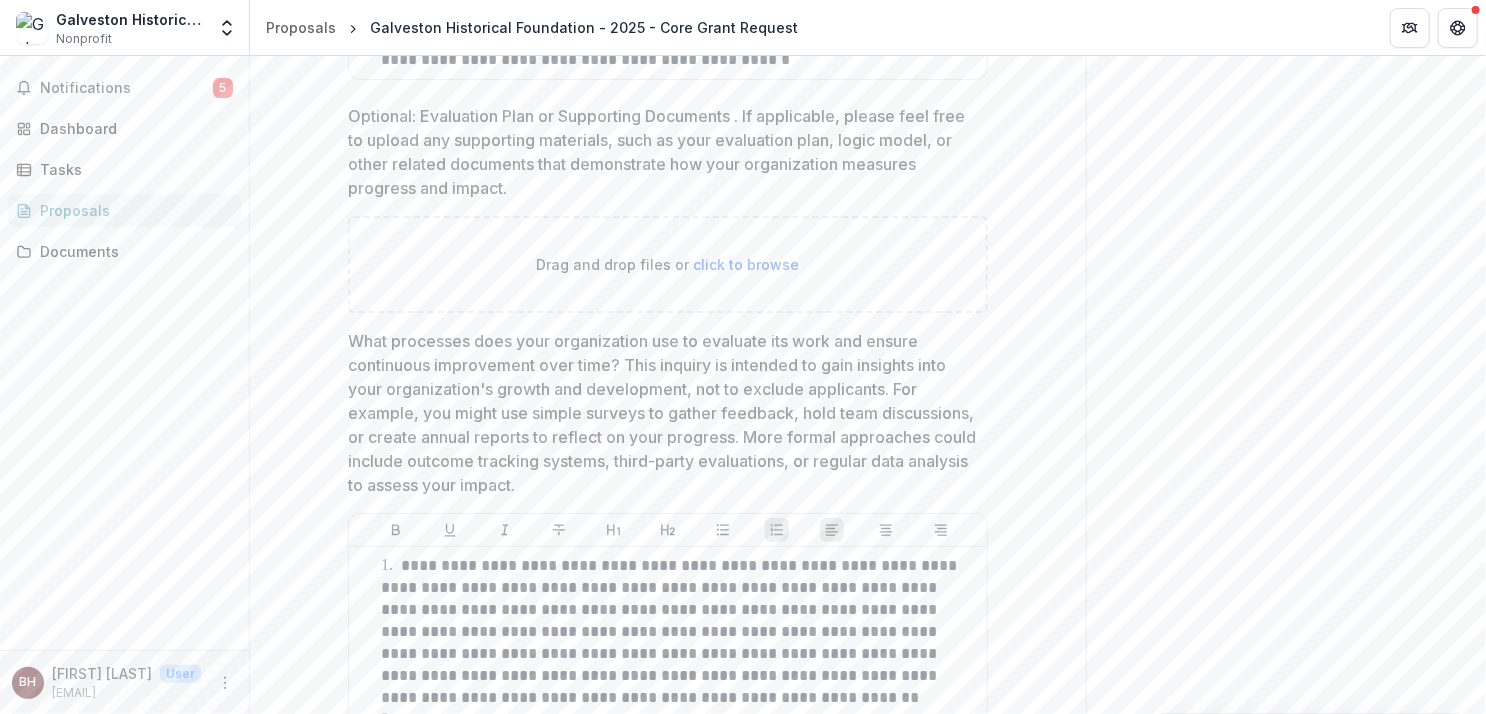 scroll, scrollTop: 6896, scrollLeft: 0, axis: vertical 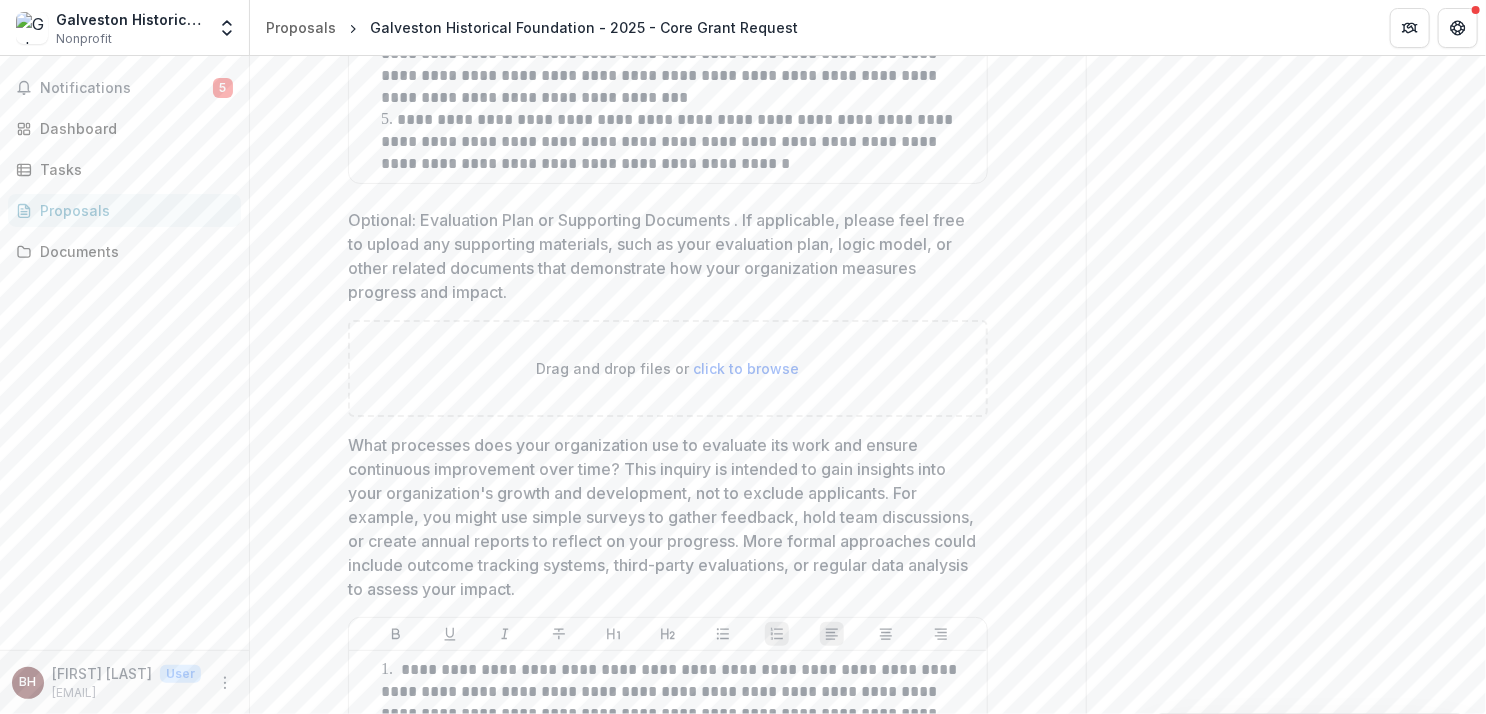 click on "click to browse" at bounding box center [747, 368] 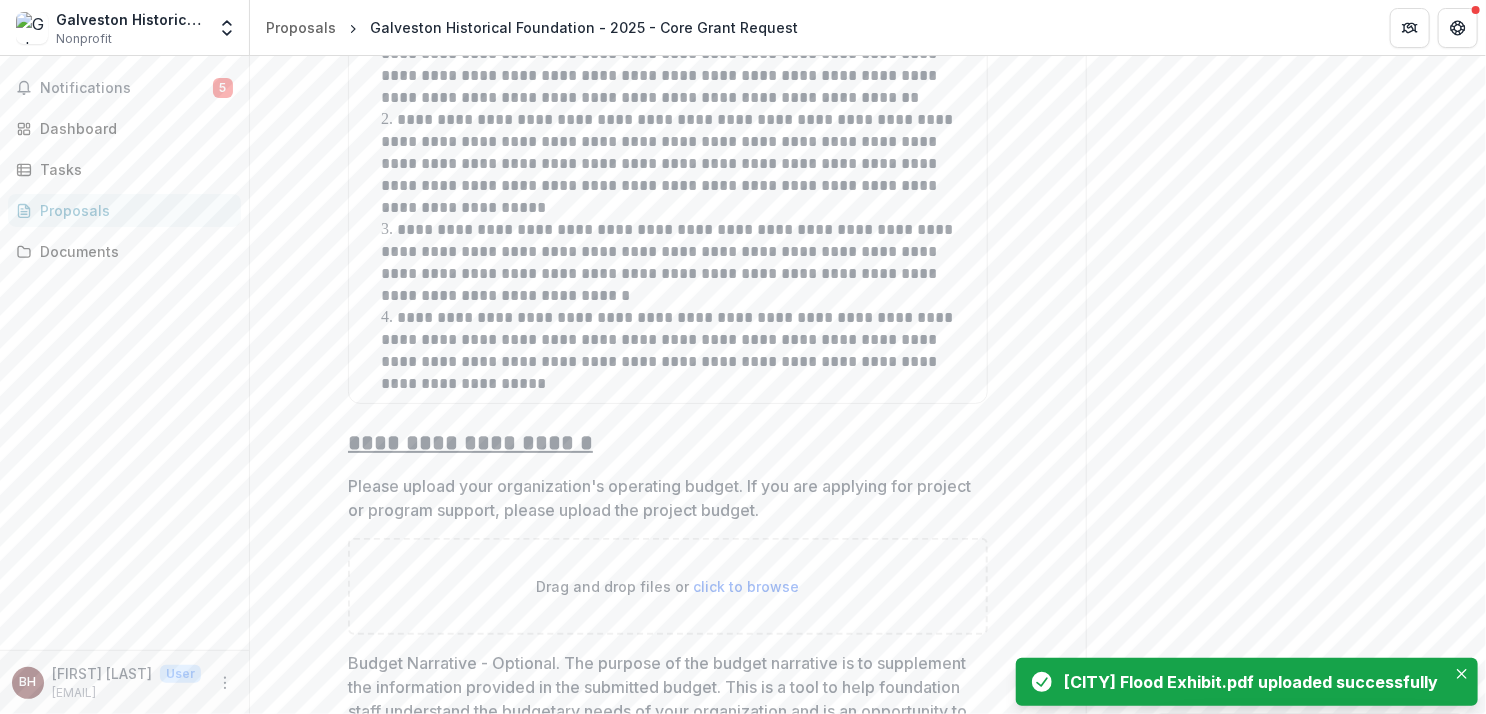 scroll, scrollTop: 7796, scrollLeft: 0, axis: vertical 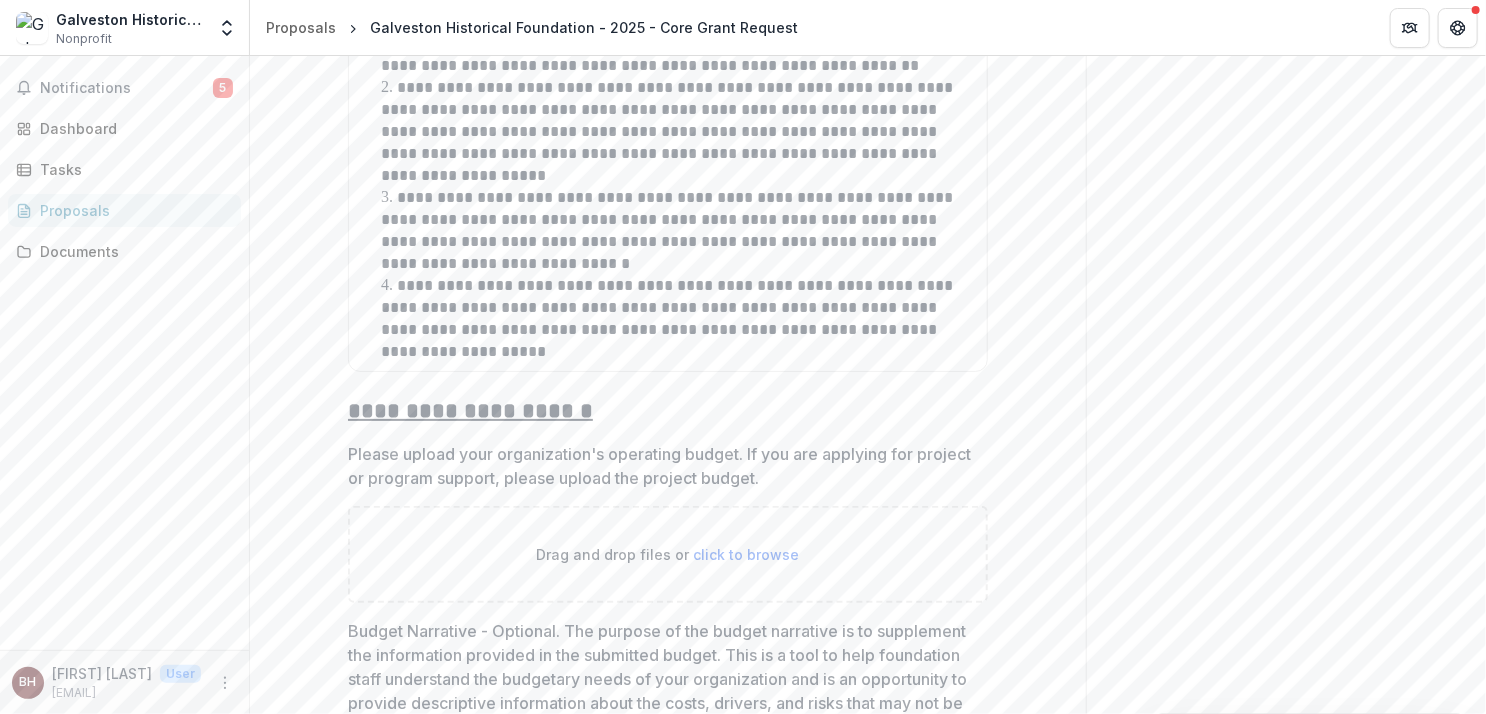 click on "click to browse" at bounding box center (747, 554) 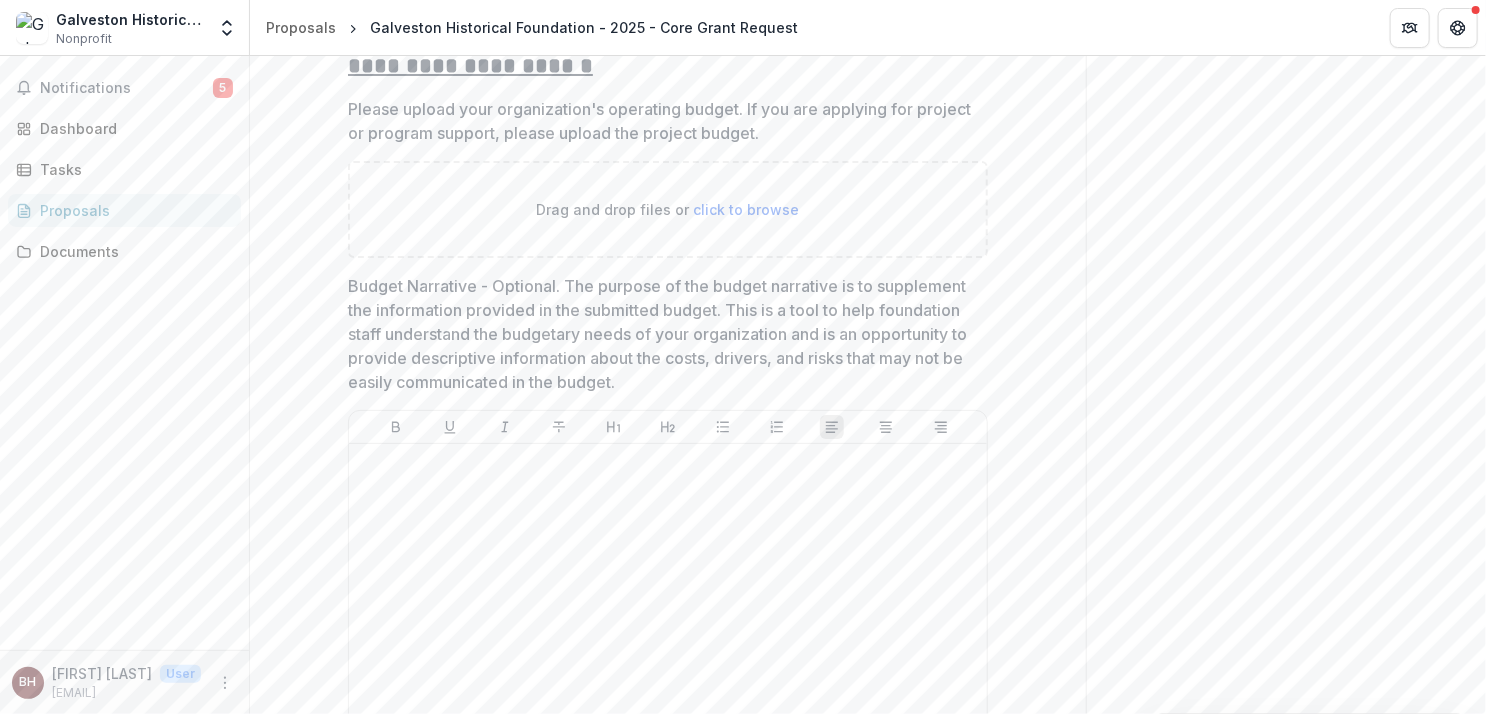 scroll, scrollTop: 8196, scrollLeft: 0, axis: vertical 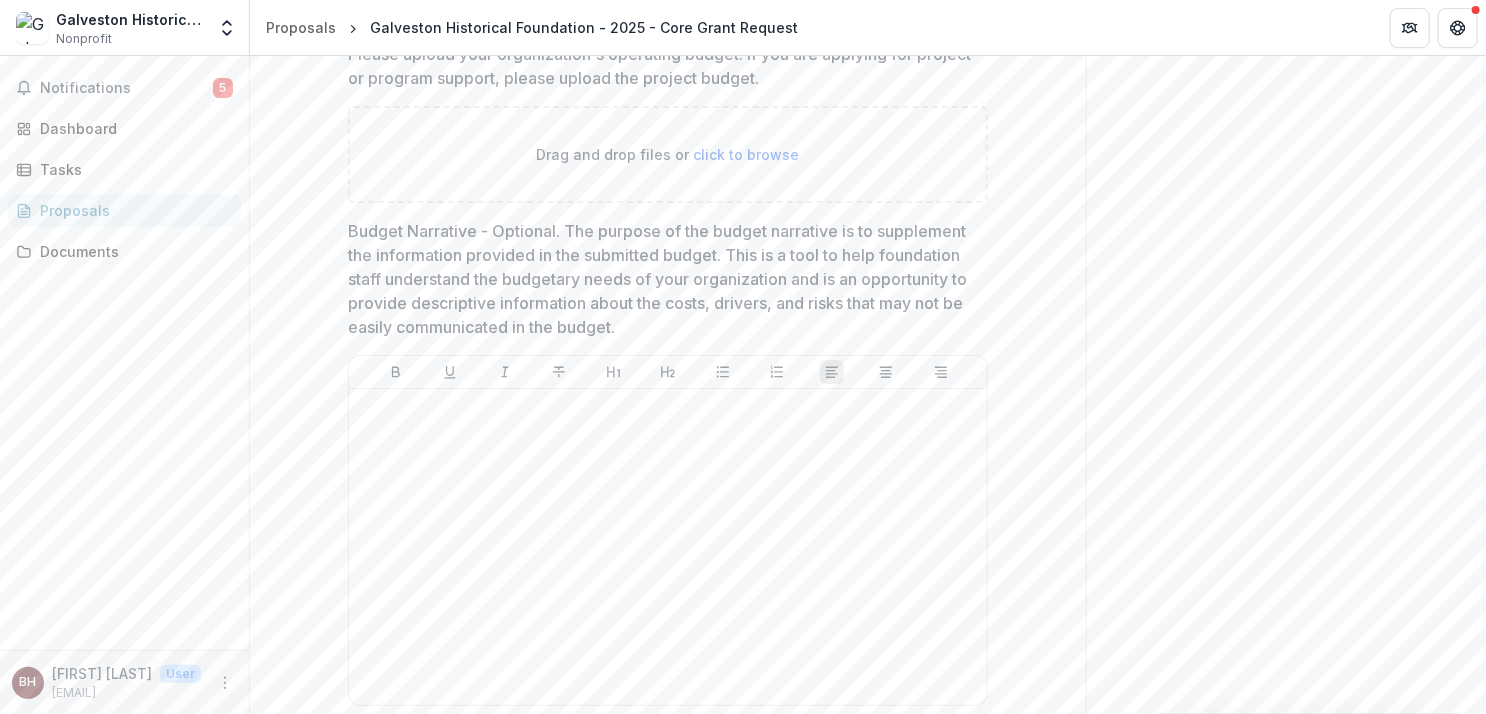 type on "**********" 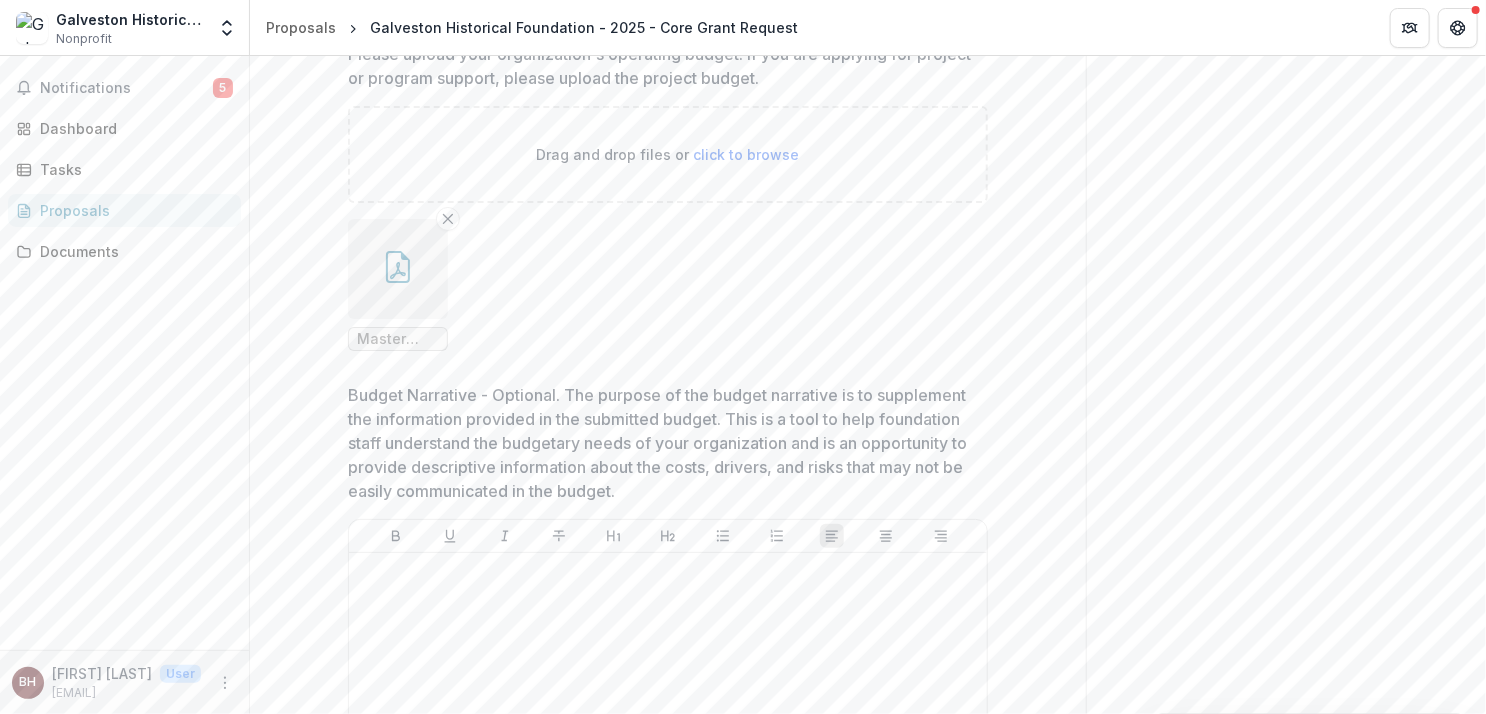 click on "click to browse" at bounding box center [747, 154] 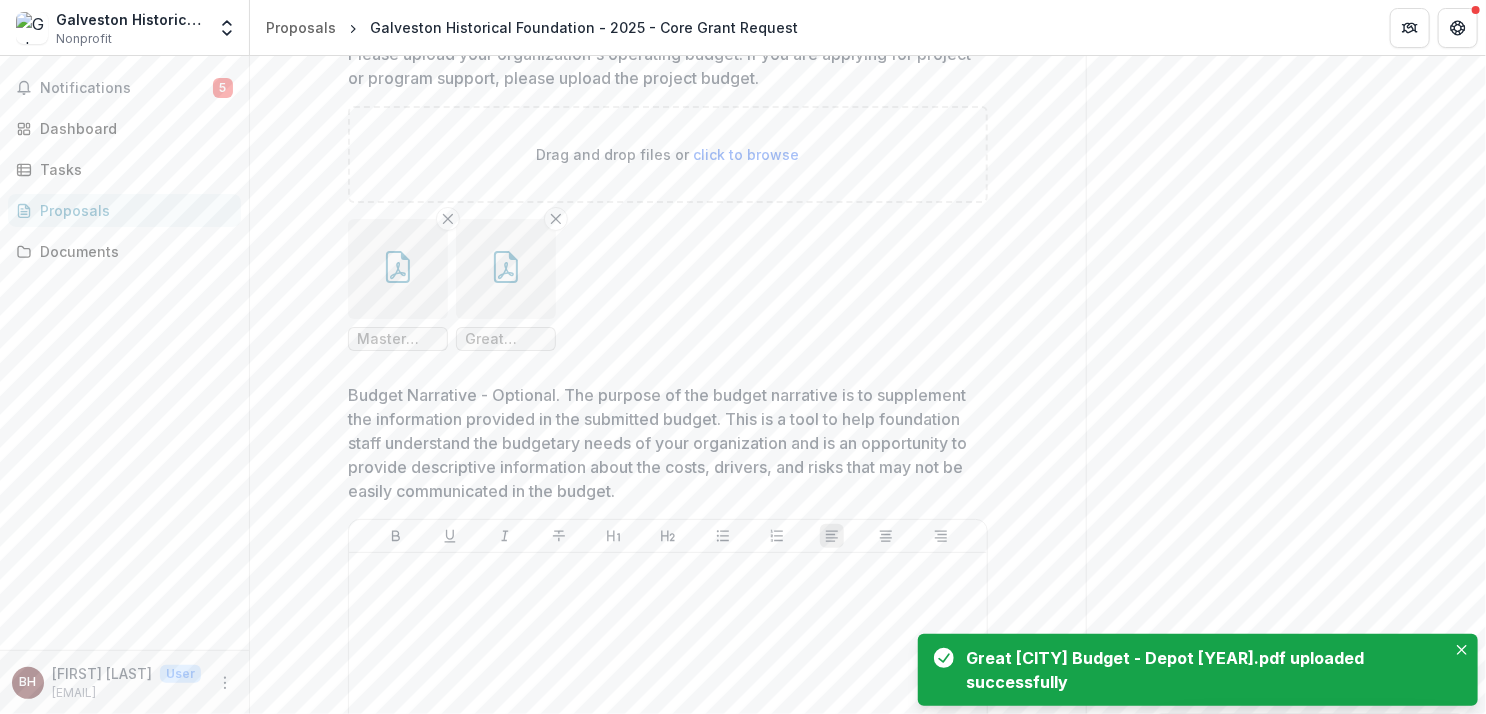click on "Great [CITY] Budget - Depot [YEAR].pdf" at bounding box center [506, 339] 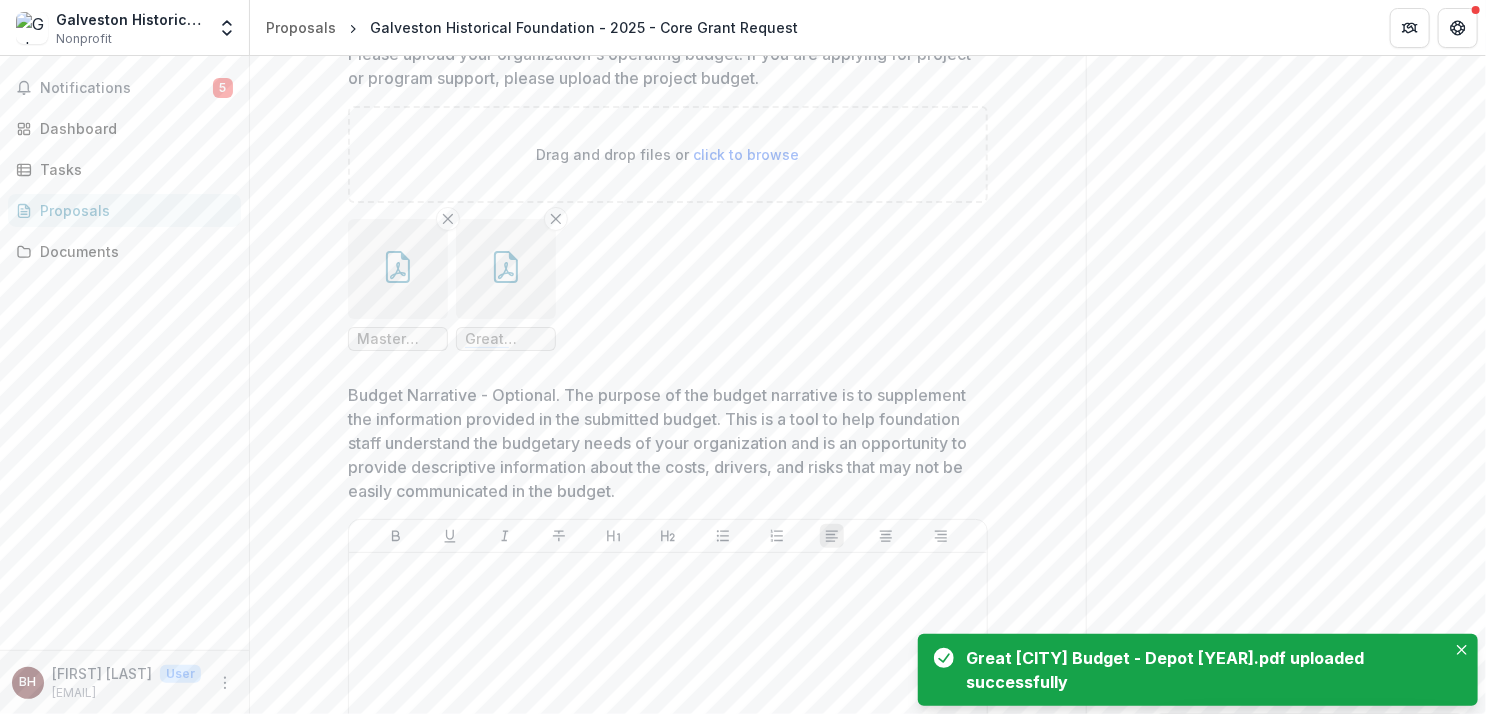 click on "Great [CITY] Budget - Depot [YEAR].pdf" at bounding box center (506, 339) 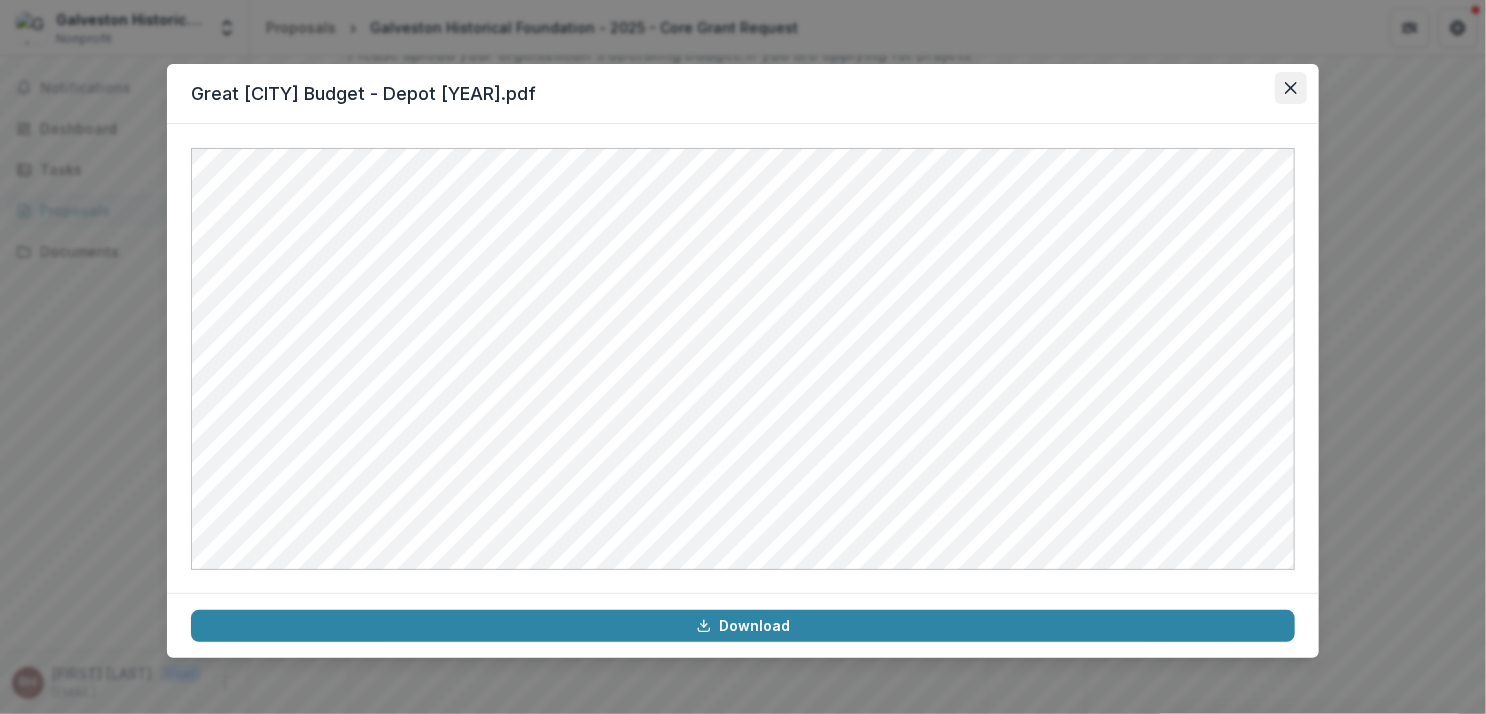 click 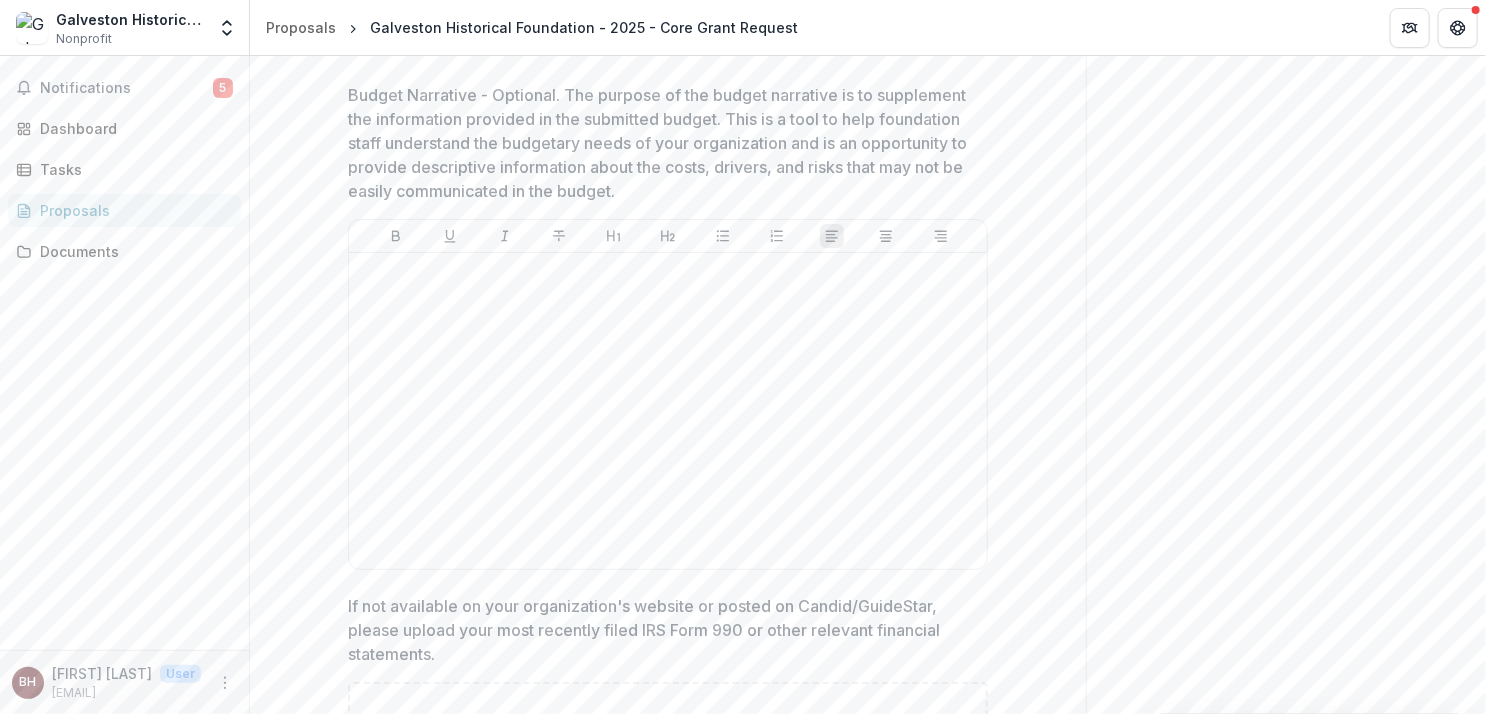 scroll, scrollTop: 8396, scrollLeft: 0, axis: vertical 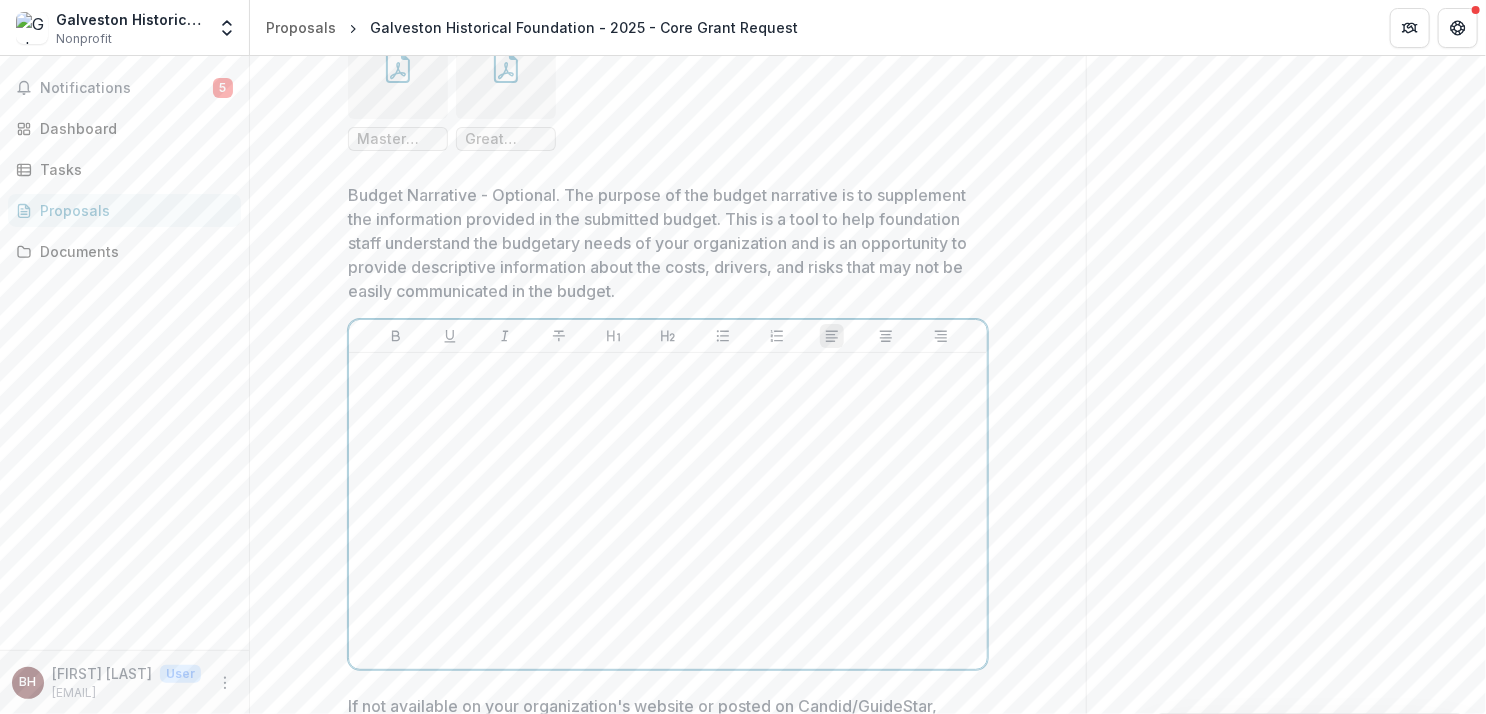 click at bounding box center (668, 511) 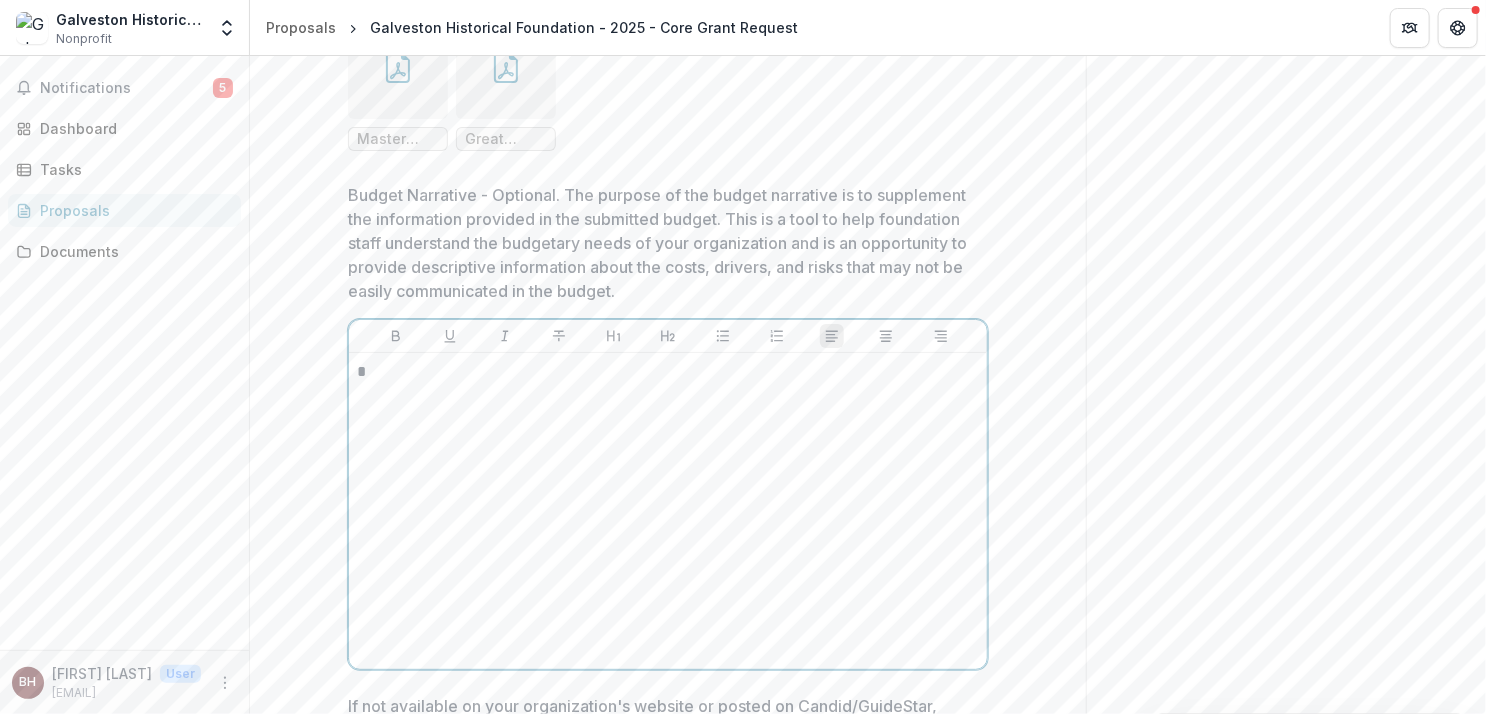type 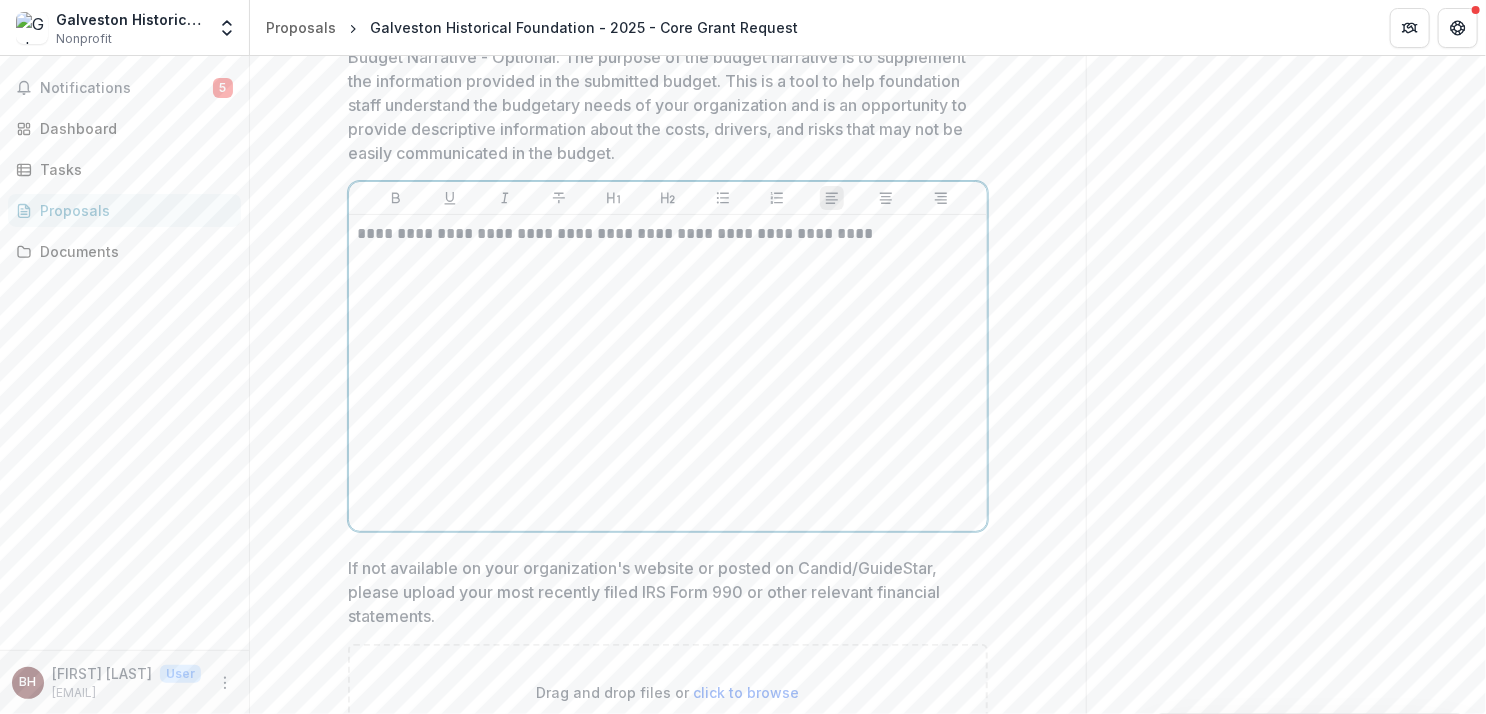 scroll, scrollTop: 8596, scrollLeft: 0, axis: vertical 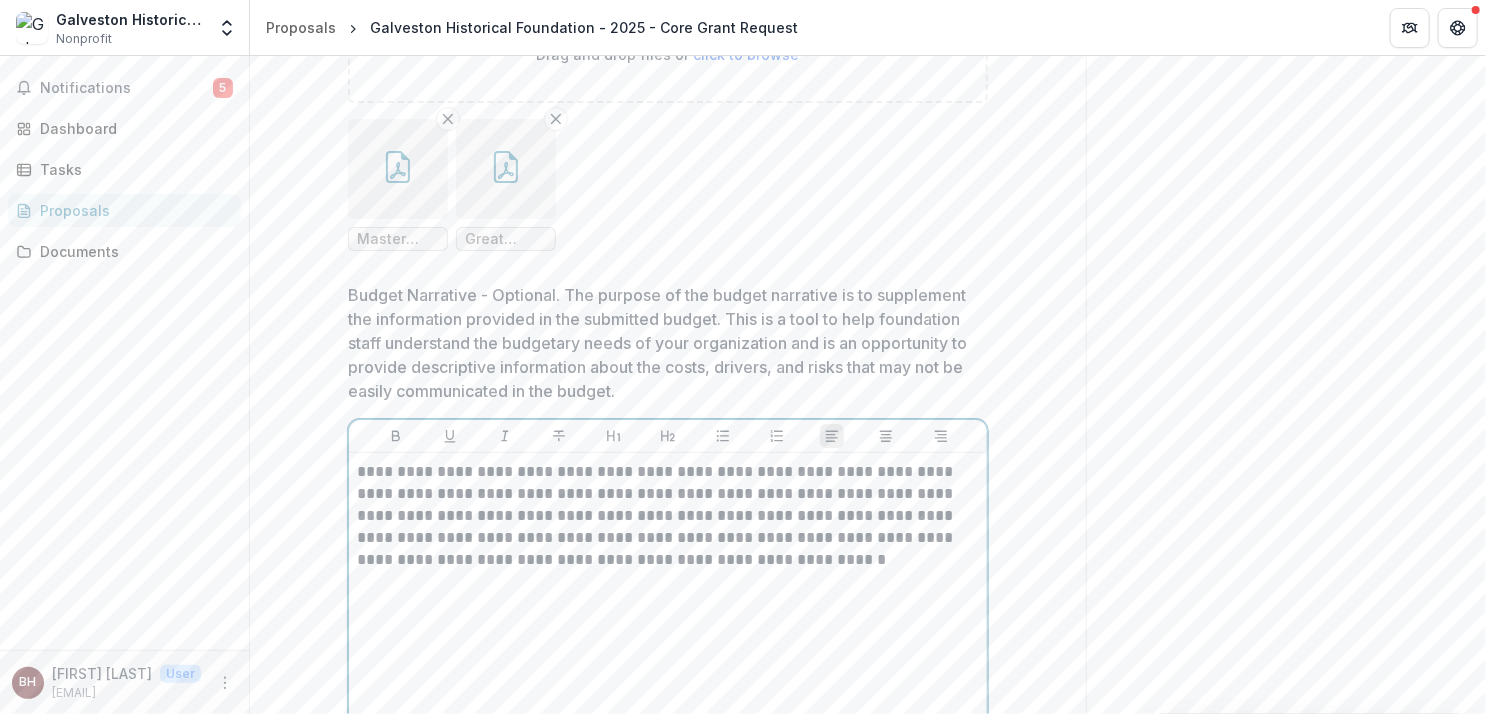 click on "**********" at bounding box center (668, 516) 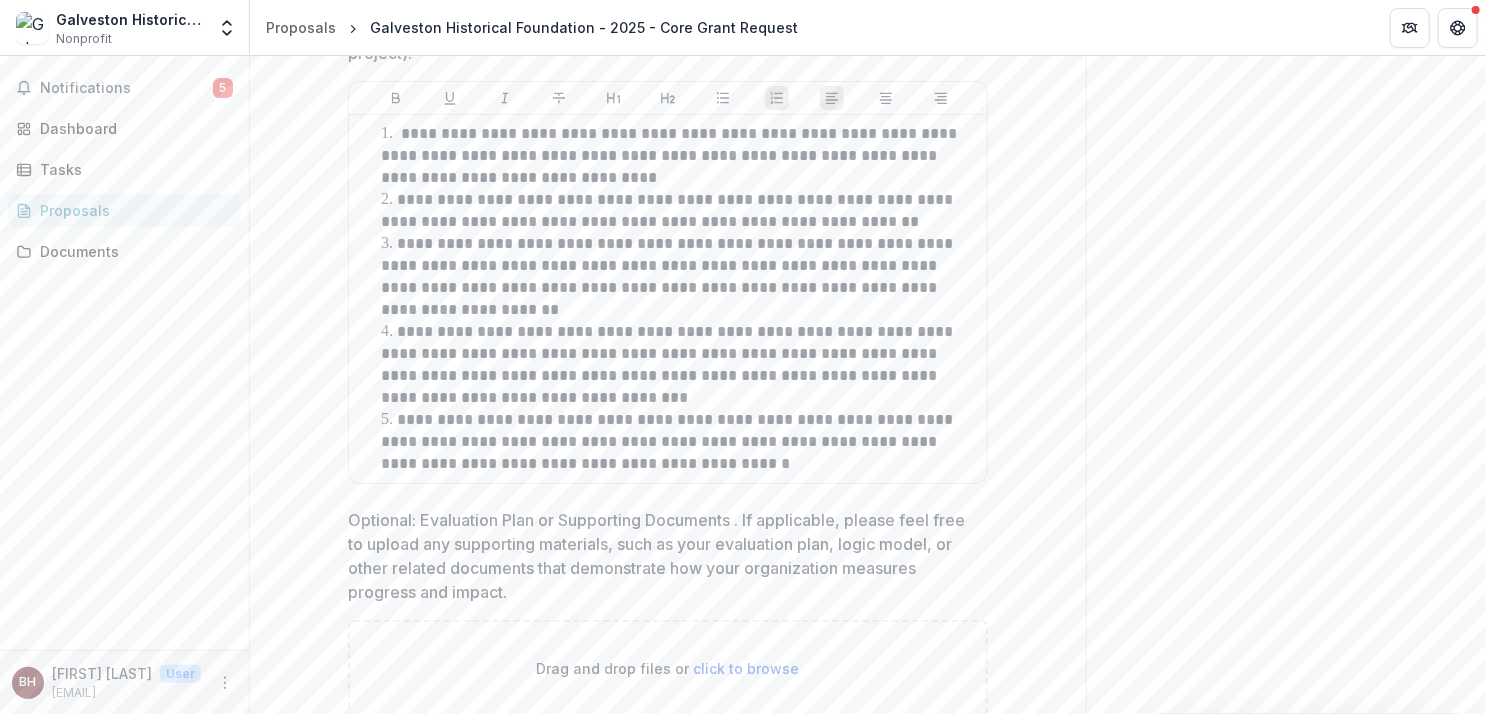 scroll, scrollTop: 5896, scrollLeft: 0, axis: vertical 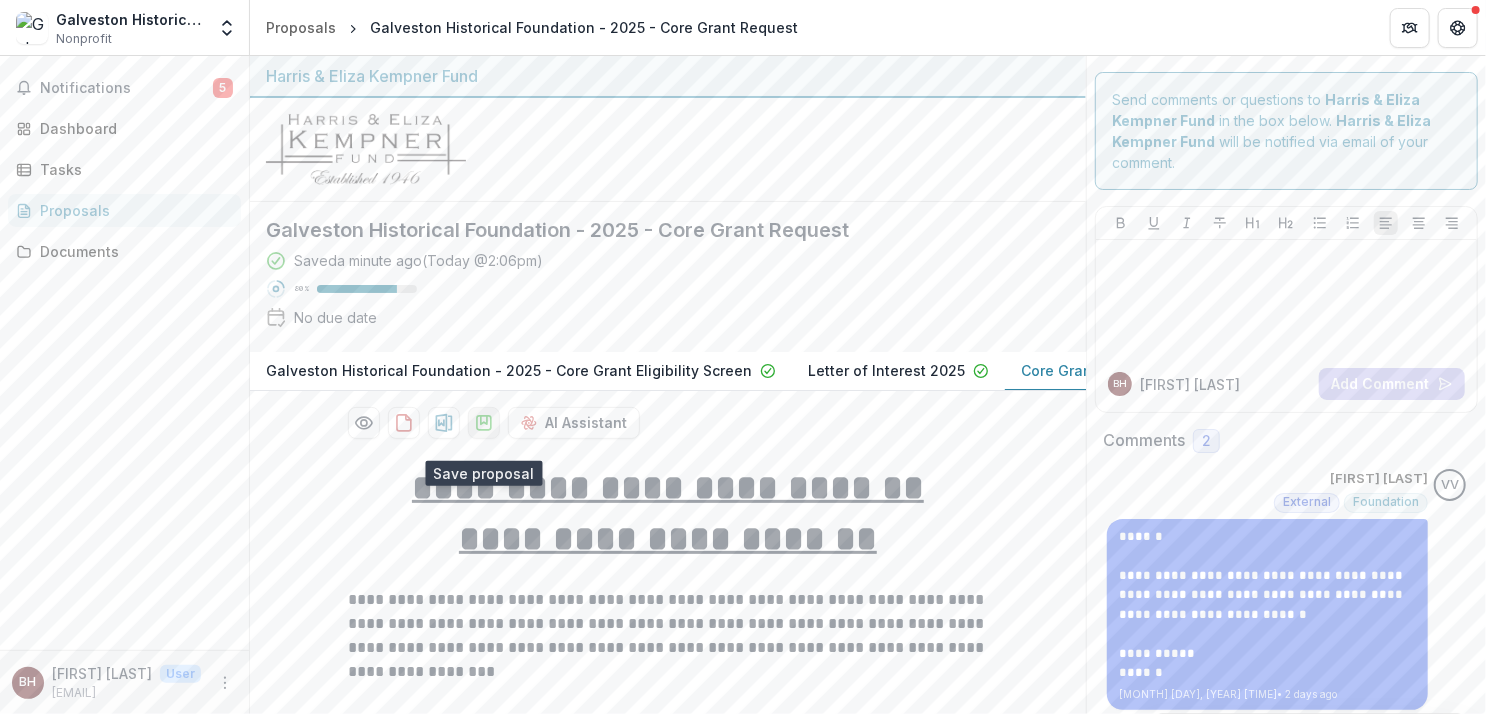 click 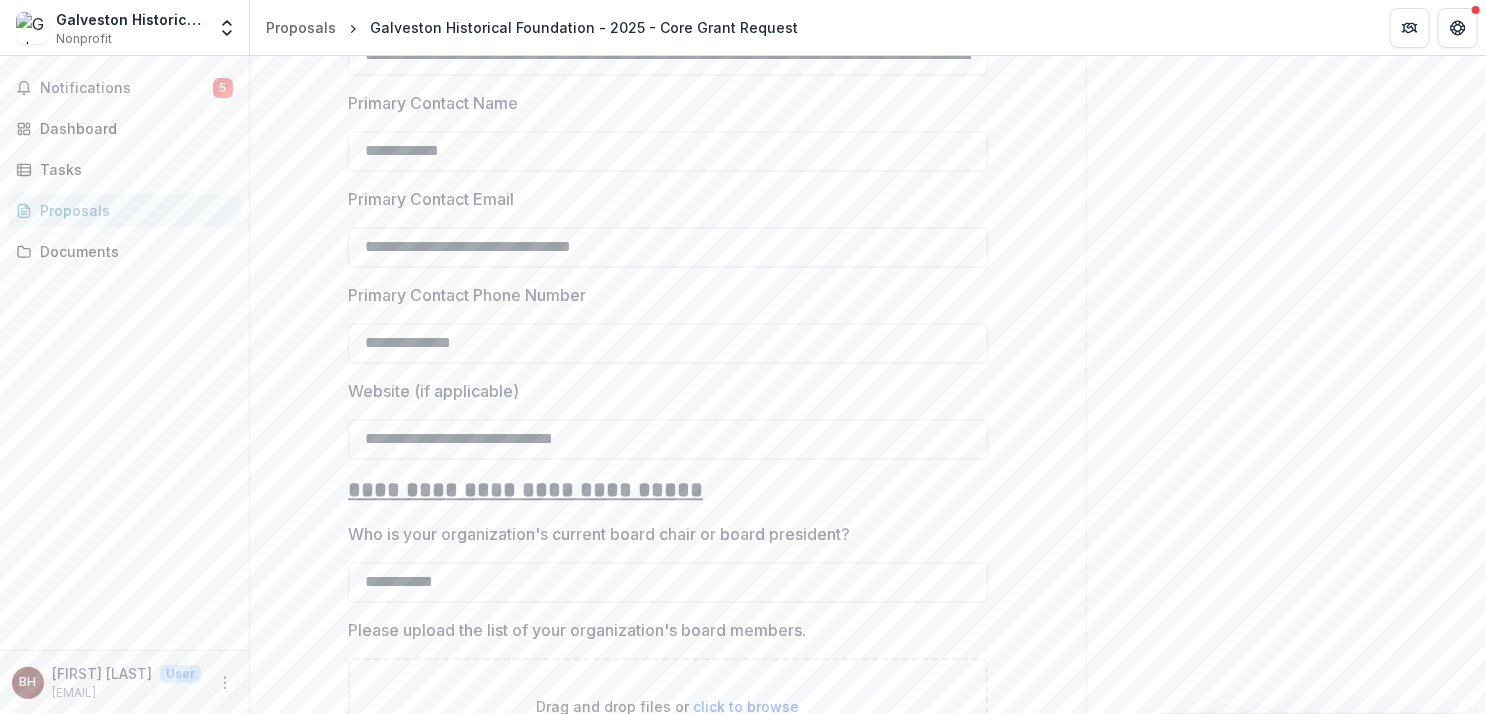 scroll, scrollTop: 2200, scrollLeft: 0, axis: vertical 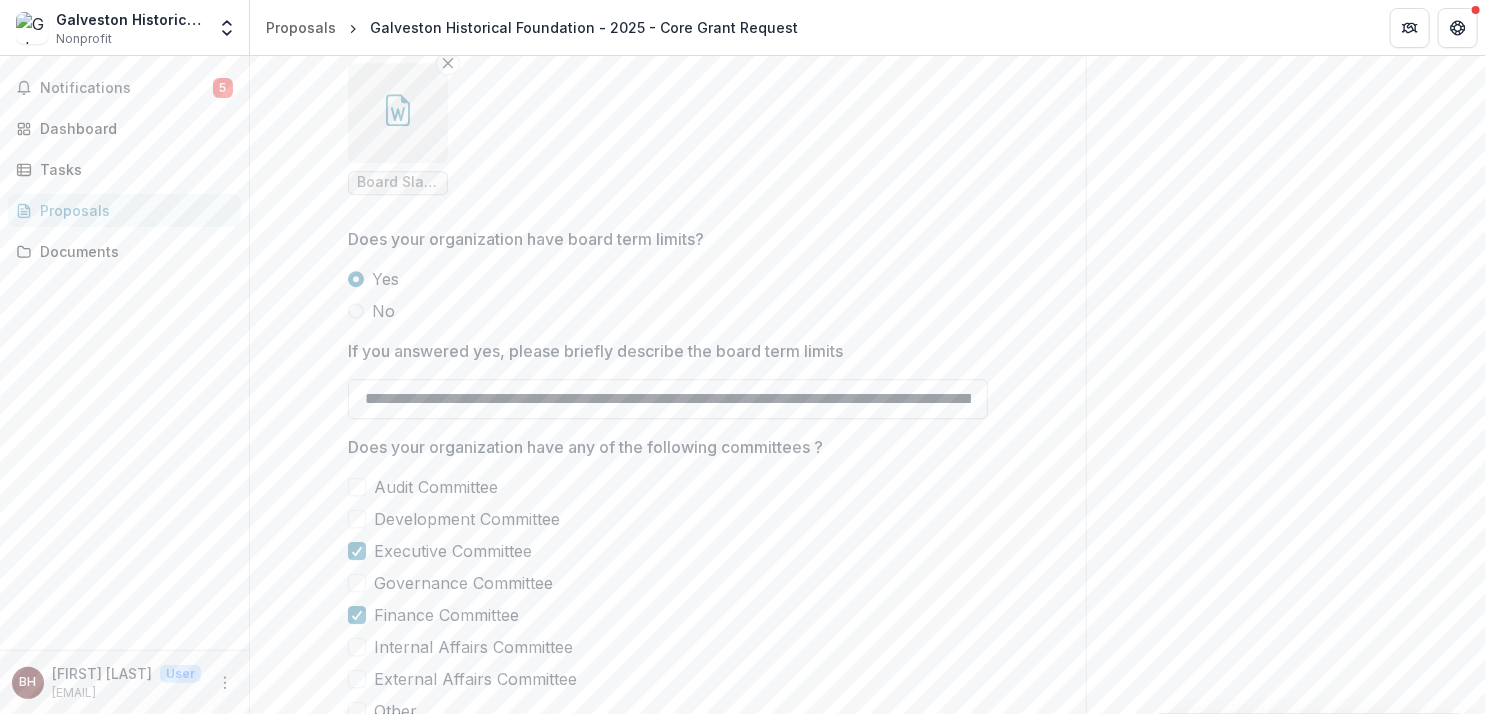 click on "**********" at bounding box center [668, 399] 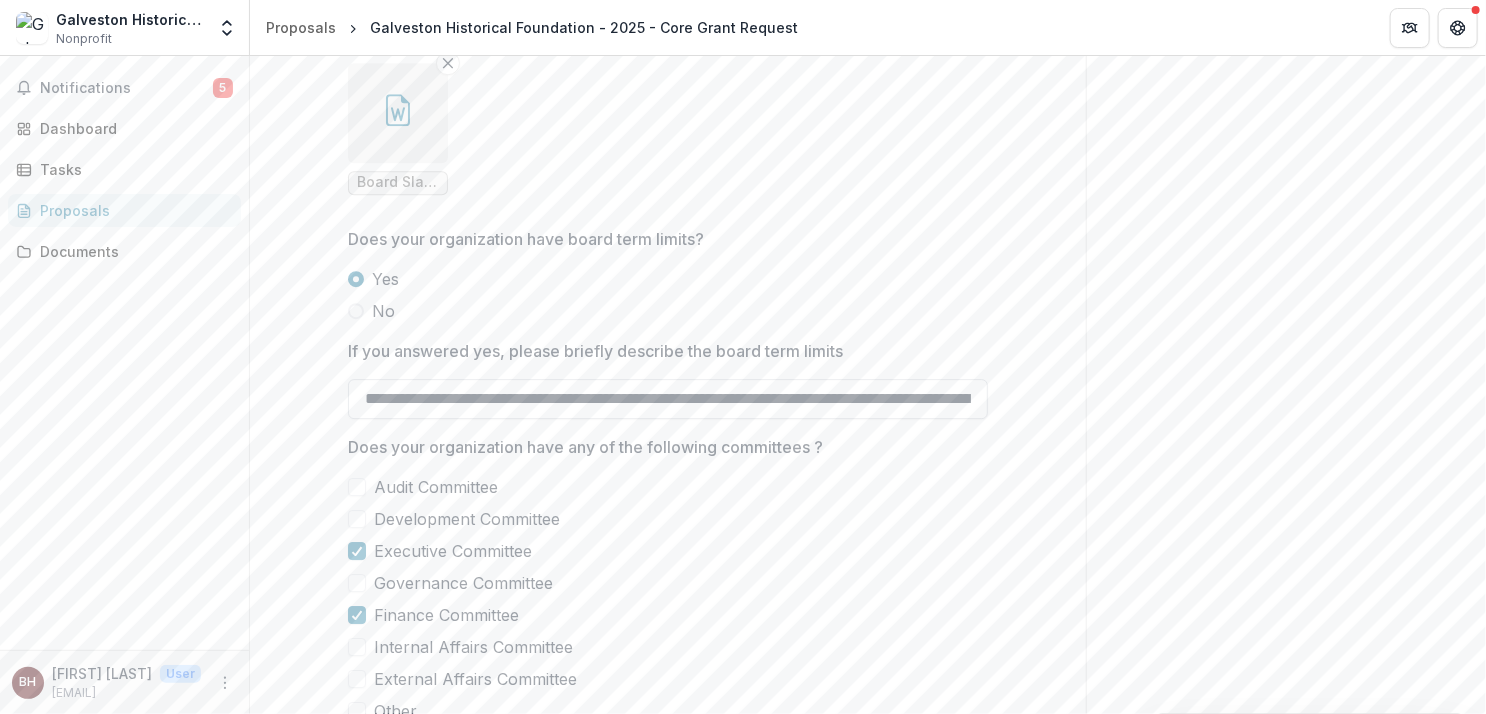 scroll, scrollTop: 0, scrollLeft: 1597, axis: horizontal 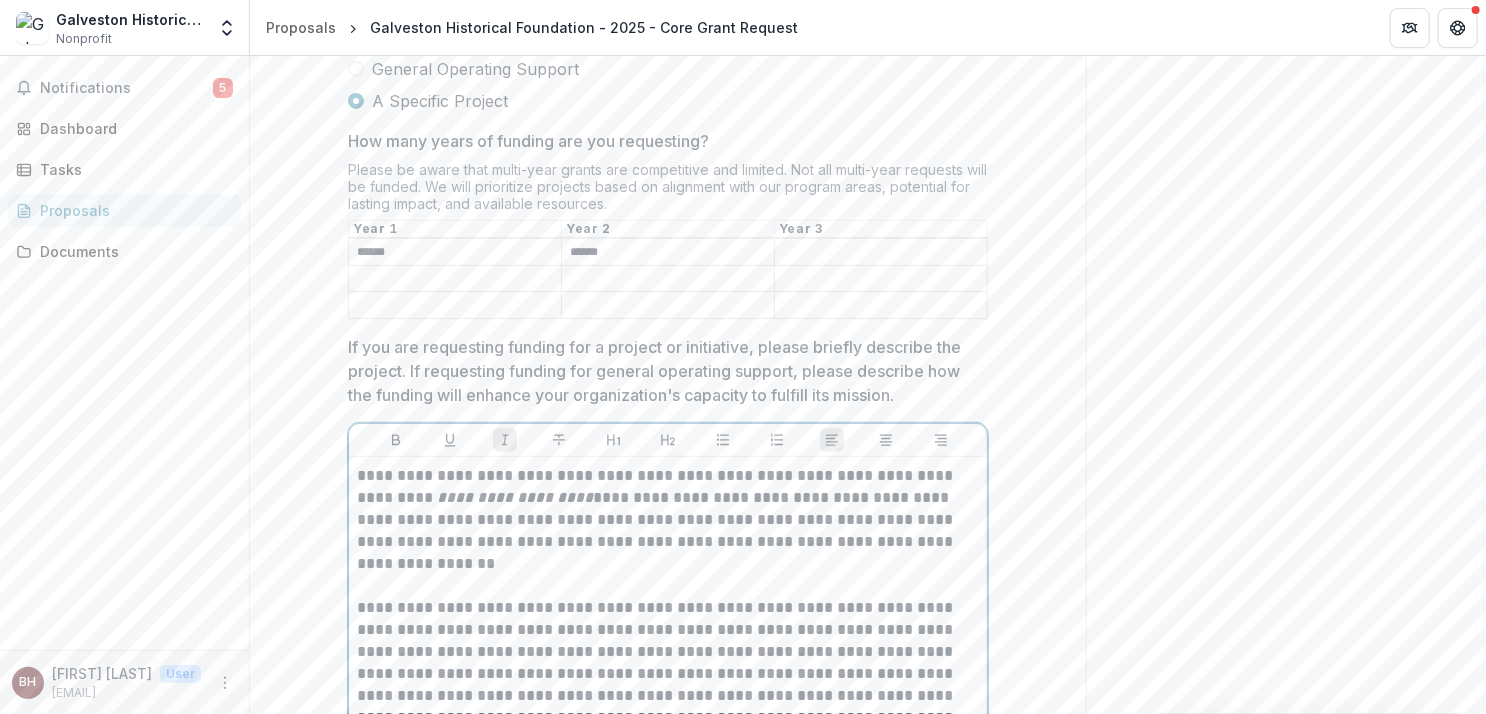 click on "**********" at bounding box center [668, 795] 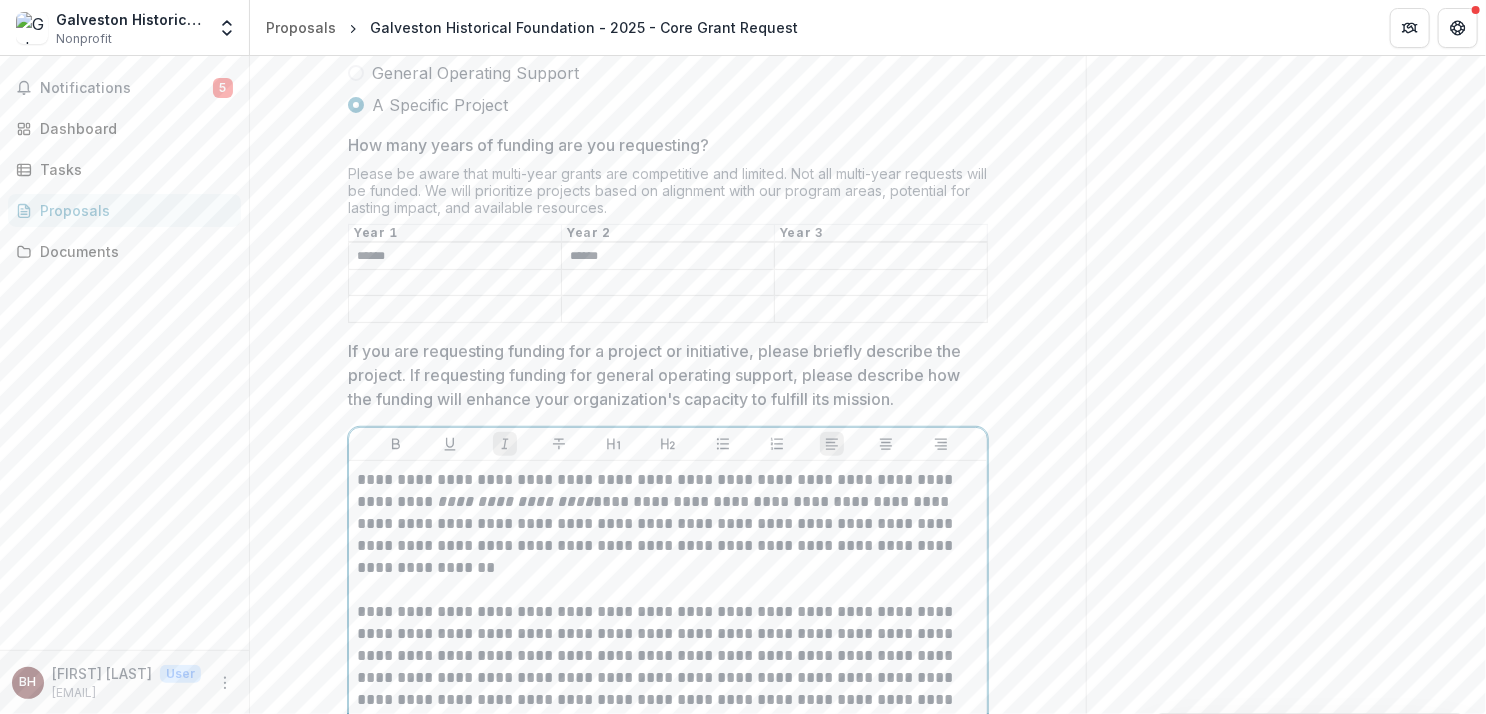 scroll, scrollTop: 3996, scrollLeft: 0, axis: vertical 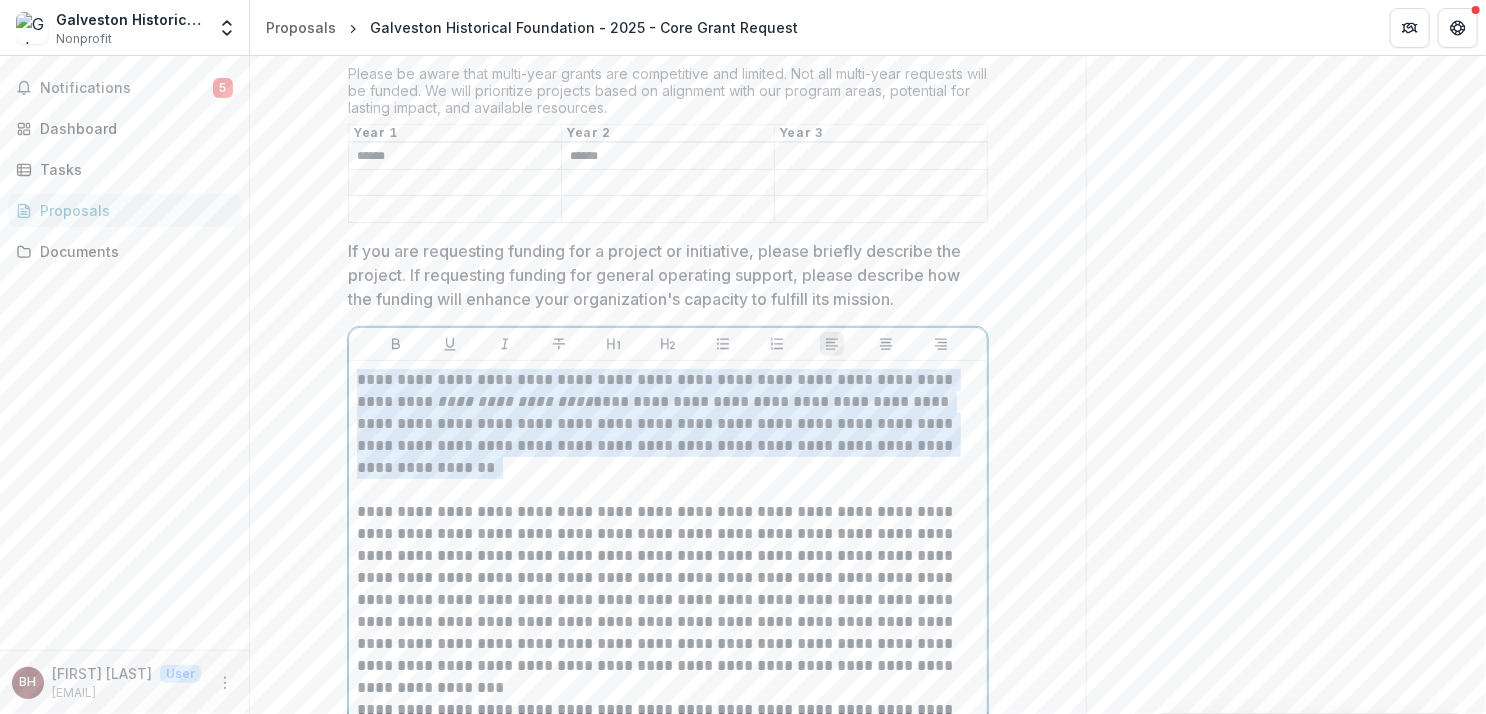 drag, startPoint x: 354, startPoint y: 382, endPoint x: 462, endPoint y: 469, distance: 138.68309 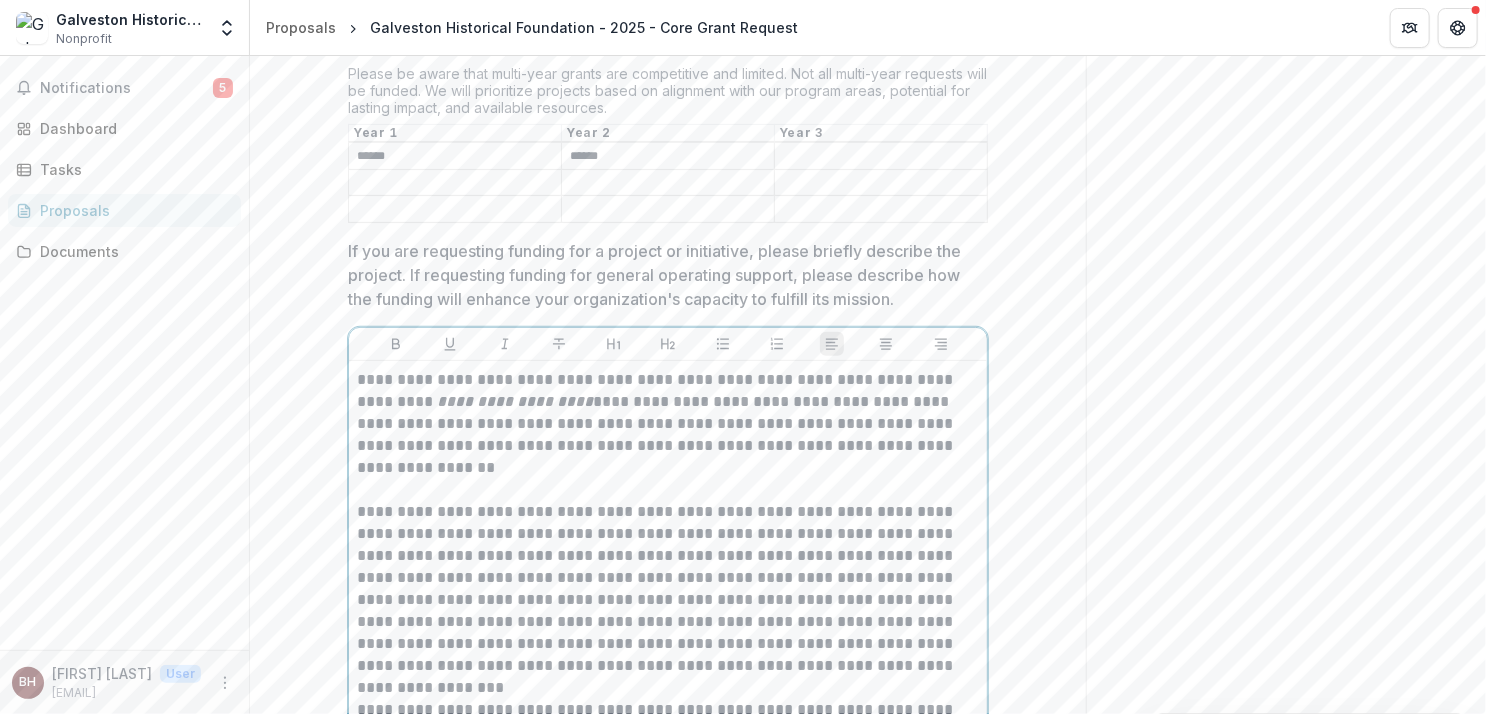 click at bounding box center [668, 490] 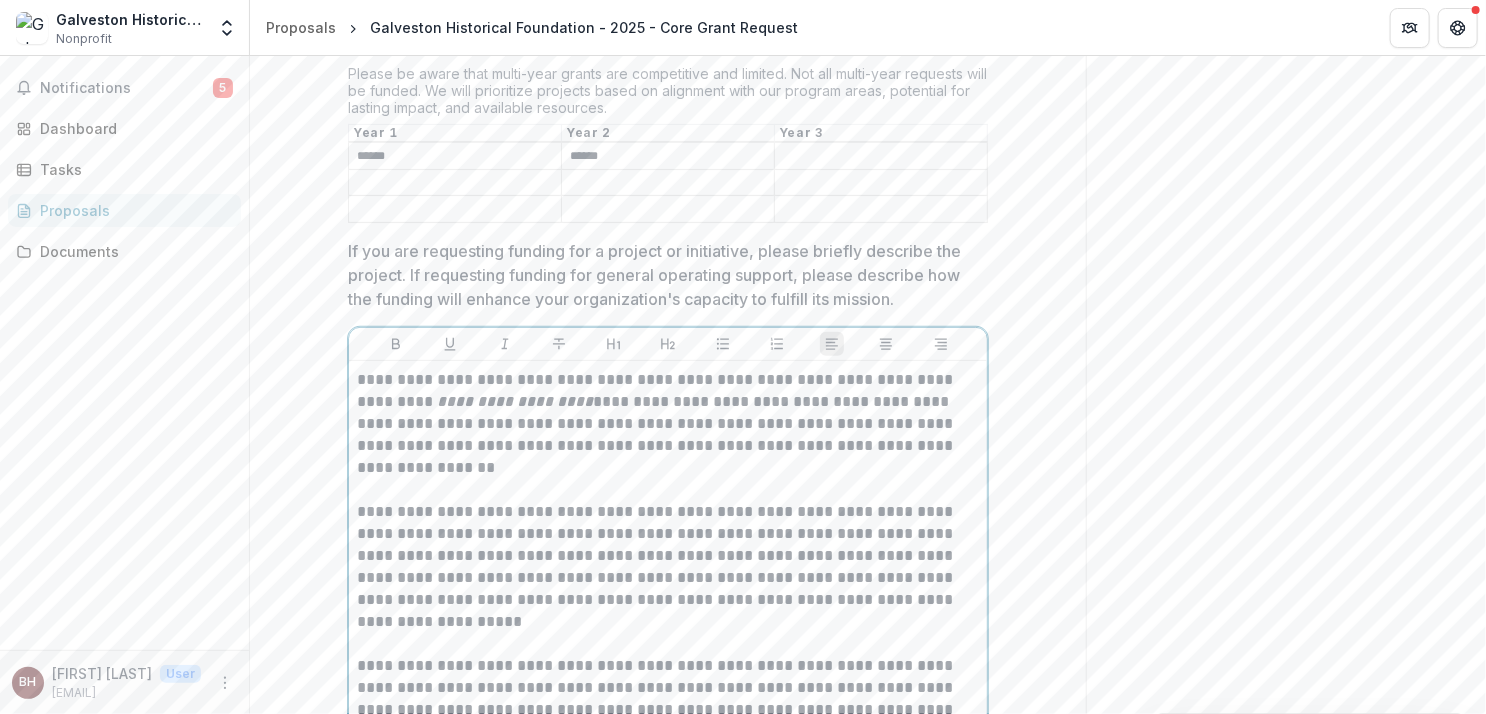 click on "**********" at bounding box center (668, 424) 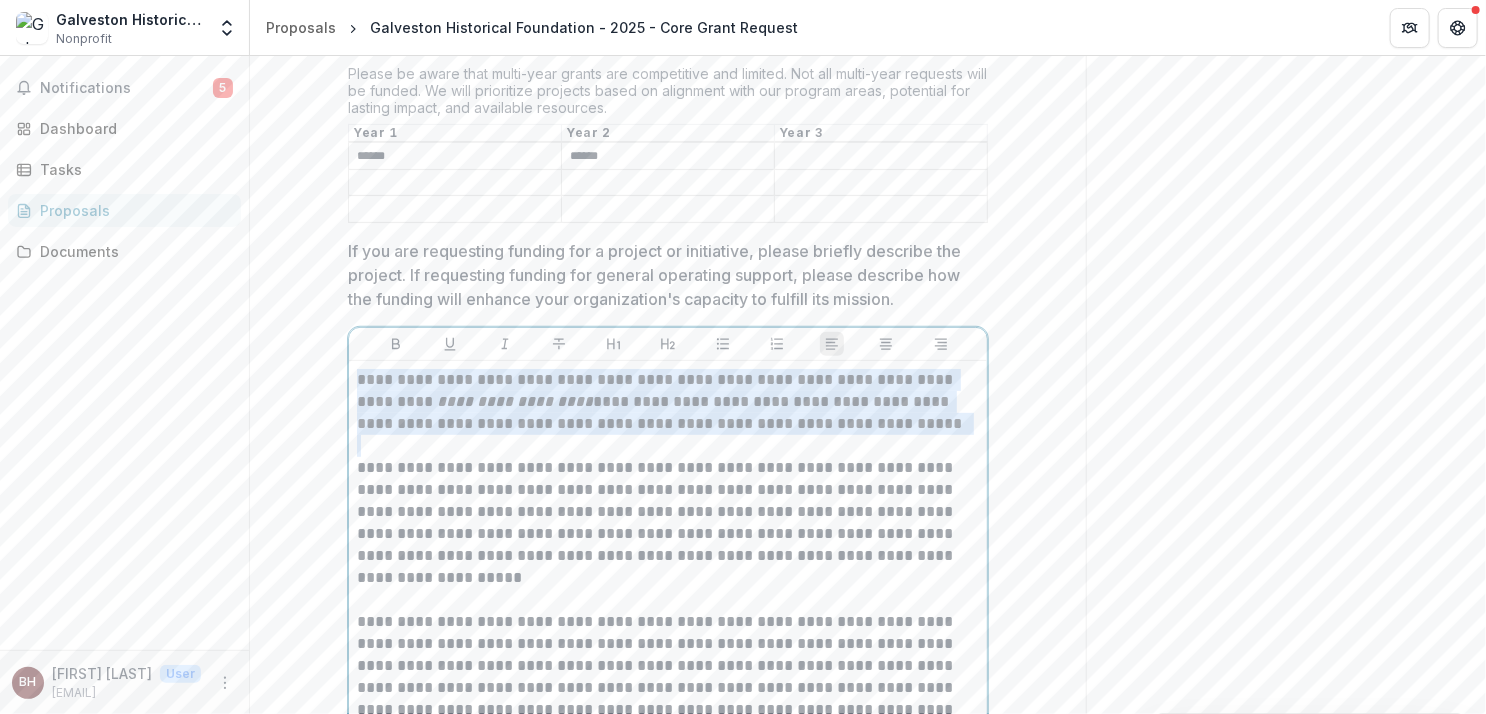 drag, startPoint x: 356, startPoint y: 381, endPoint x: 880, endPoint y: 440, distance: 527.3111 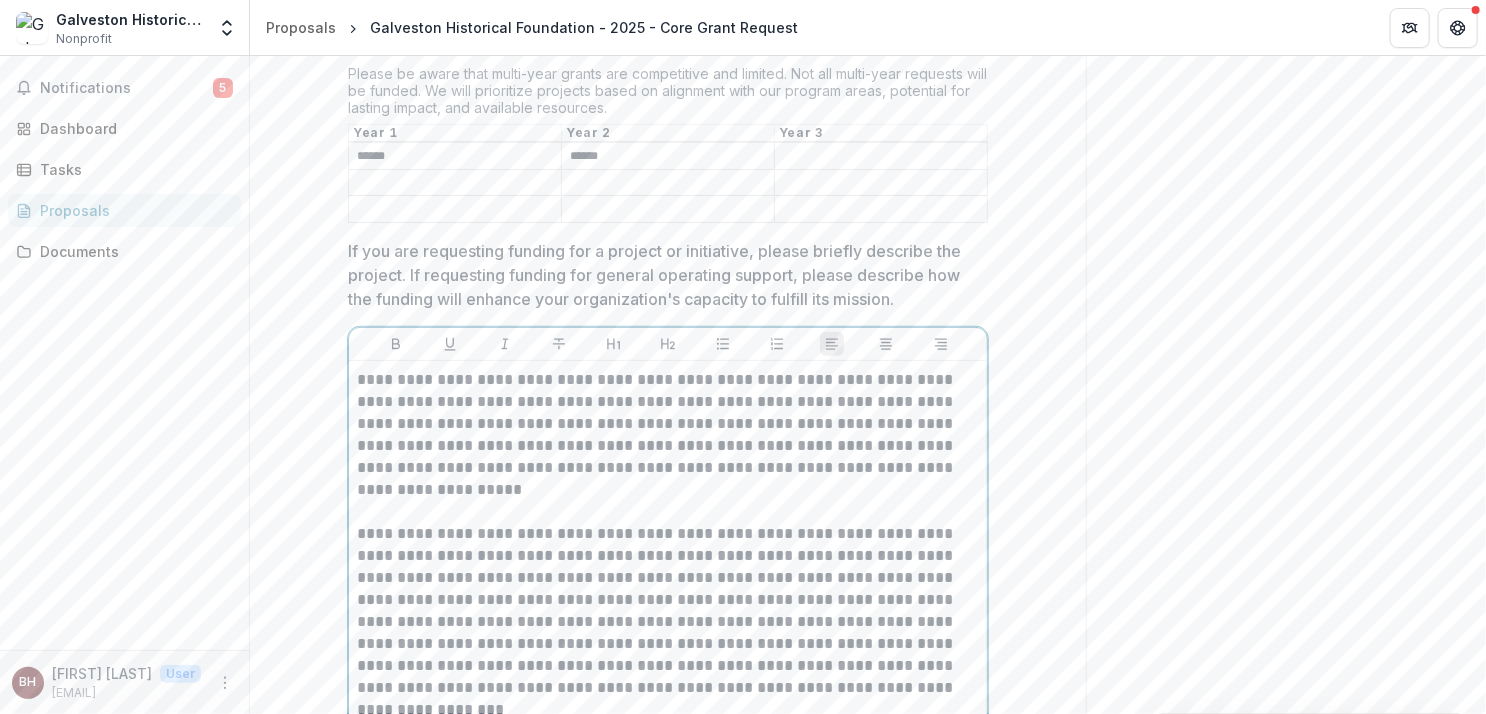 click on "**********" at bounding box center [668, 435] 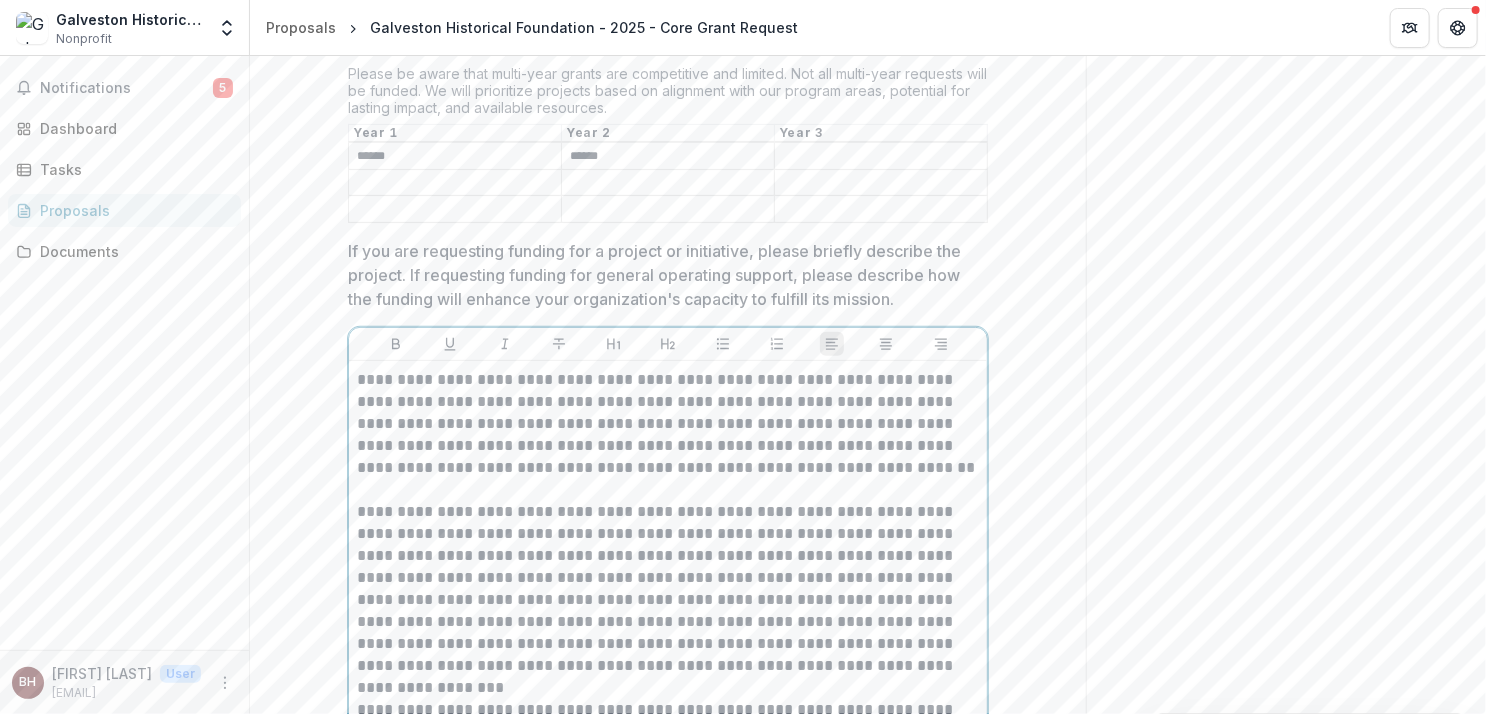 click on "**********" at bounding box center [668, 589] 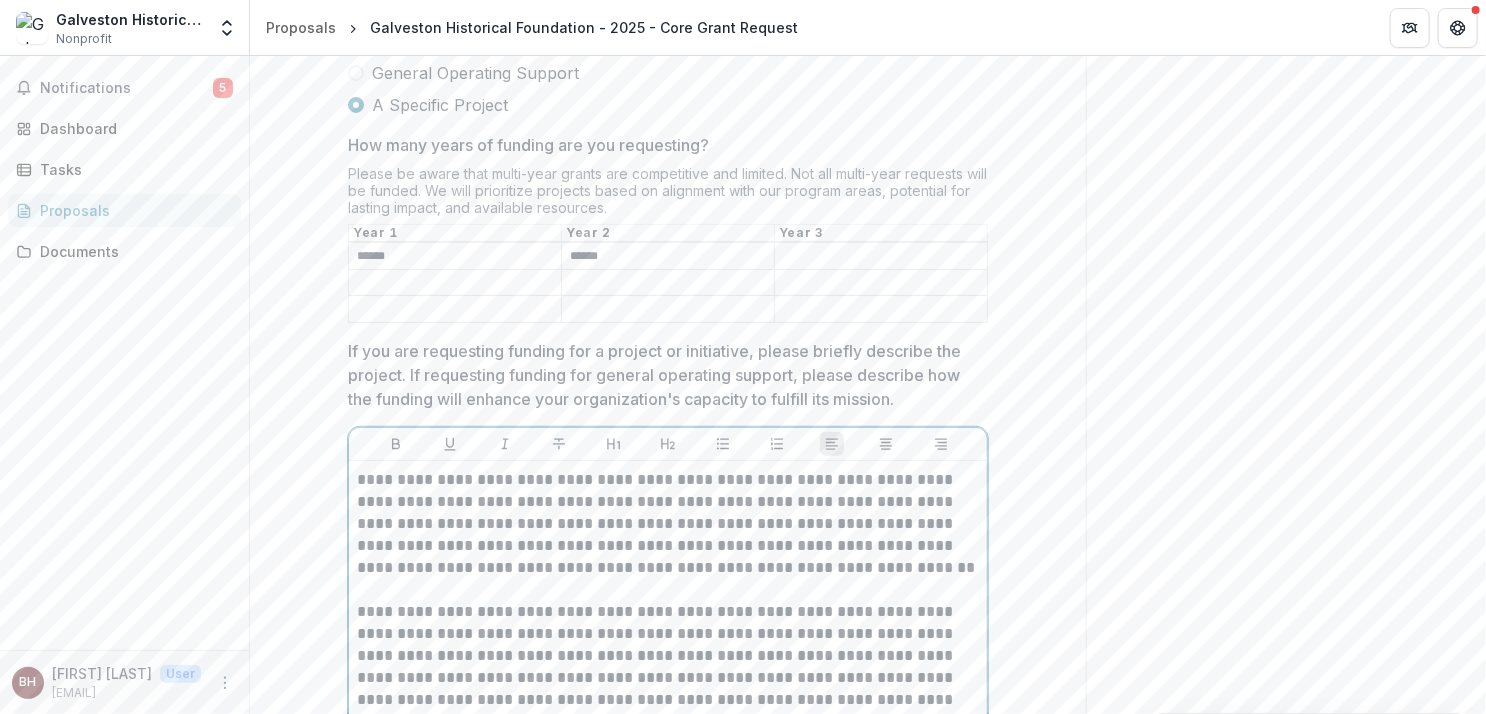 scroll, scrollTop: 4096, scrollLeft: 0, axis: vertical 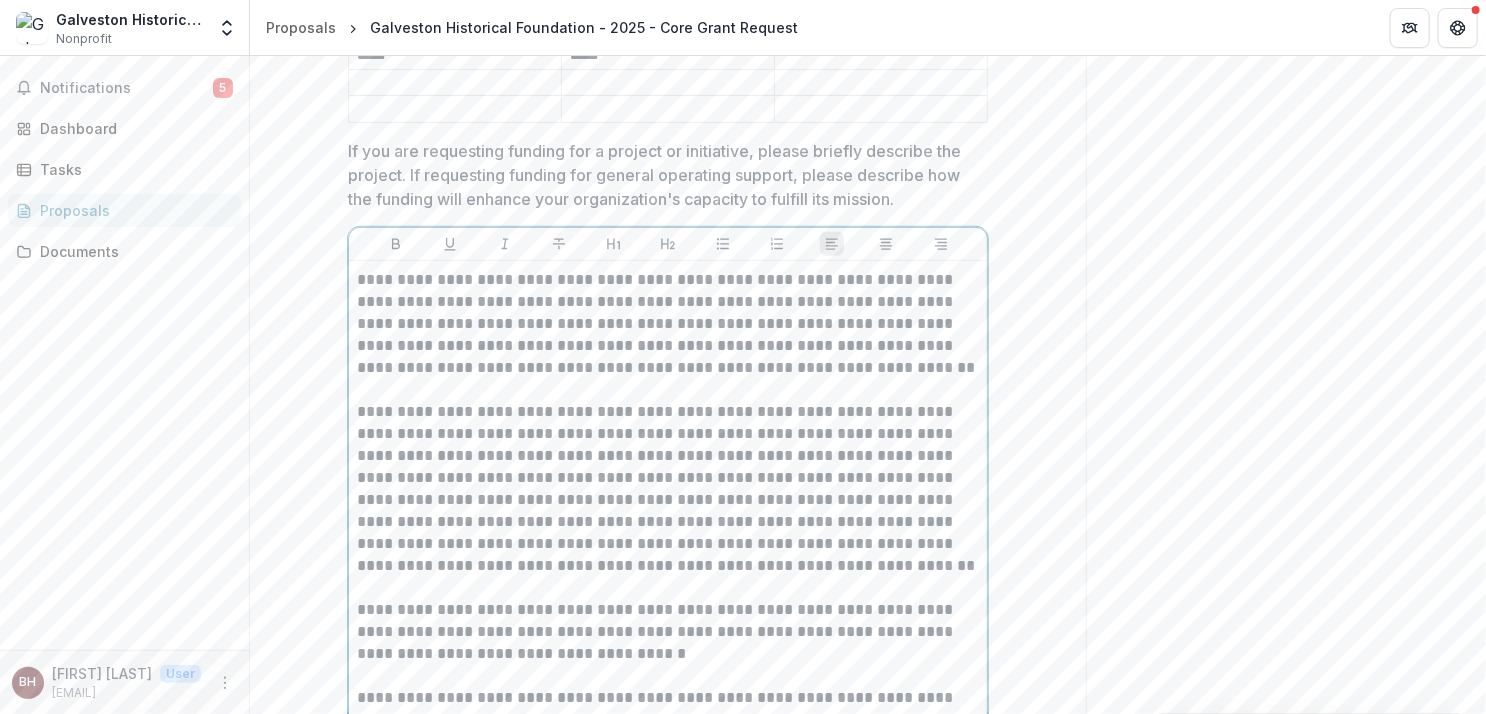 click on "**********" at bounding box center (668, 489) 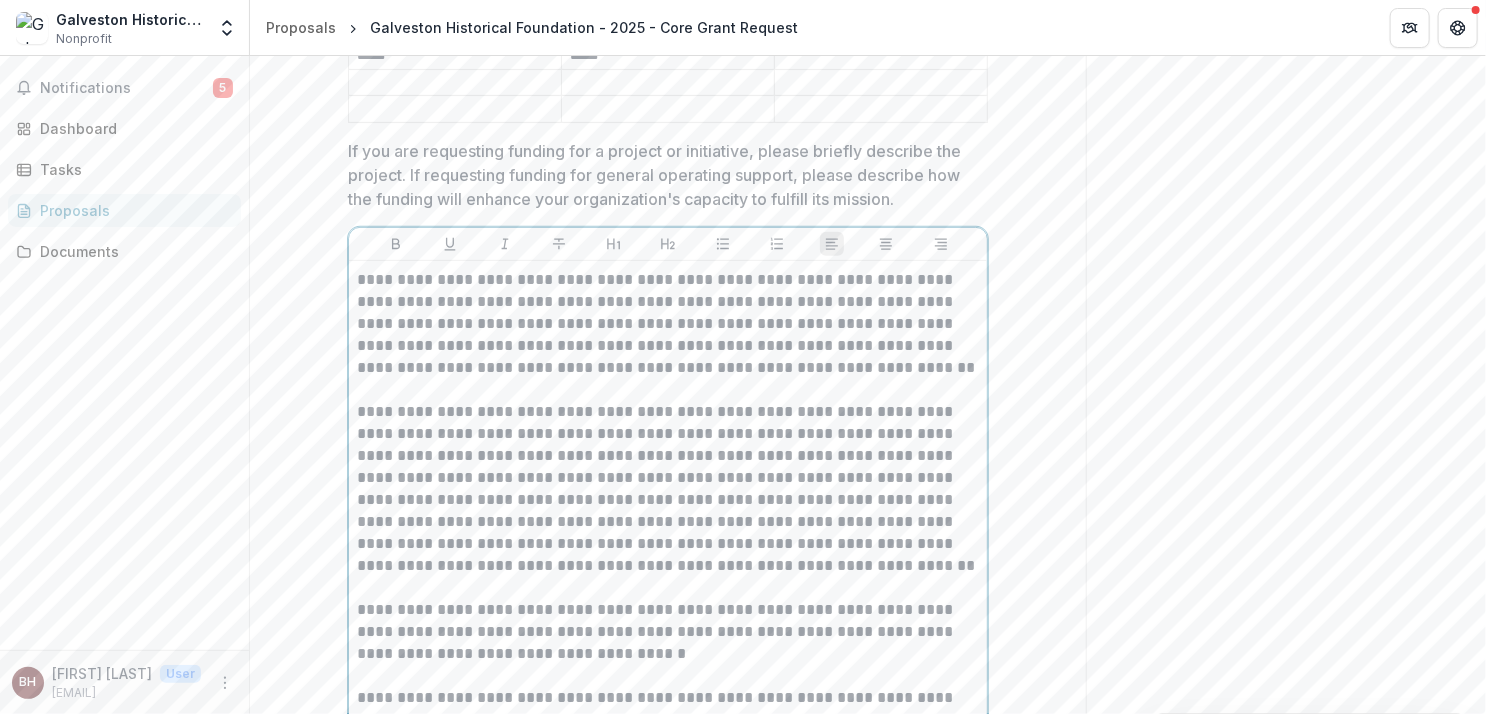 click on "**********" at bounding box center [668, 489] 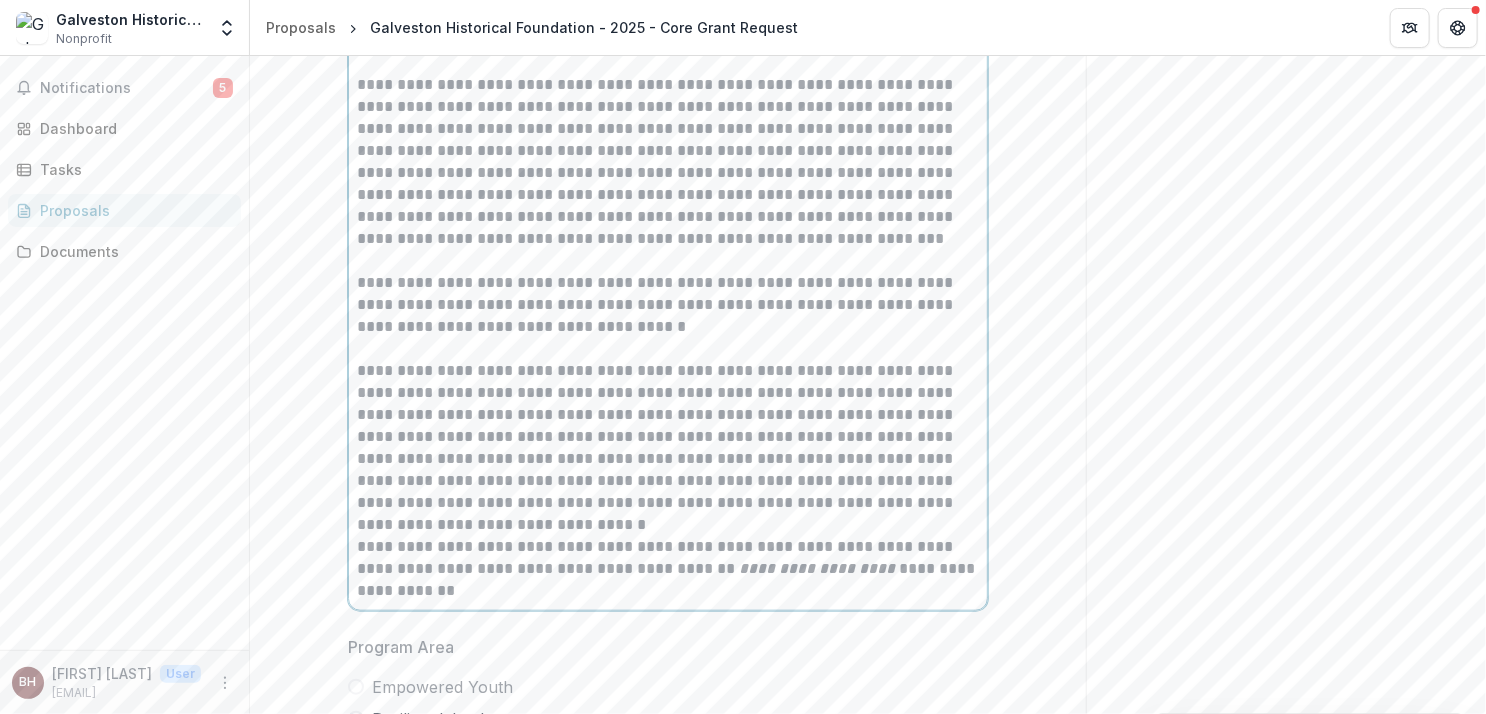 scroll, scrollTop: 4496, scrollLeft: 0, axis: vertical 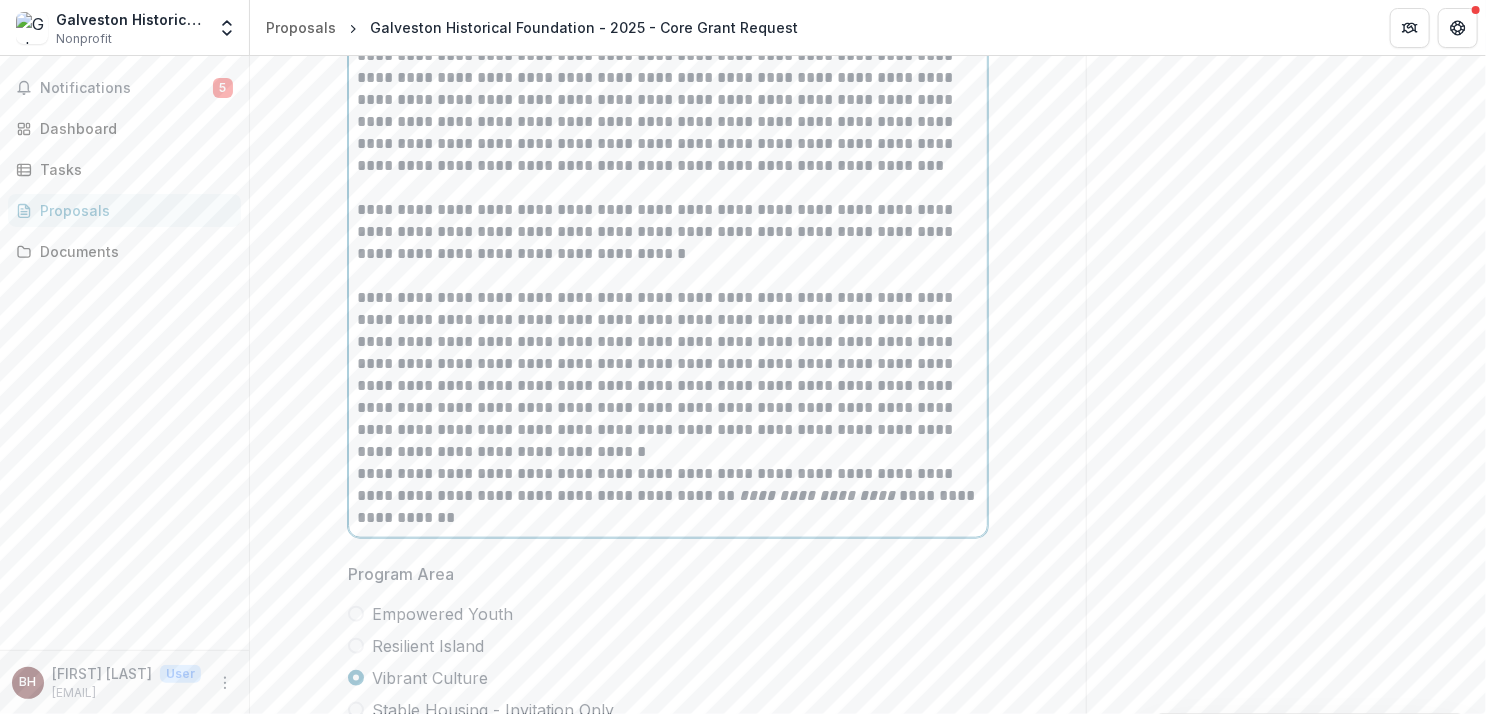 click on "**********" at bounding box center (668, 232) 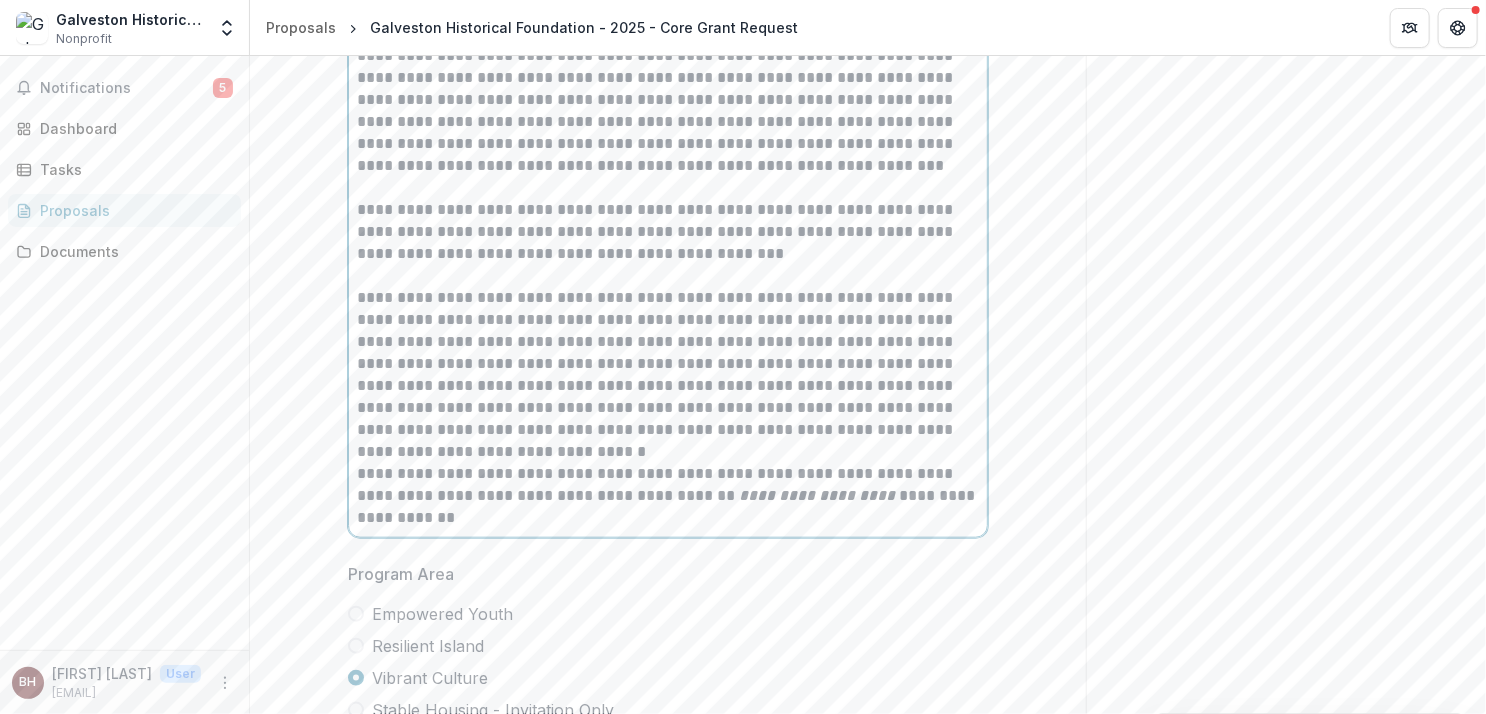click on "**********" at bounding box center (668, 232) 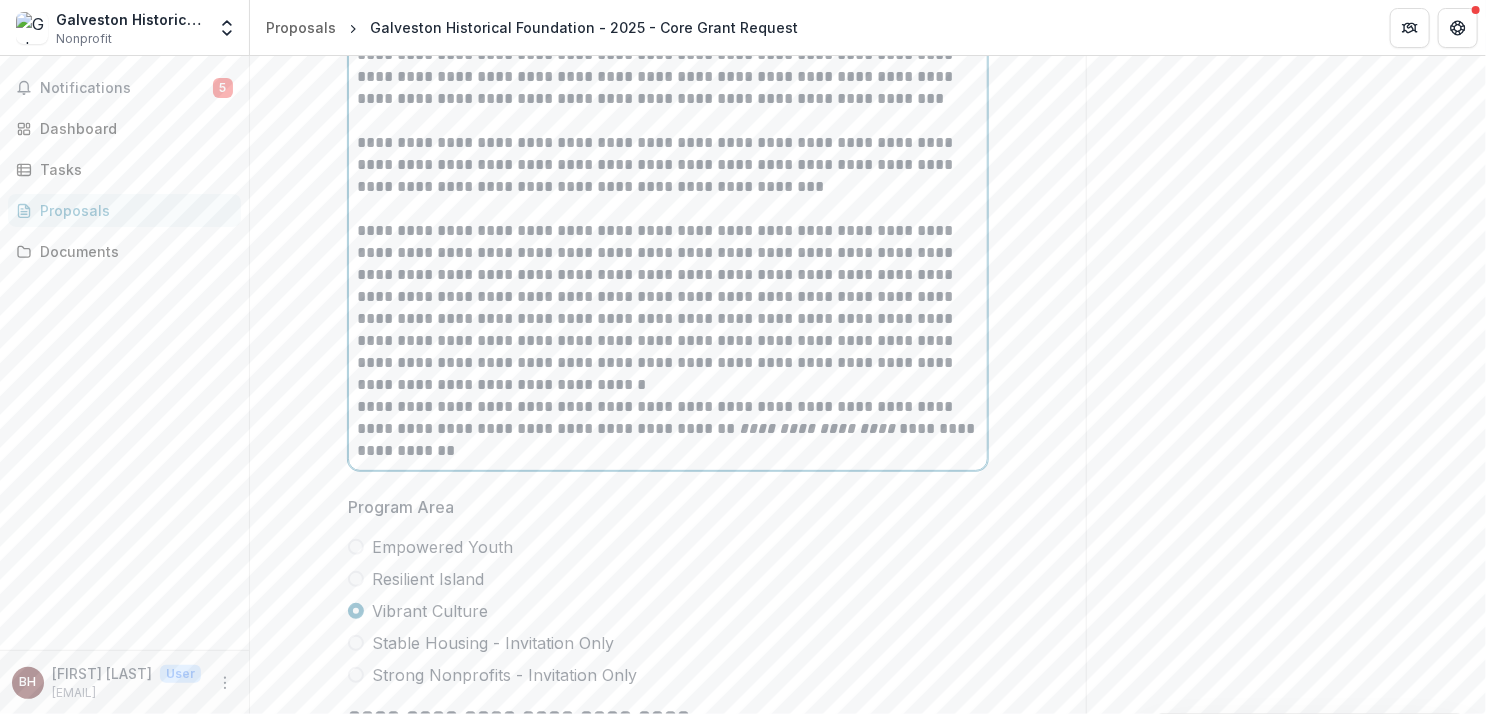 scroll, scrollTop: 4596, scrollLeft: 0, axis: vertical 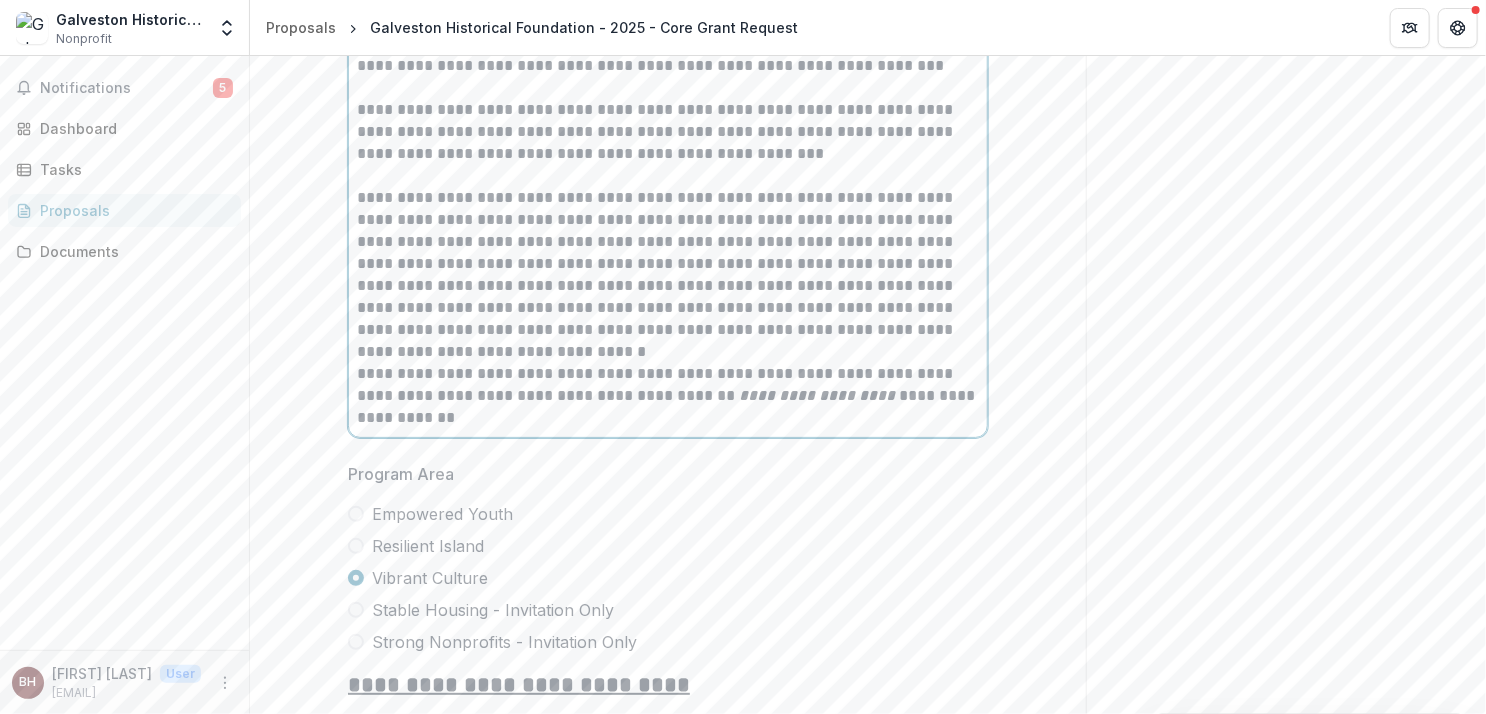 click on "**********" at bounding box center (668, 396) 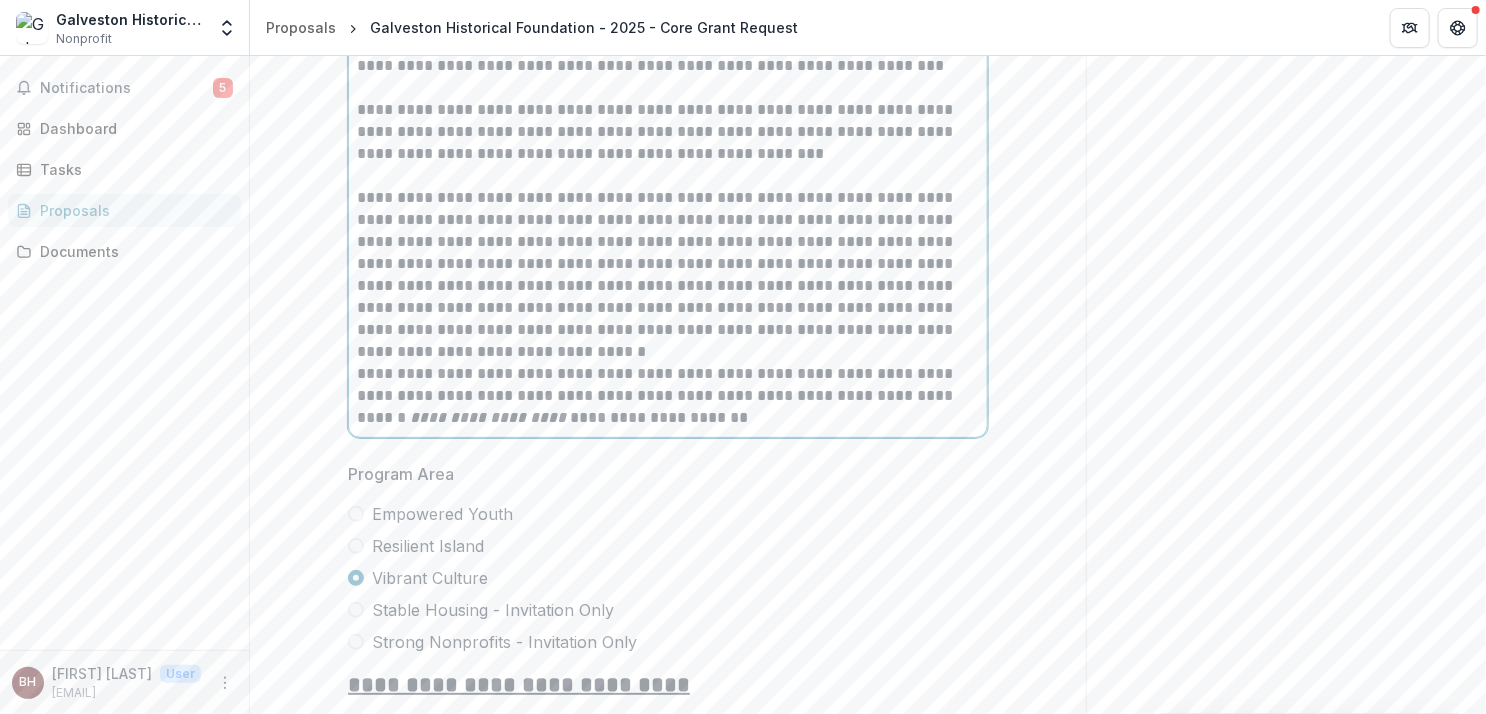 click on "**********" at bounding box center [668, 396] 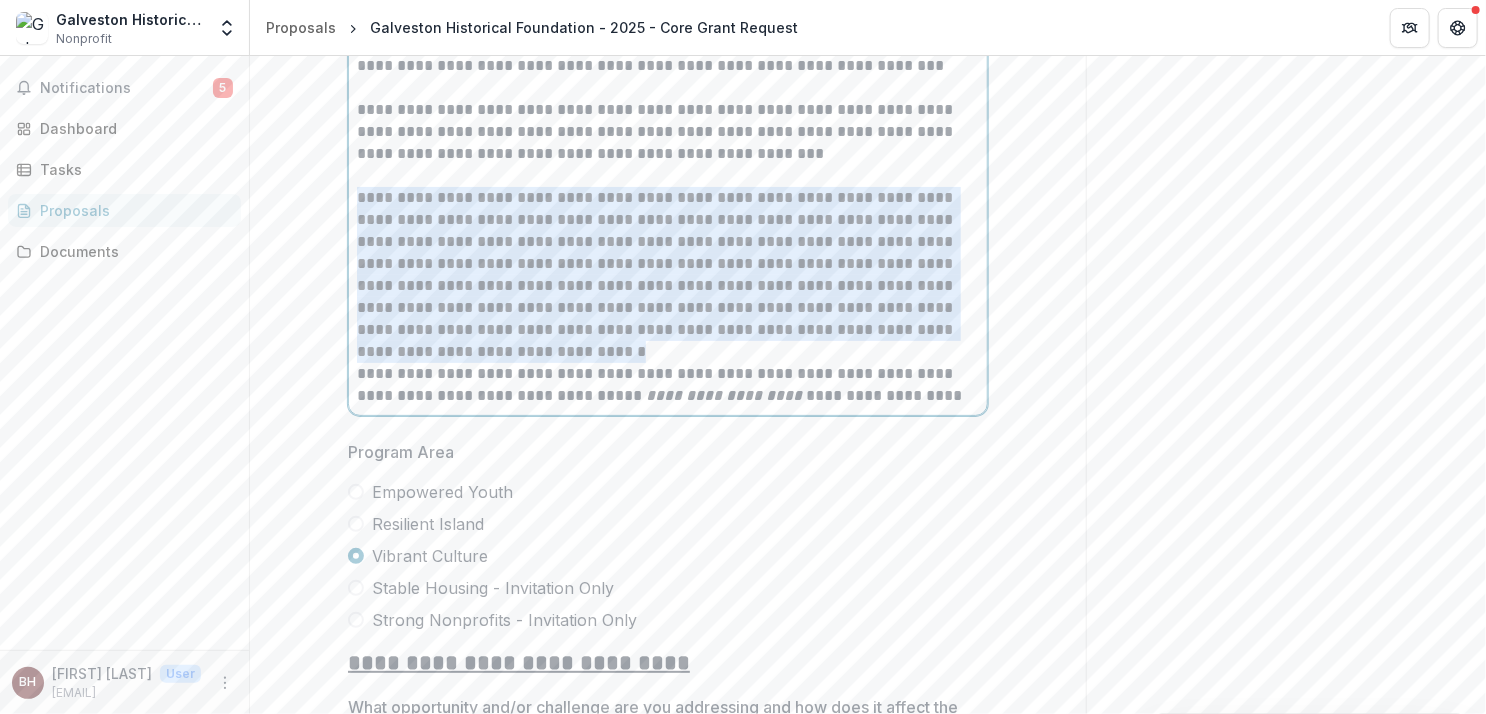 drag, startPoint x: 355, startPoint y: 199, endPoint x: 924, endPoint y: 333, distance: 584.5657 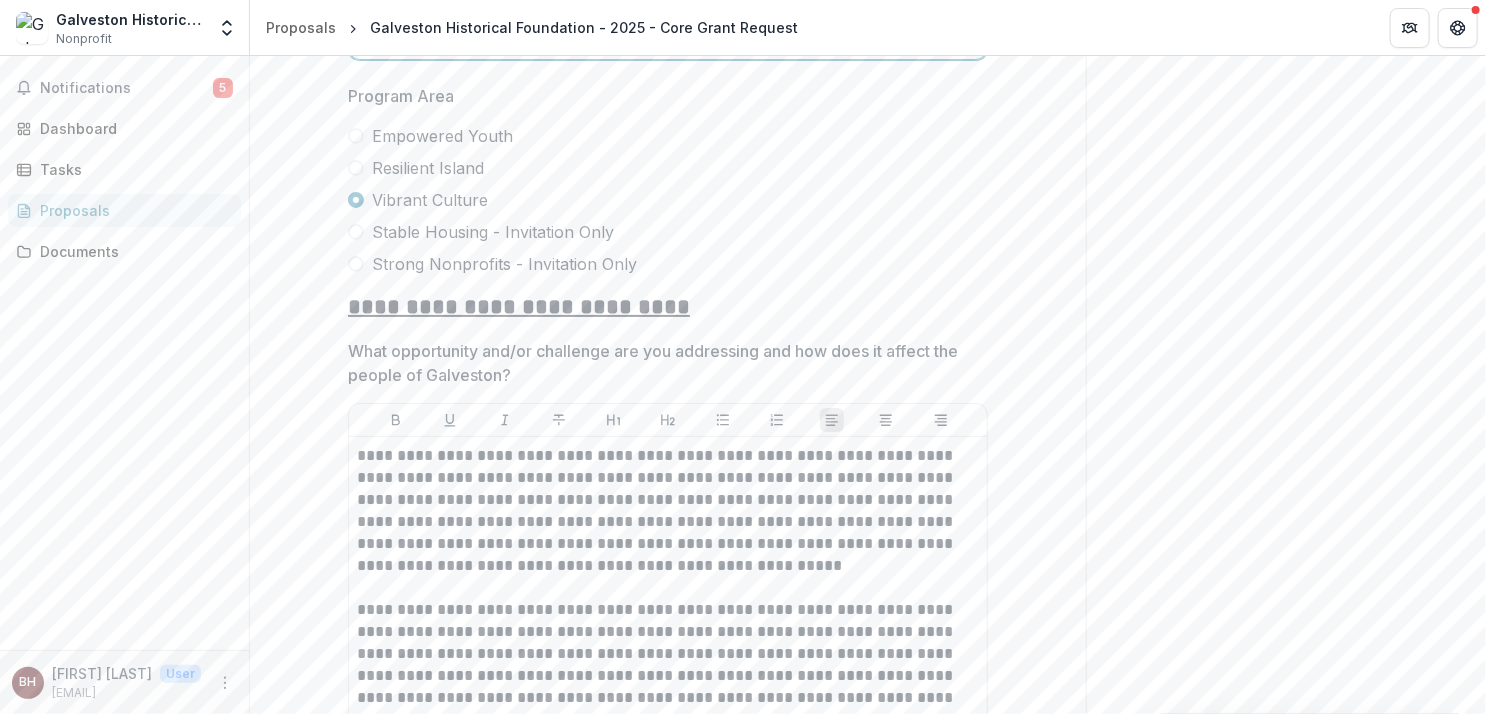 scroll, scrollTop: 5296, scrollLeft: 0, axis: vertical 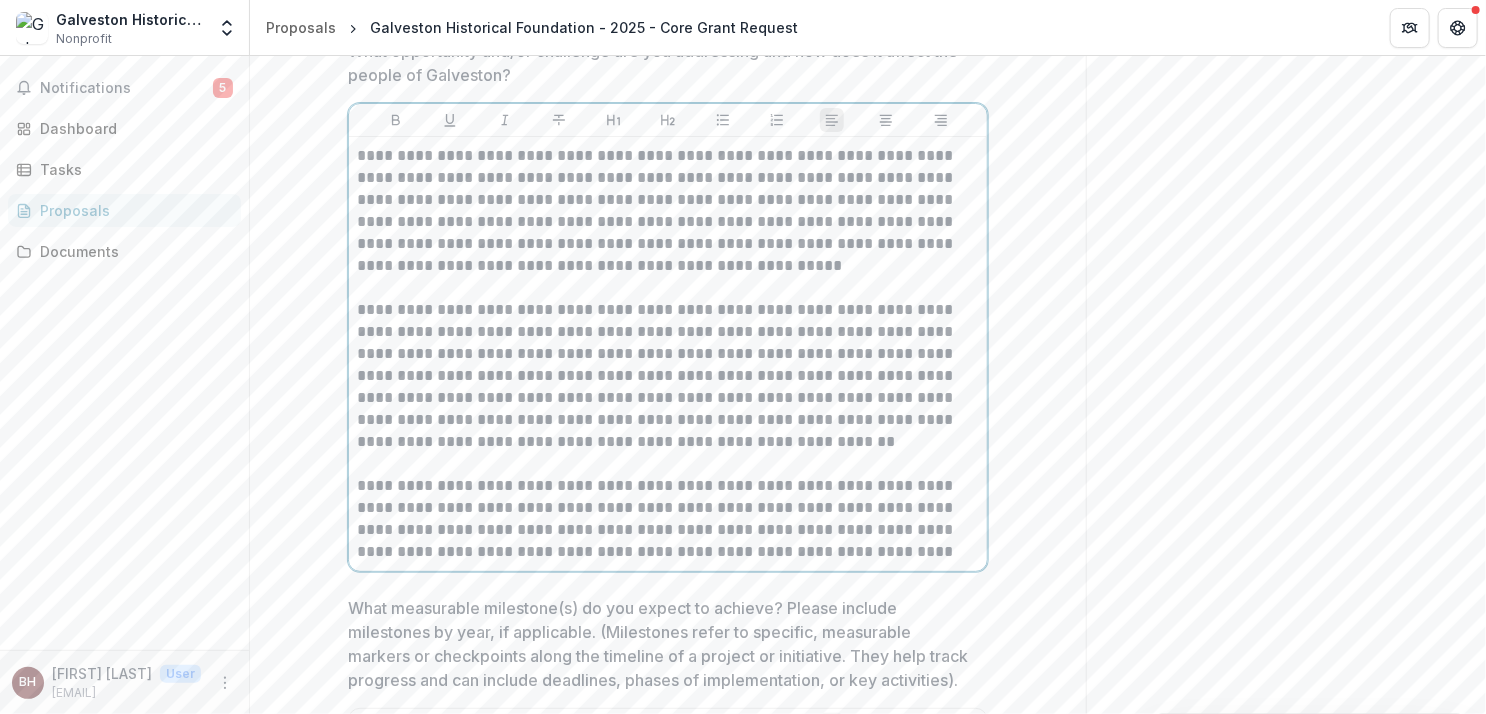 click on "**********" at bounding box center [668, 211] 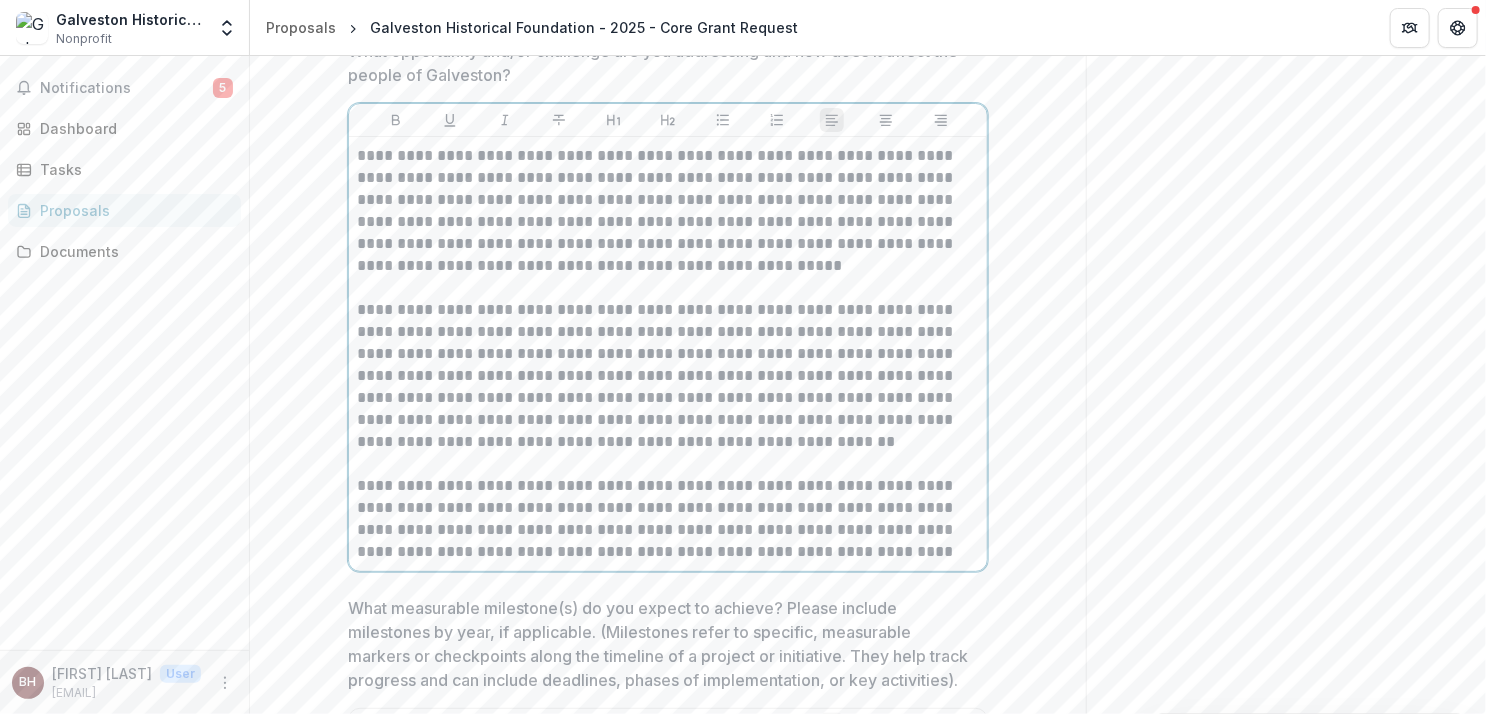 click on "**********" at bounding box center (668, 211) 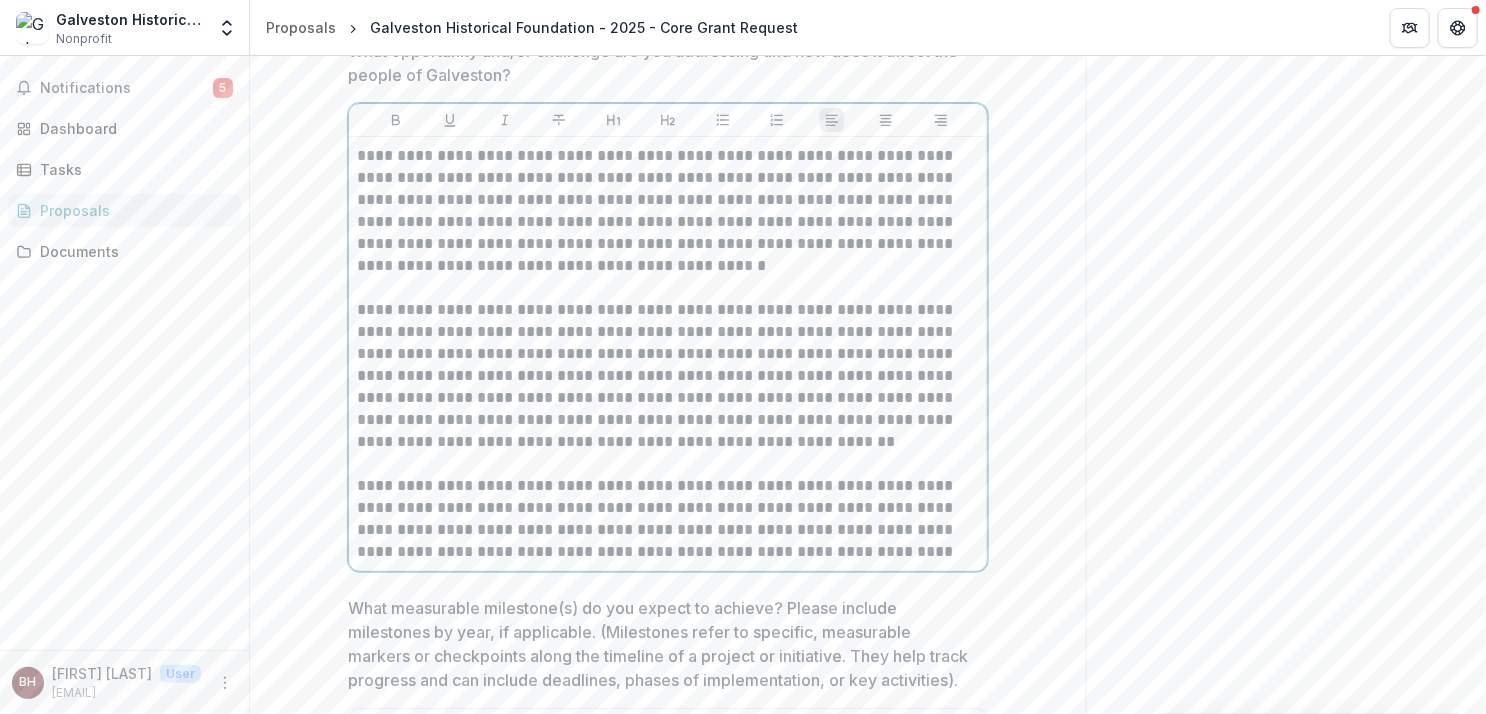 click on "**********" at bounding box center [668, 211] 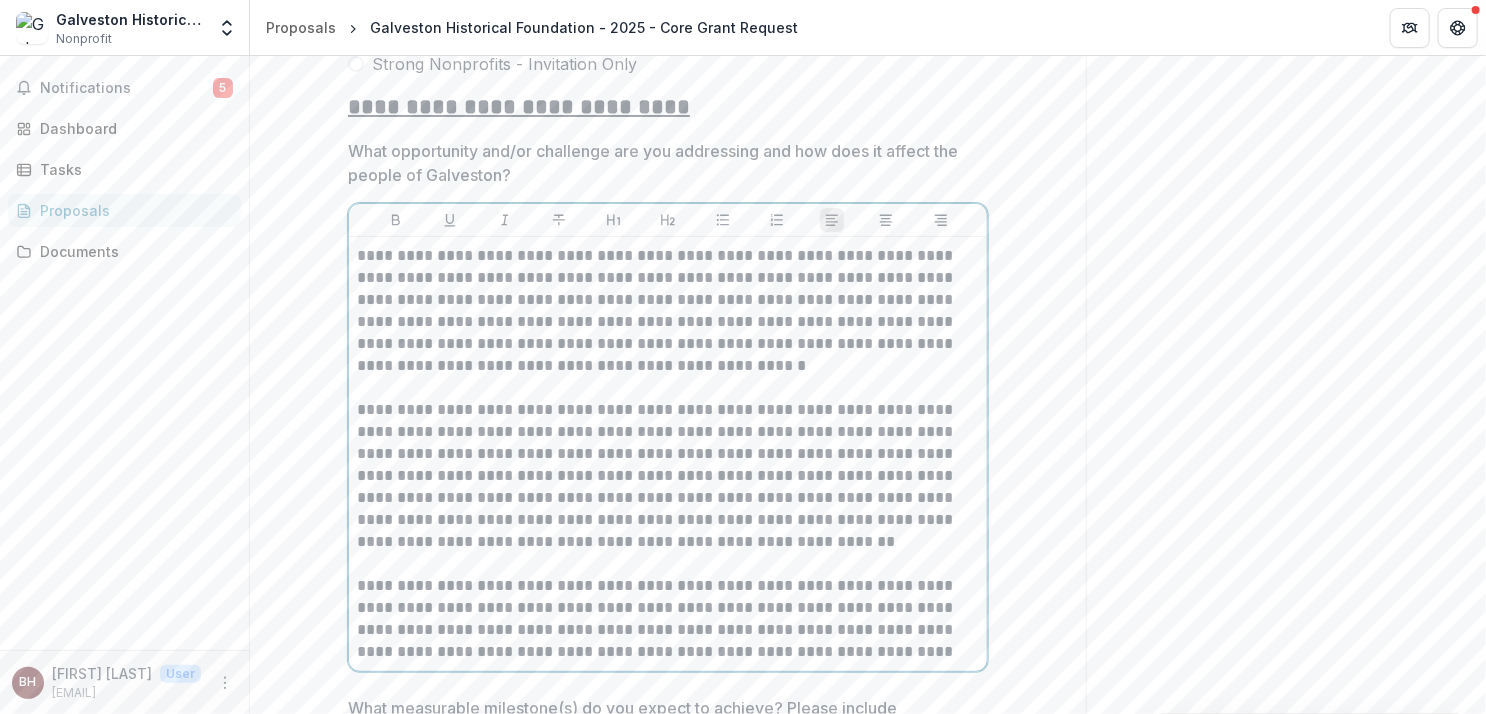 scroll, scrollTop: 5296, scrollLeft: 0, axis: vertical 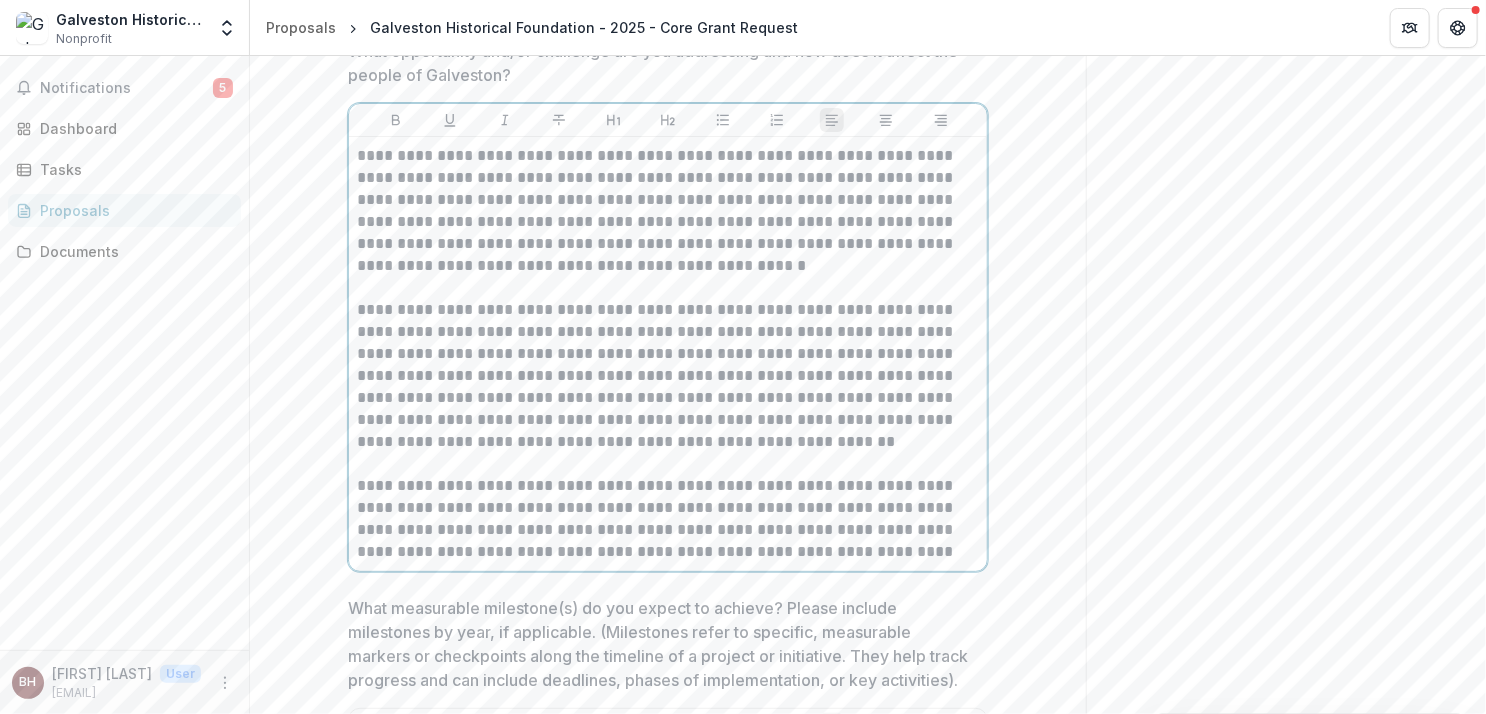 click on "**********" at bounding box center [668, 211] 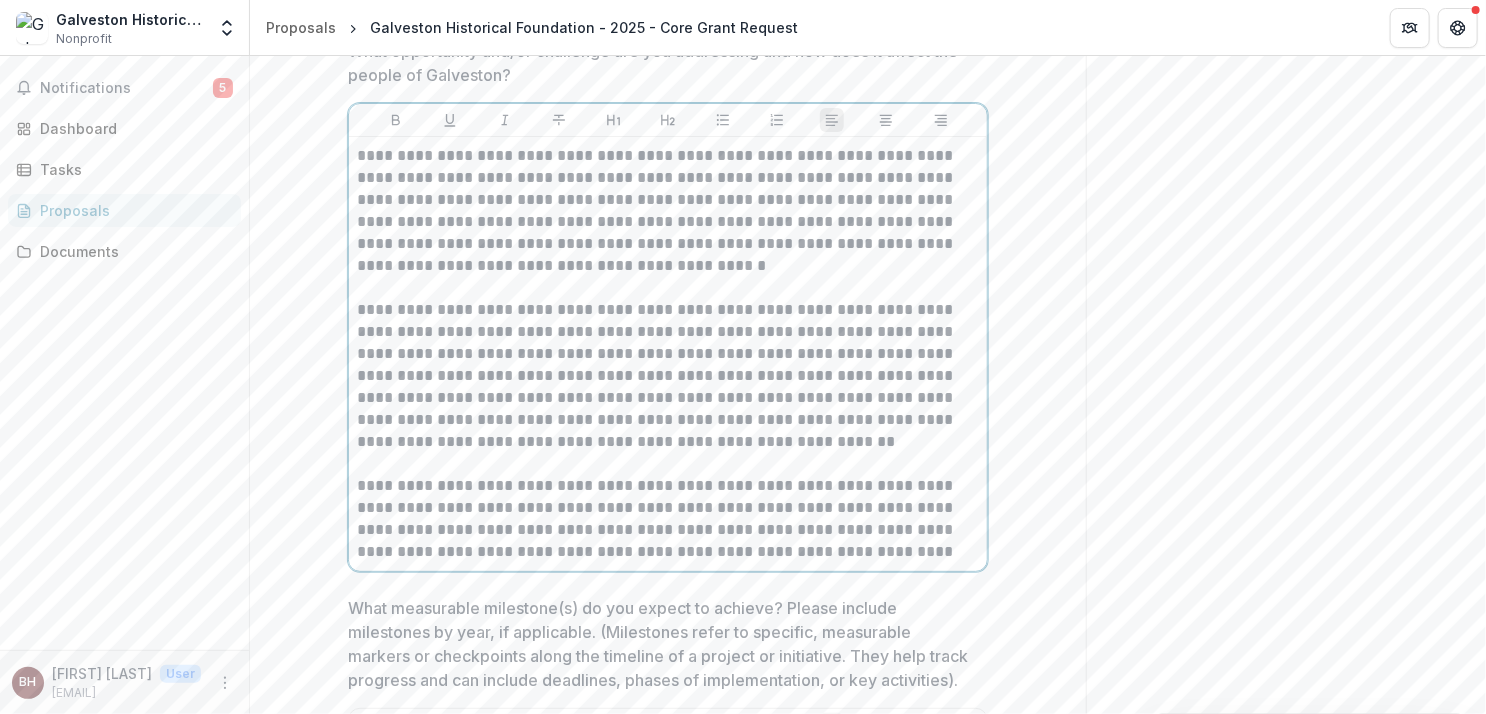 click on "**********" at bounding box center [668, 211] 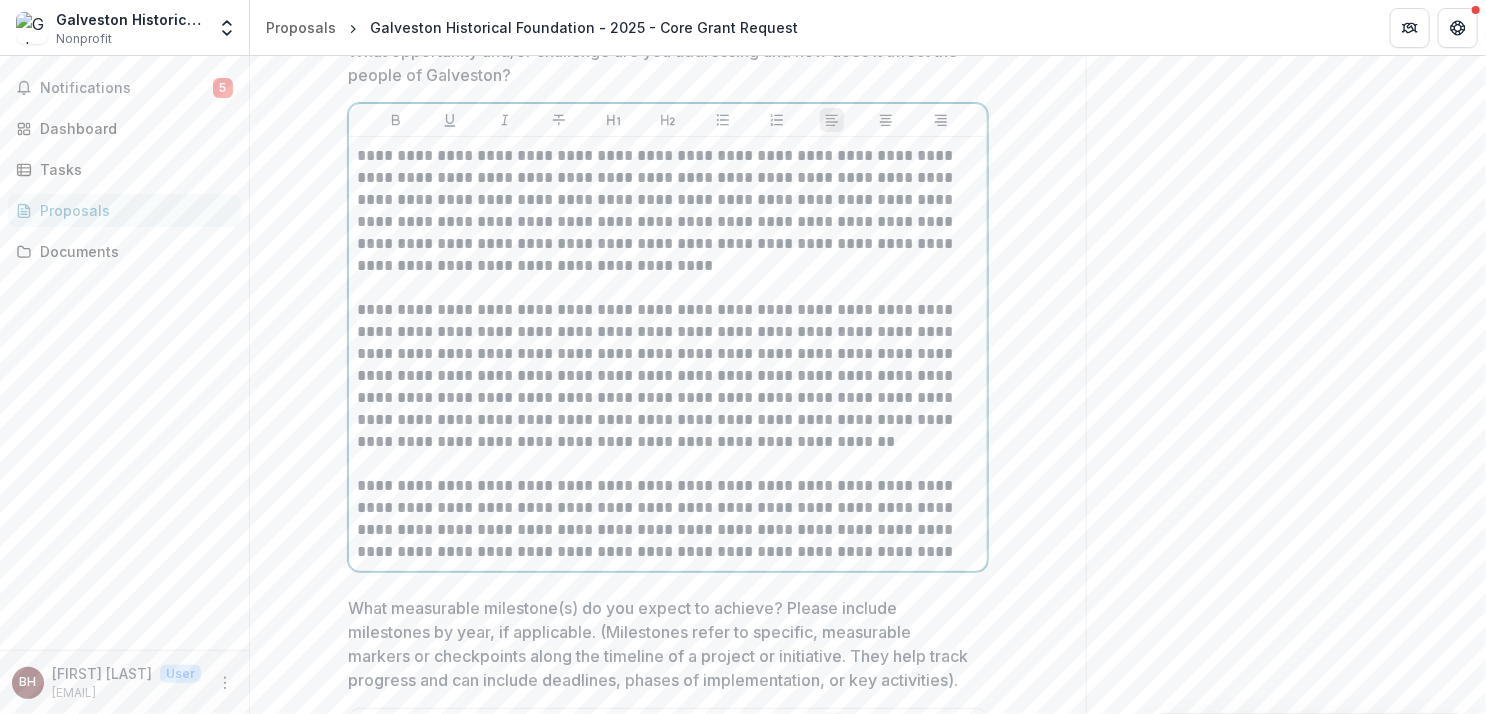 click on "**********" at bounding box center (668, 211) 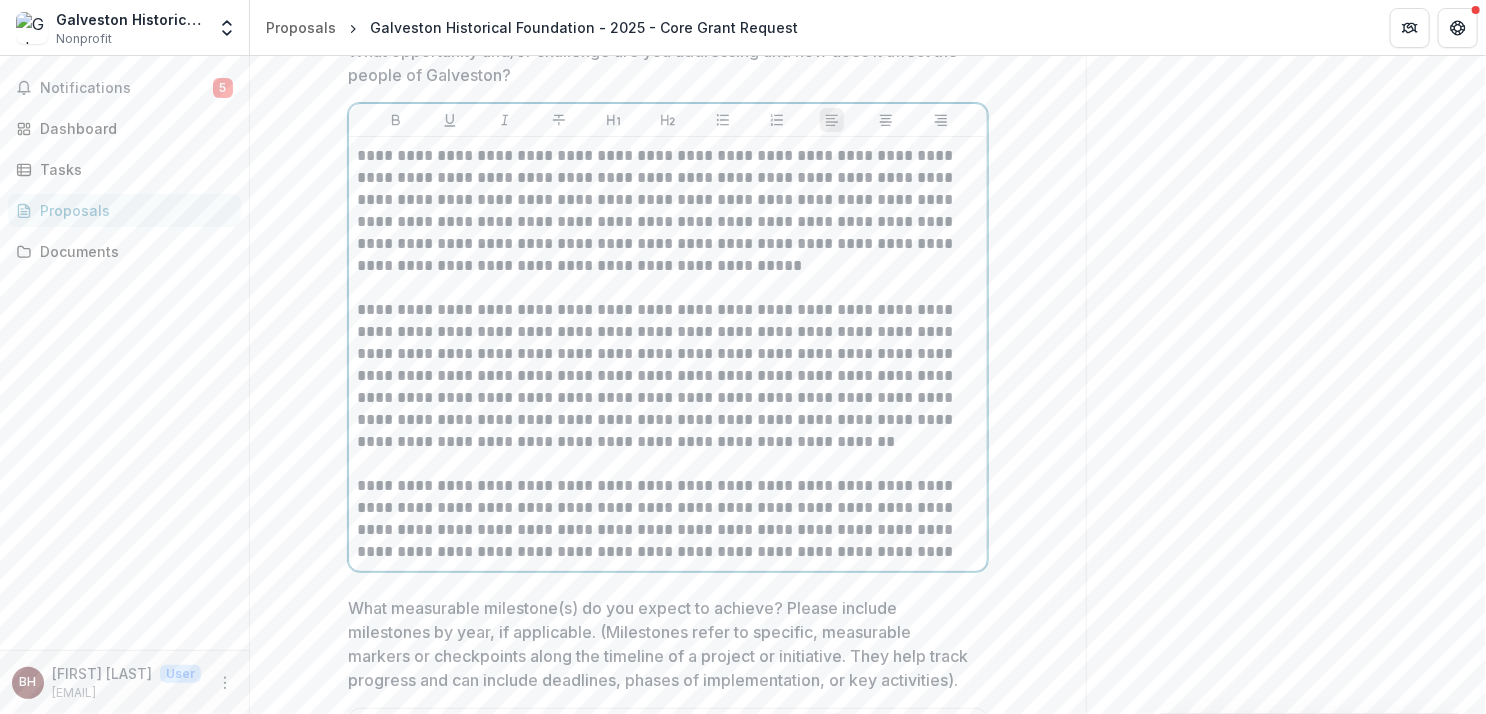 click on "**********" at bounding box center (668, 211) 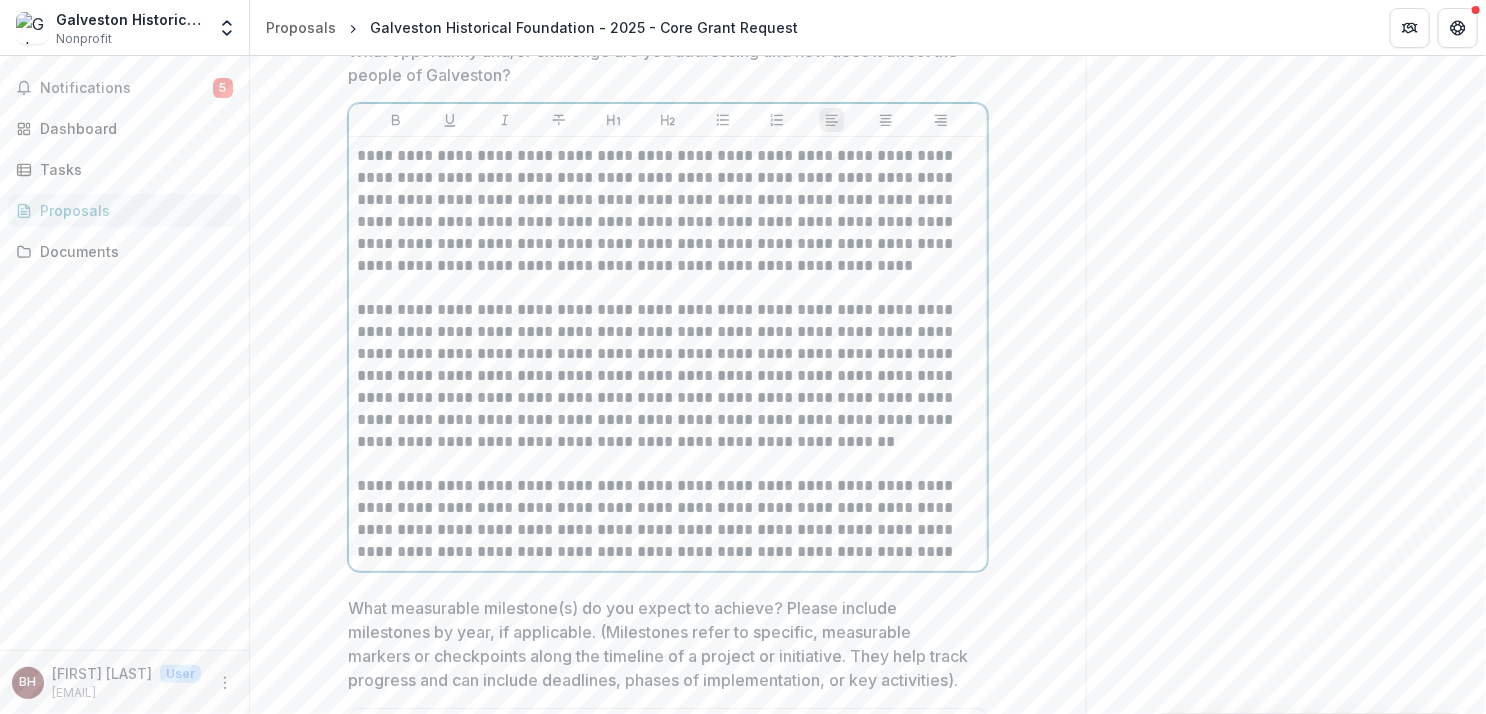 scroll, scrollTop: 5396, scrollLeft: 0, axis: vertical 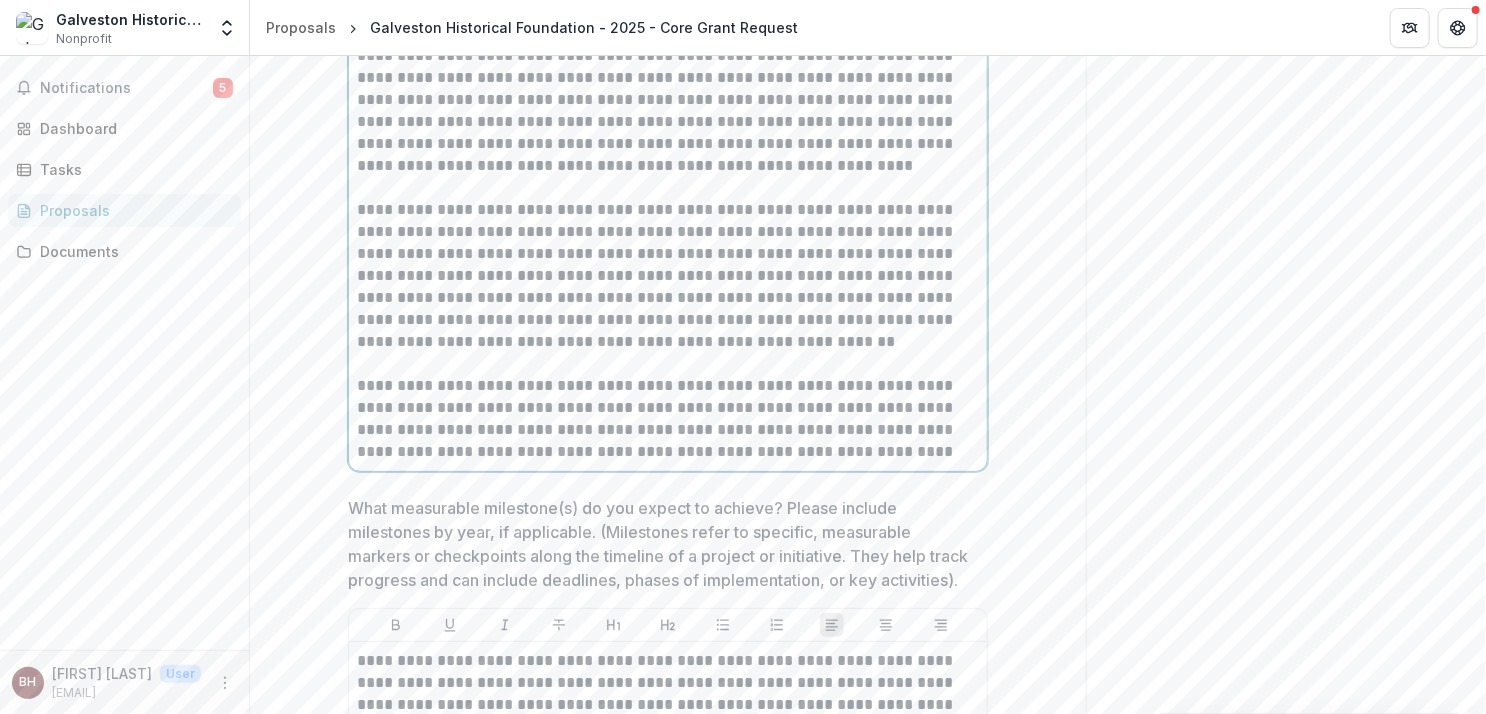 click on "**********" at bounding box center (668, 276) 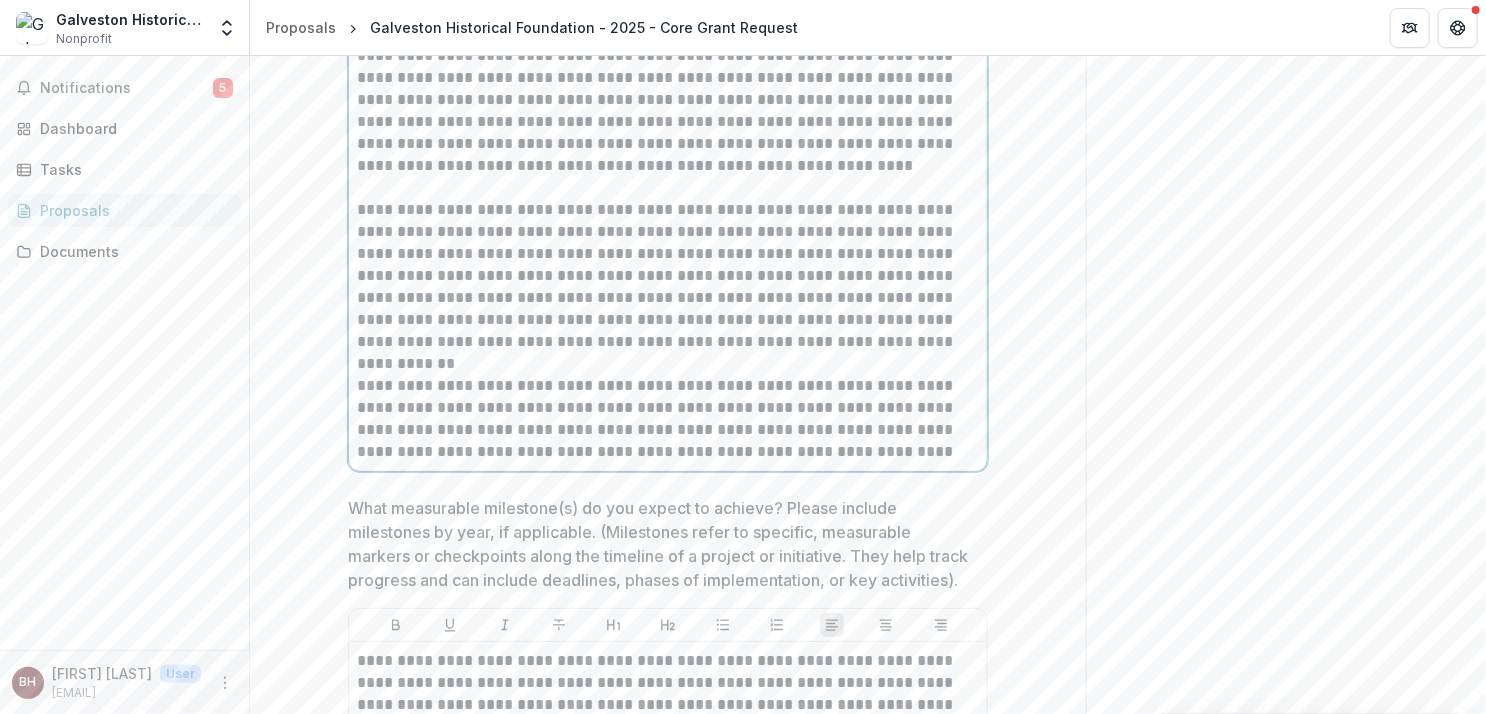 click on "**********" at bounding box center [668, 276] 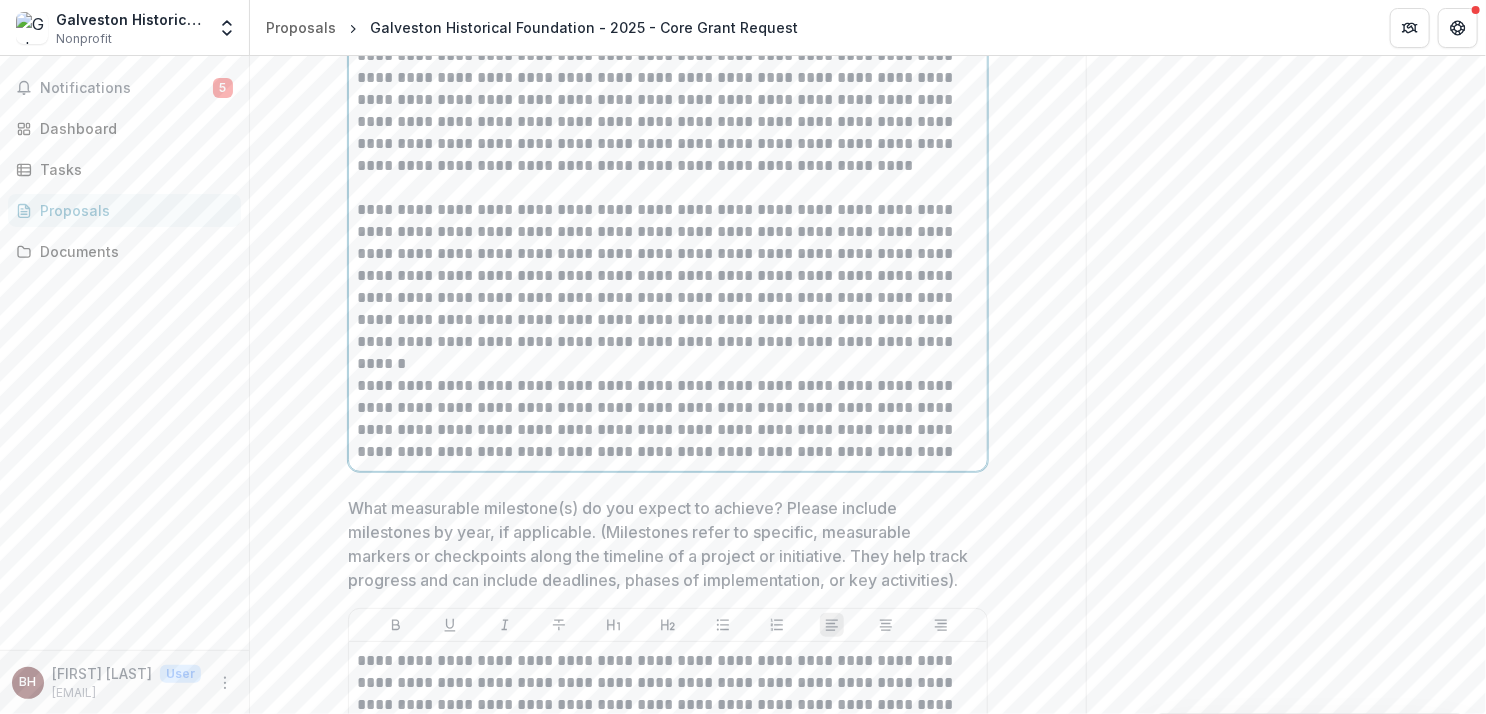 click on "**********" at bounding box center [668, 276] 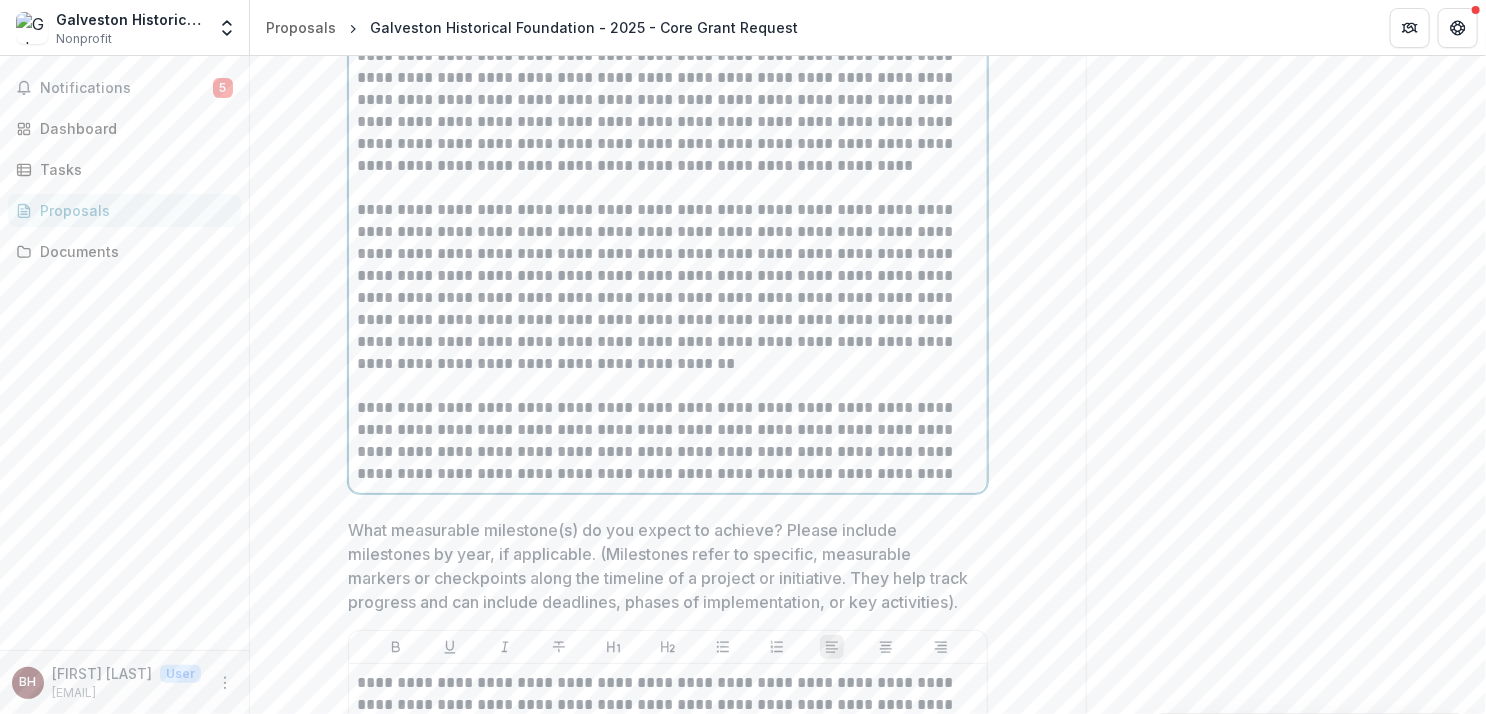 click on "**********" at bounding box center (668, 287) 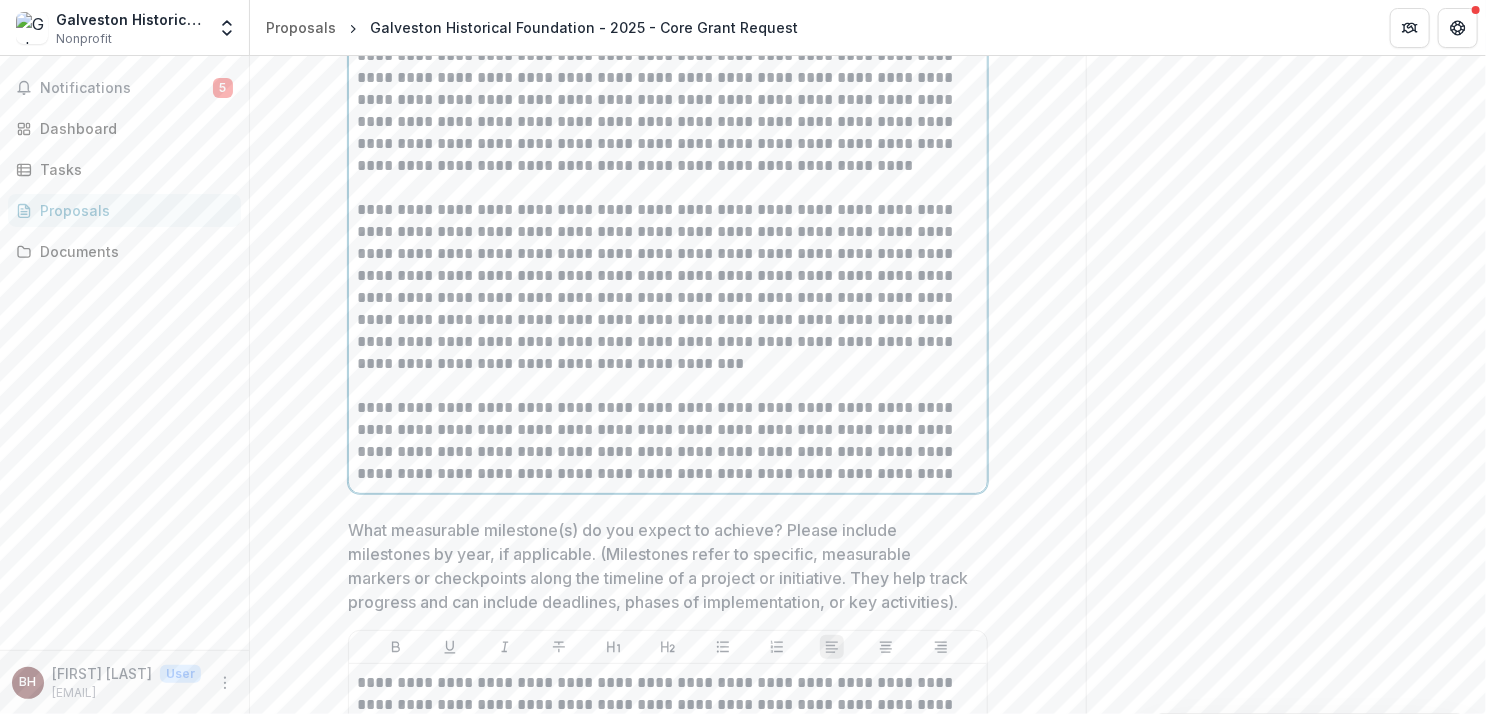 click on "**********" at bounding box center (668, 287) 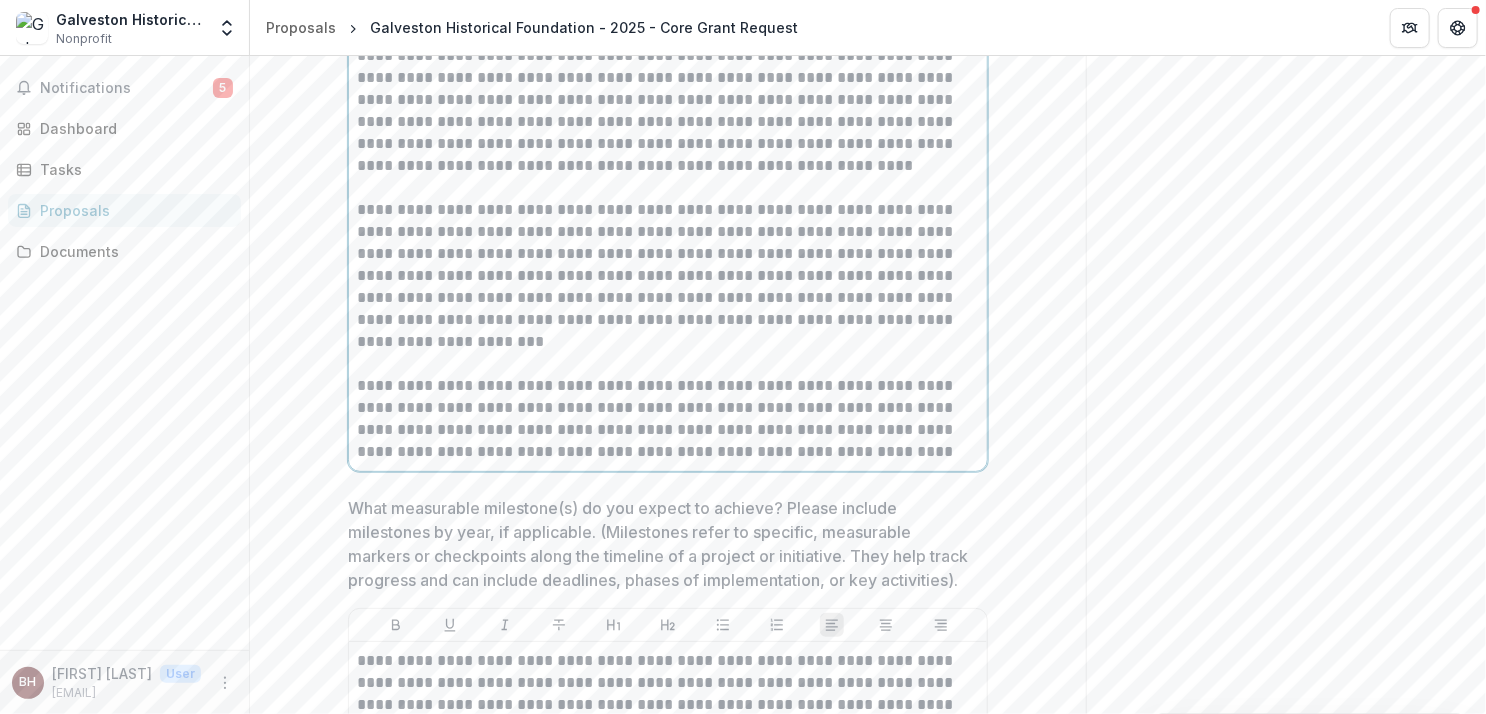 click on "**********" at bounding box center [668, 276] 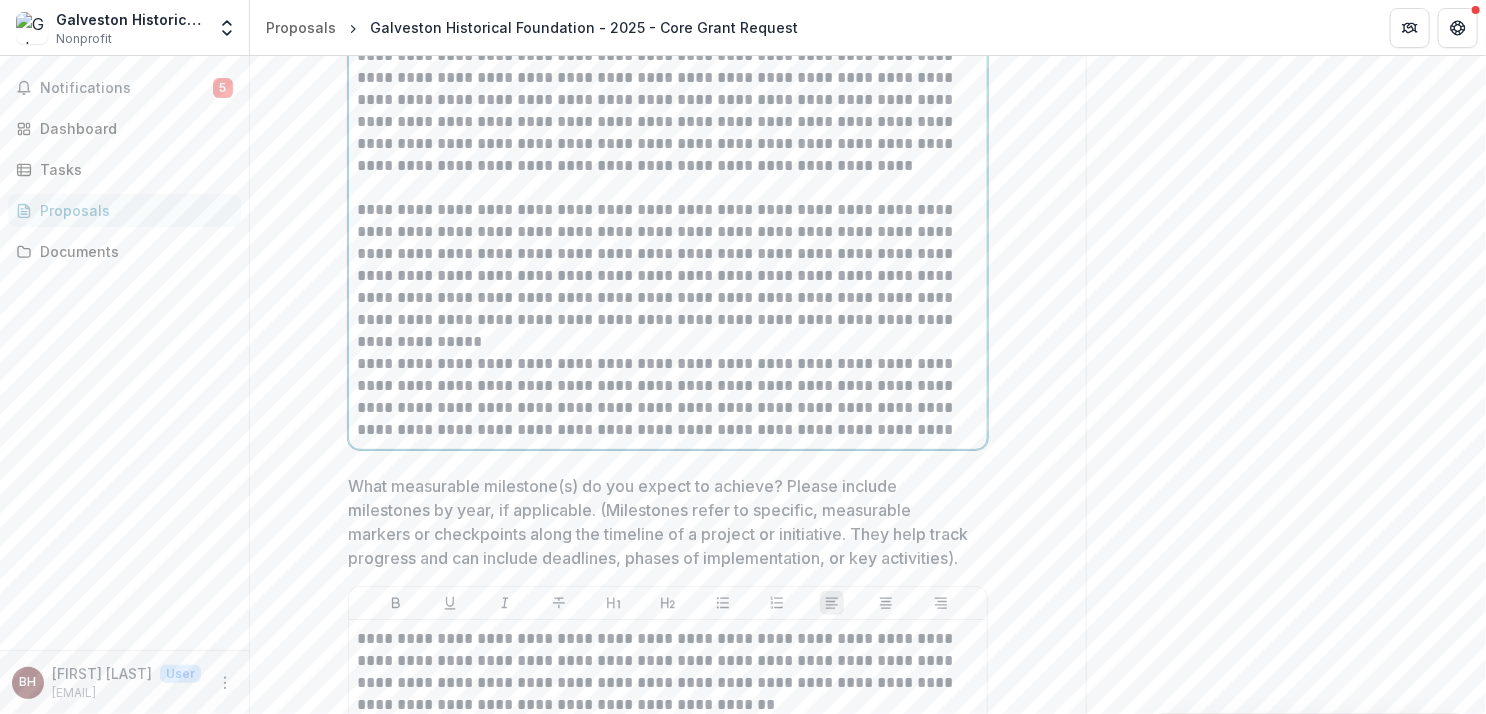click on "**********" at bounding box center [668, 265] 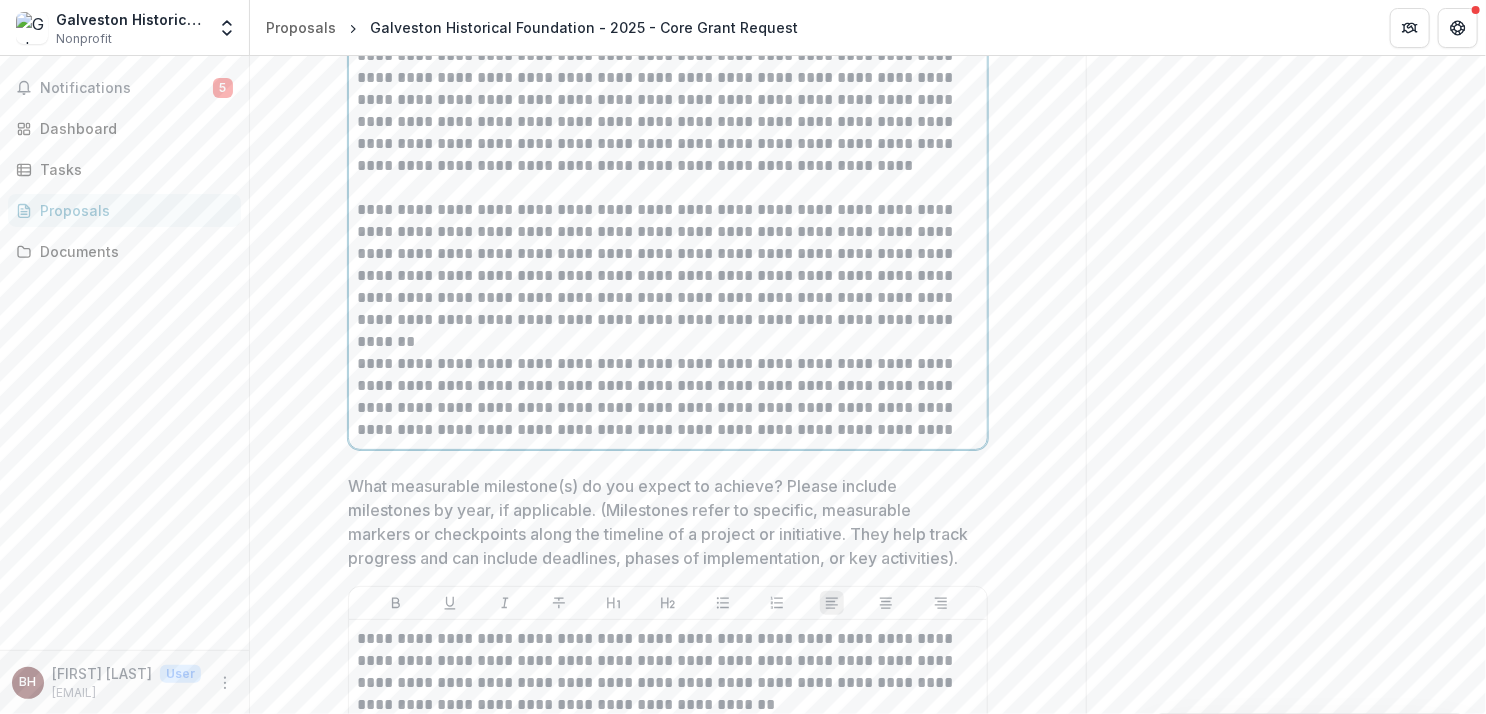 click on "**********" at bounding box center [668, 397] 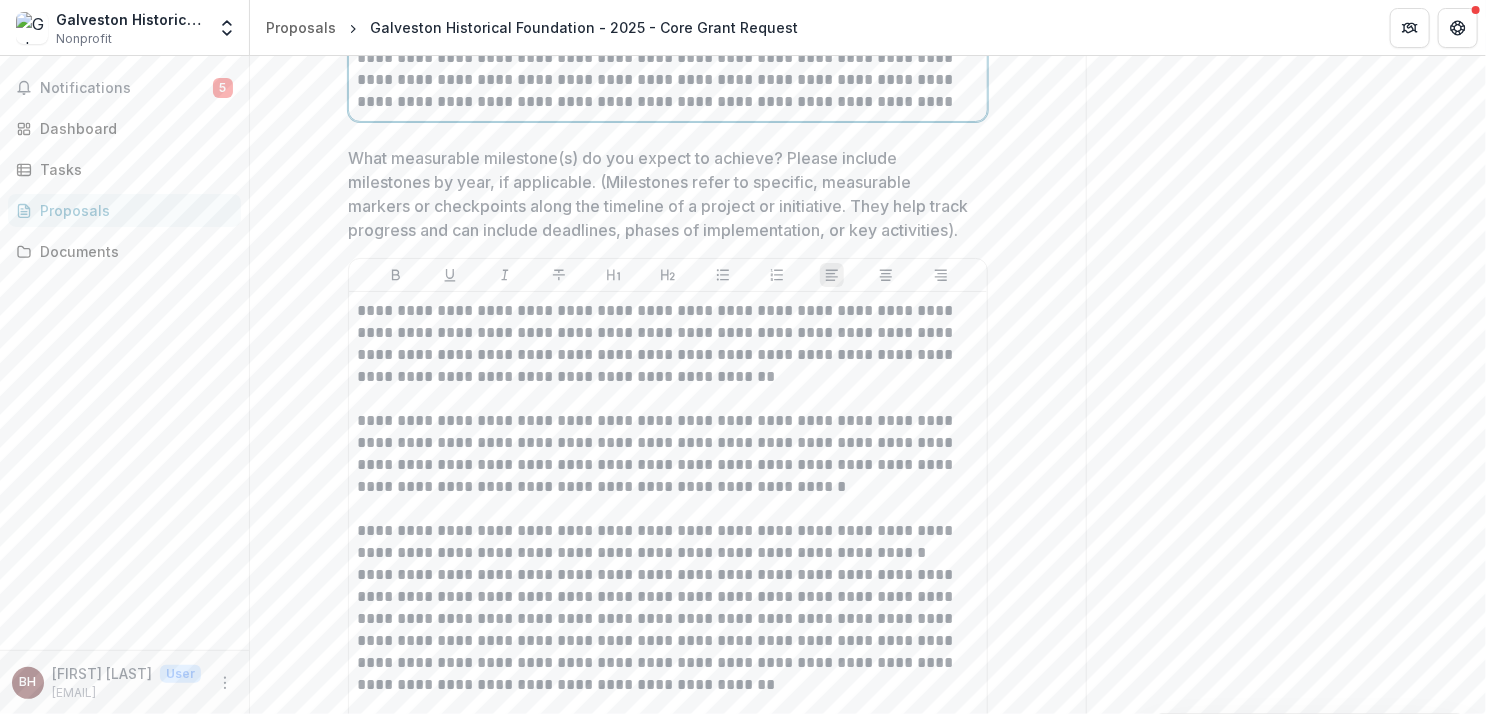 scroll, scrollTop: 5796, scrollLeft: 0, axis: vertical 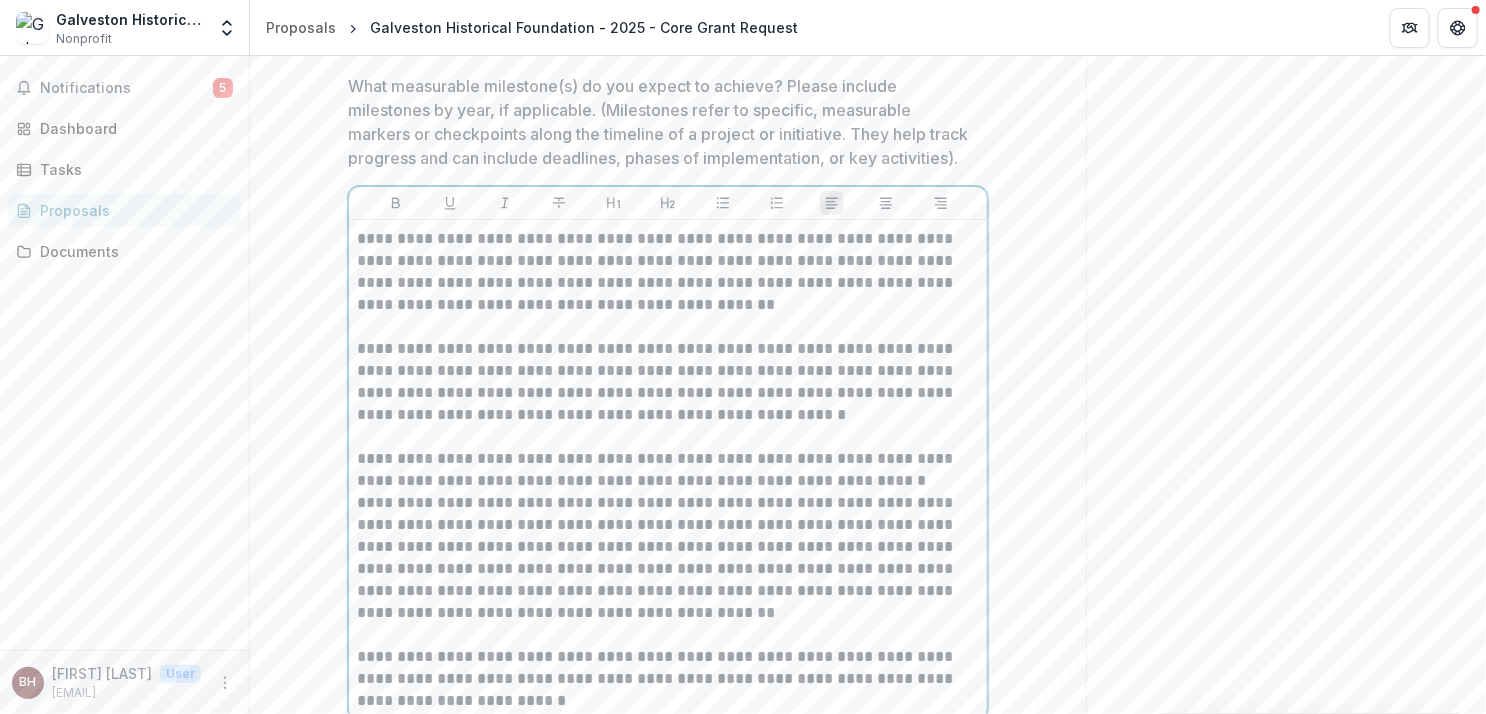 click on "**********" at bounding box center [668, 272] 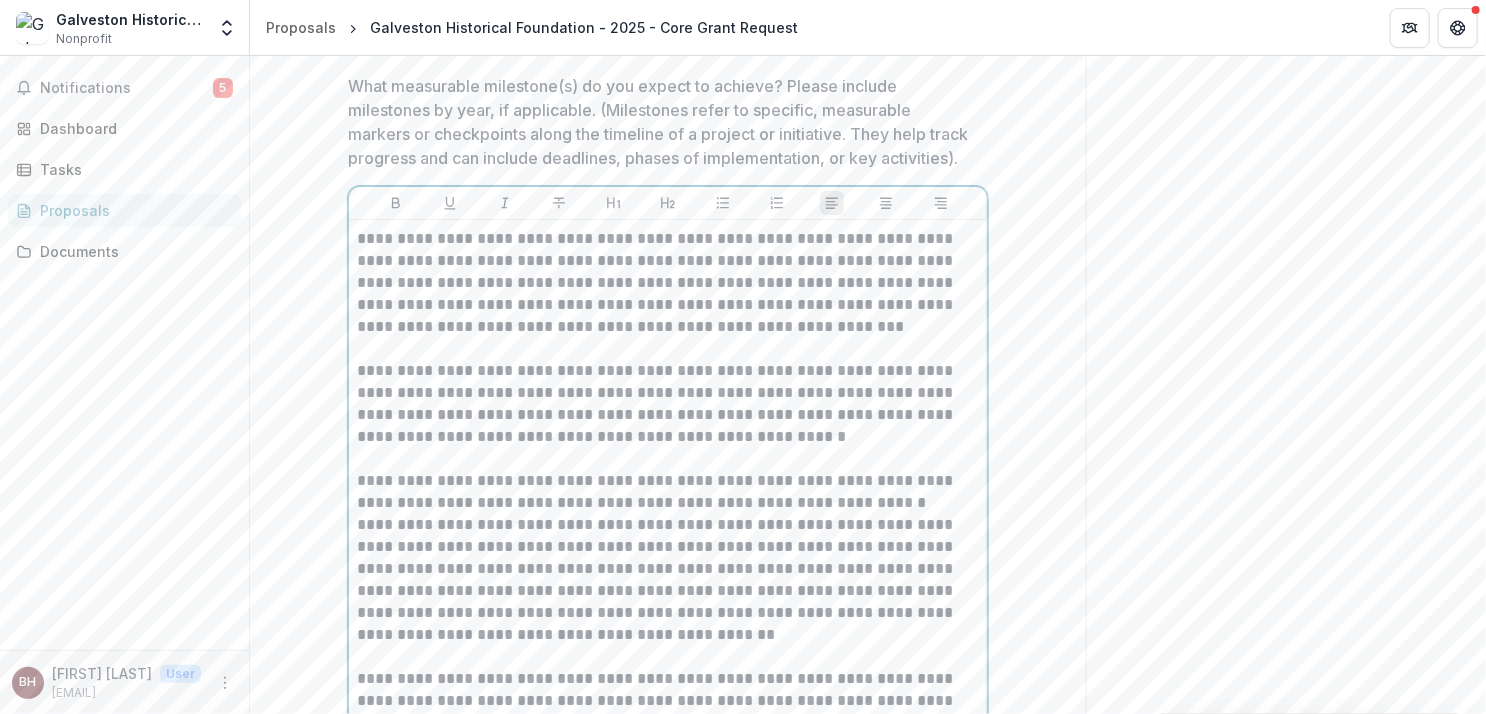 click on "**********" at bounding box center (668, 283) 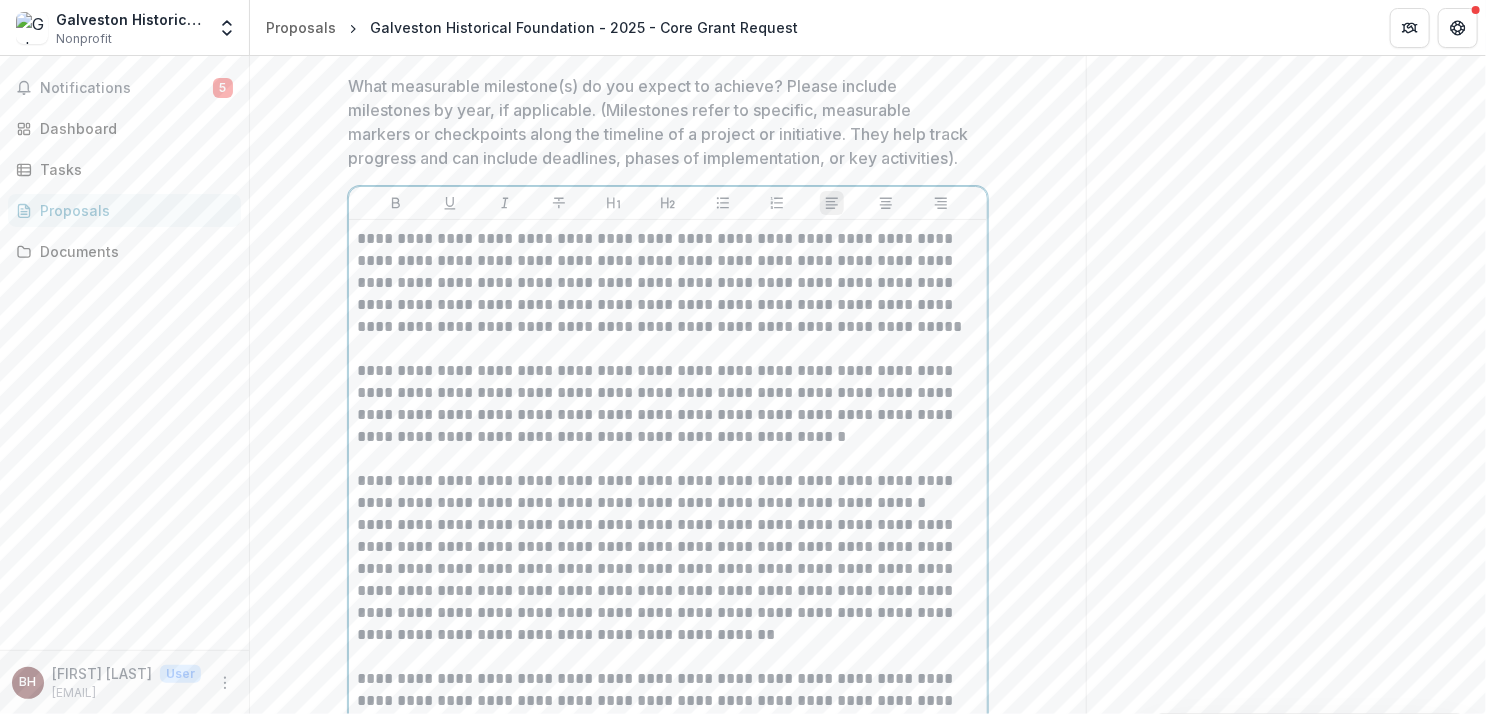 click on "**********" at bounding box center [668, 580] 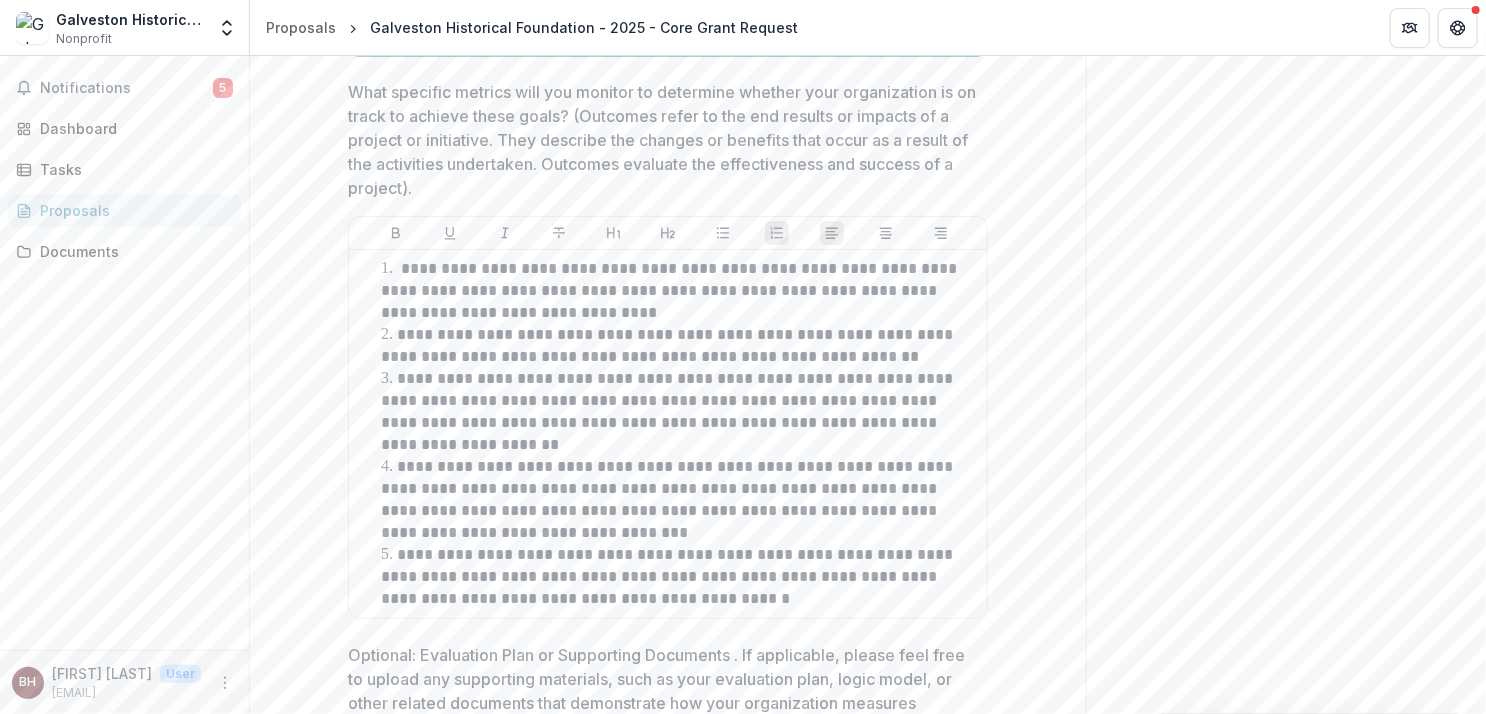 scroll, scrollTop: 6496, scrollLeft: 0, axis: vertical 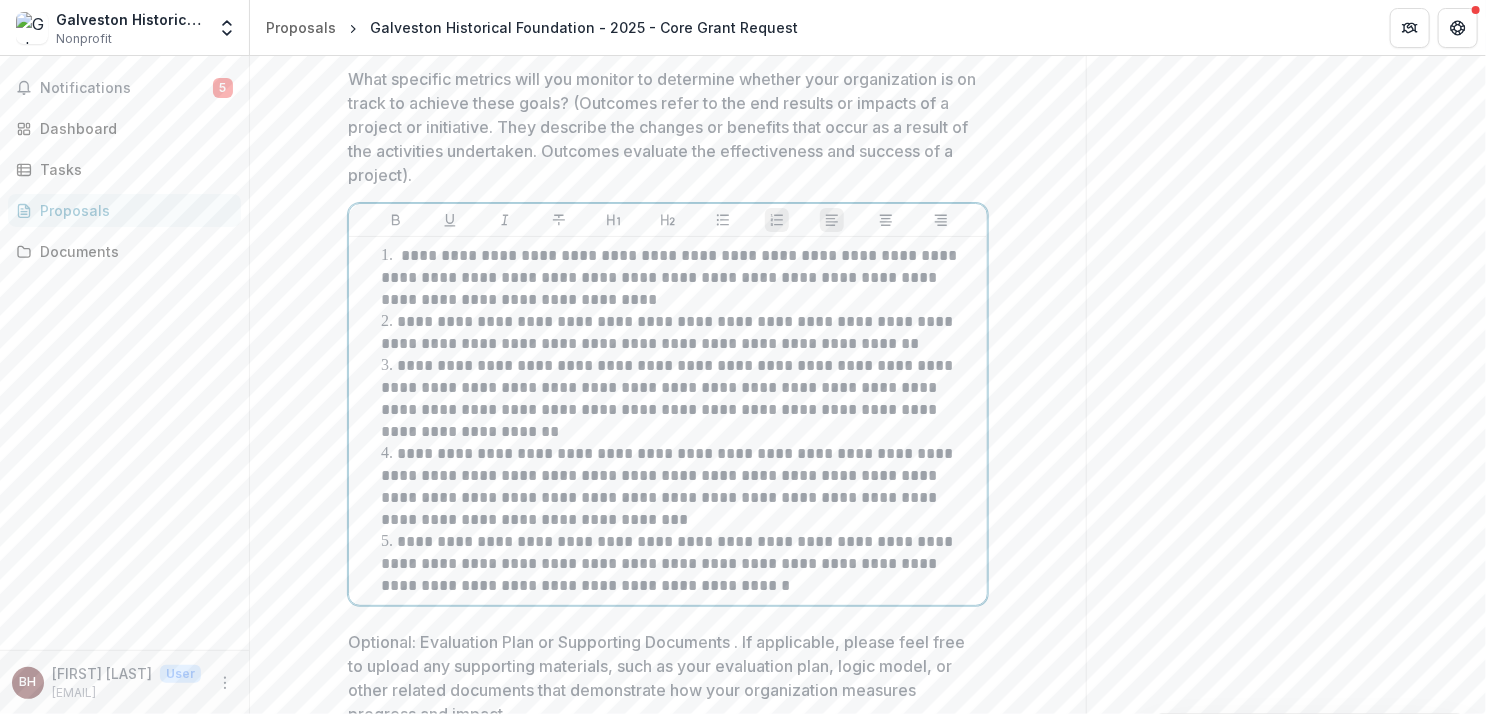 click on "**********" at bounding box center [671, 277] 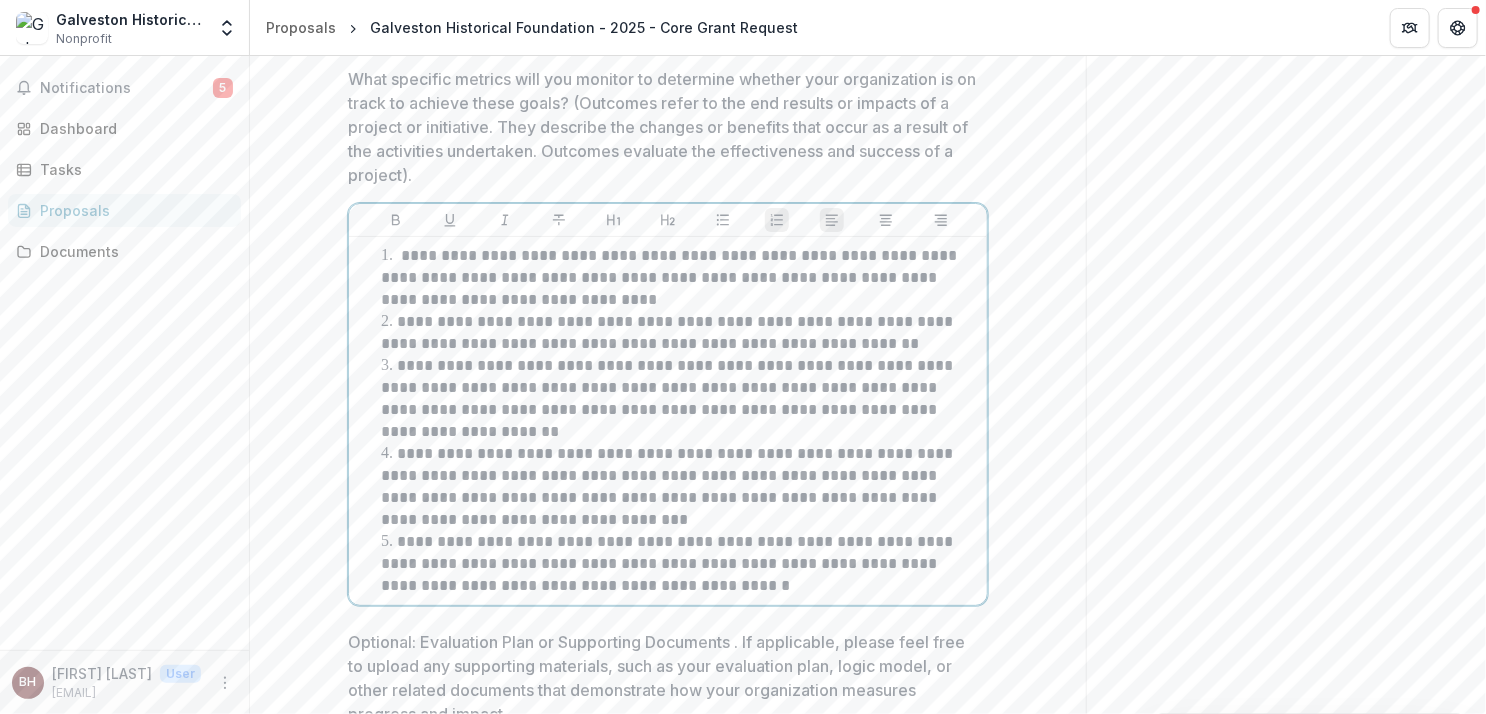 type 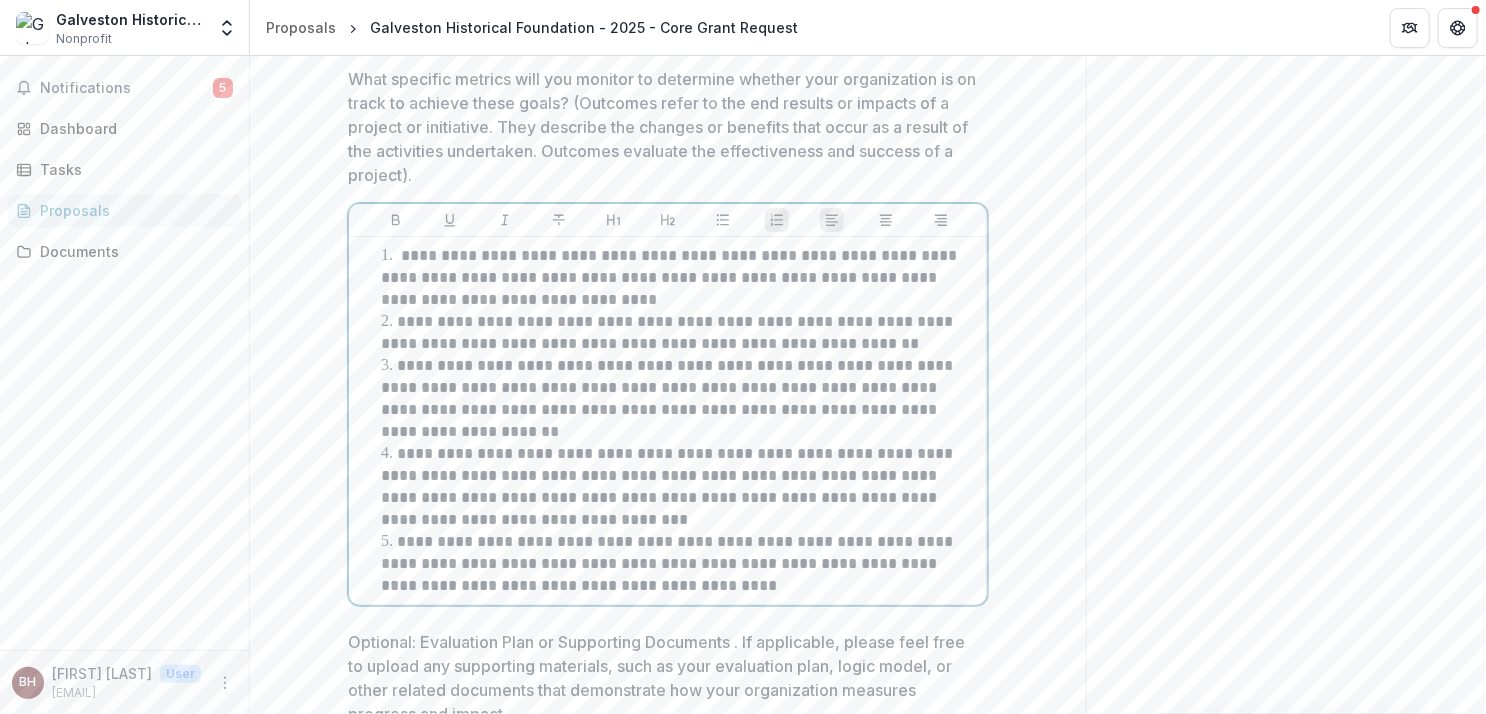 click on "**********" at bounding box center [671, 277] 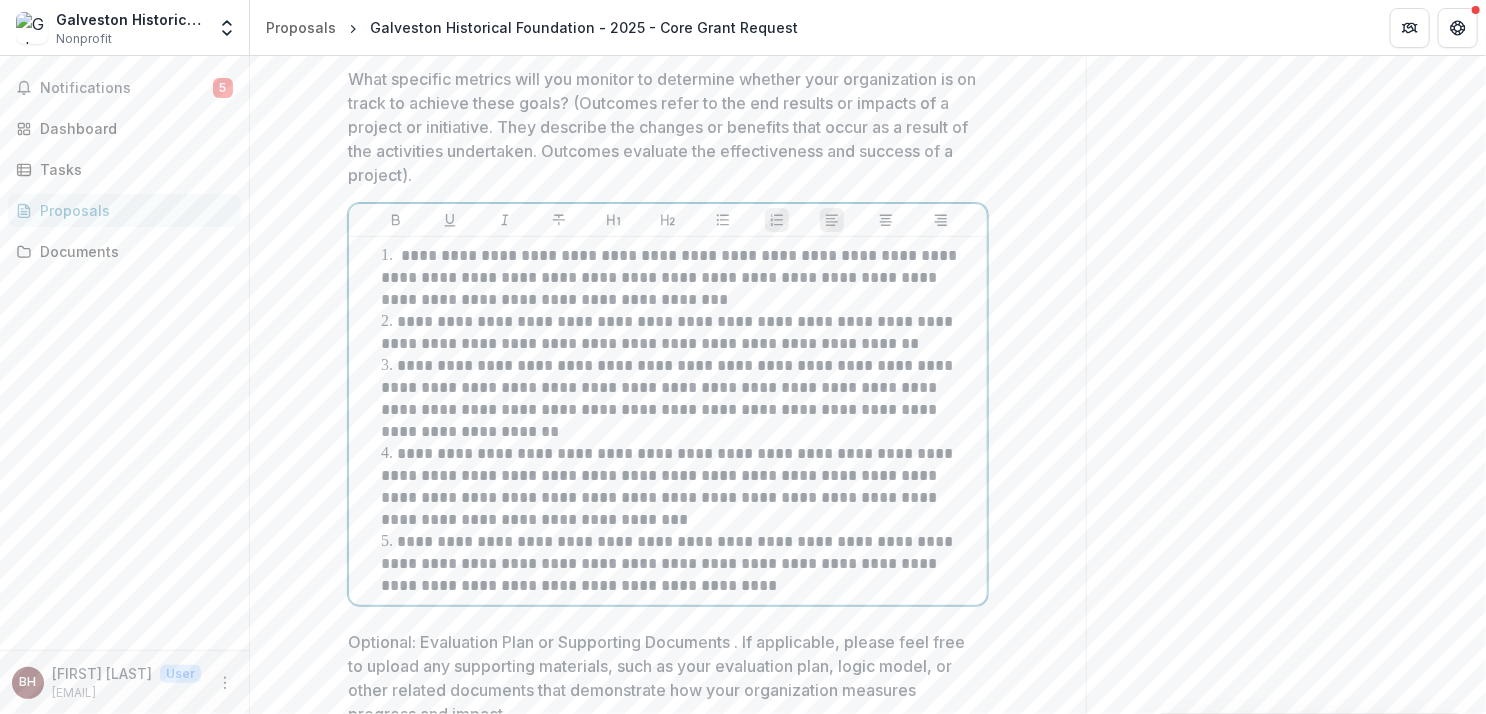 click on "**********" at bounding box center [680, 278] 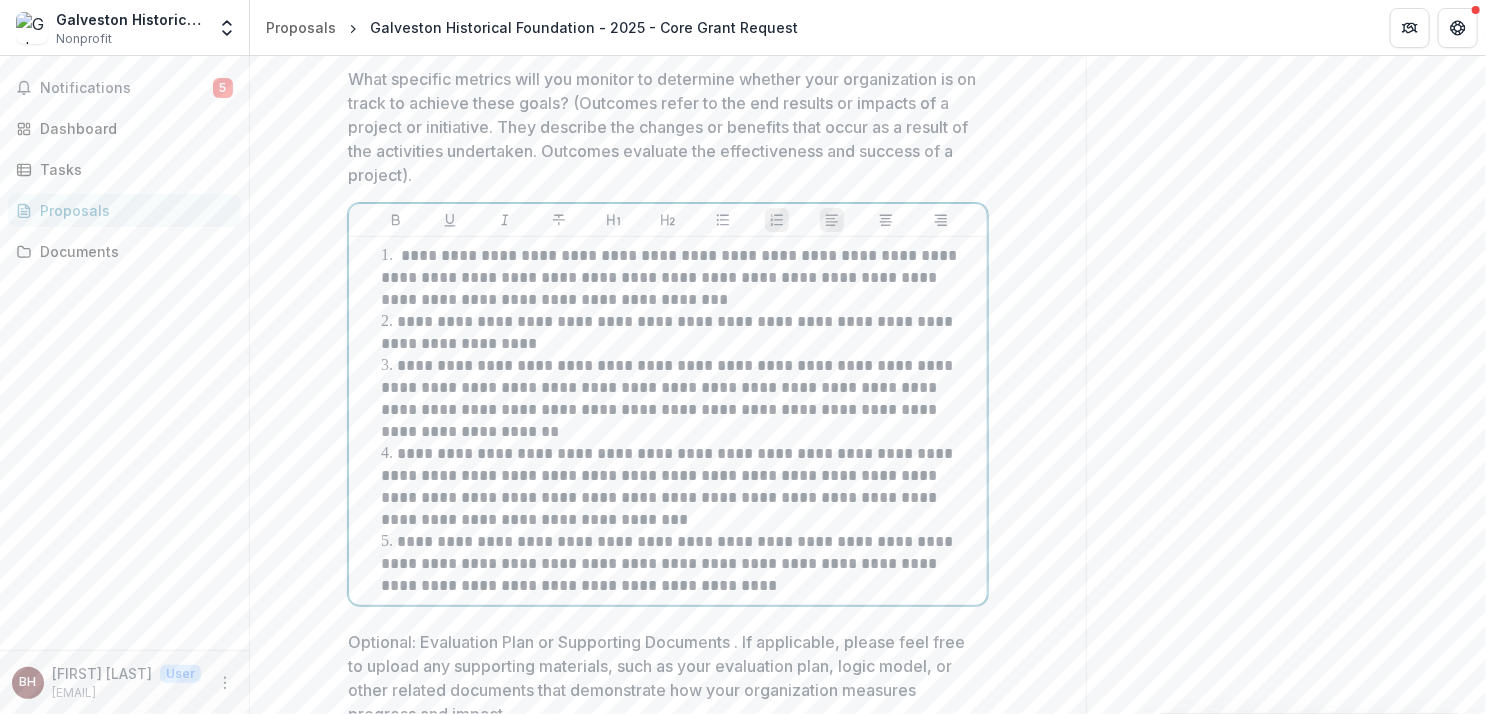 click on "**********" at bounding box center [669, 332] 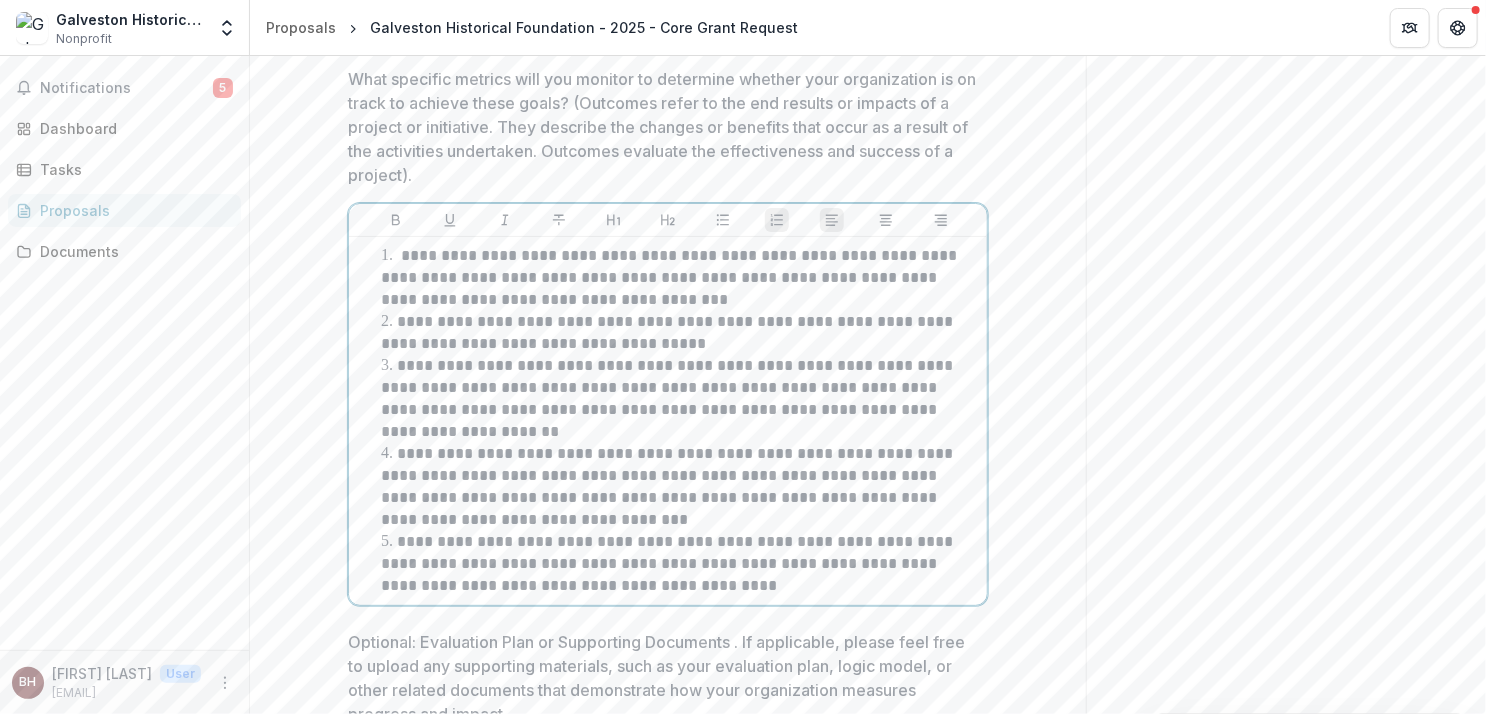 click on "**********" at bounding box center [671, 277] 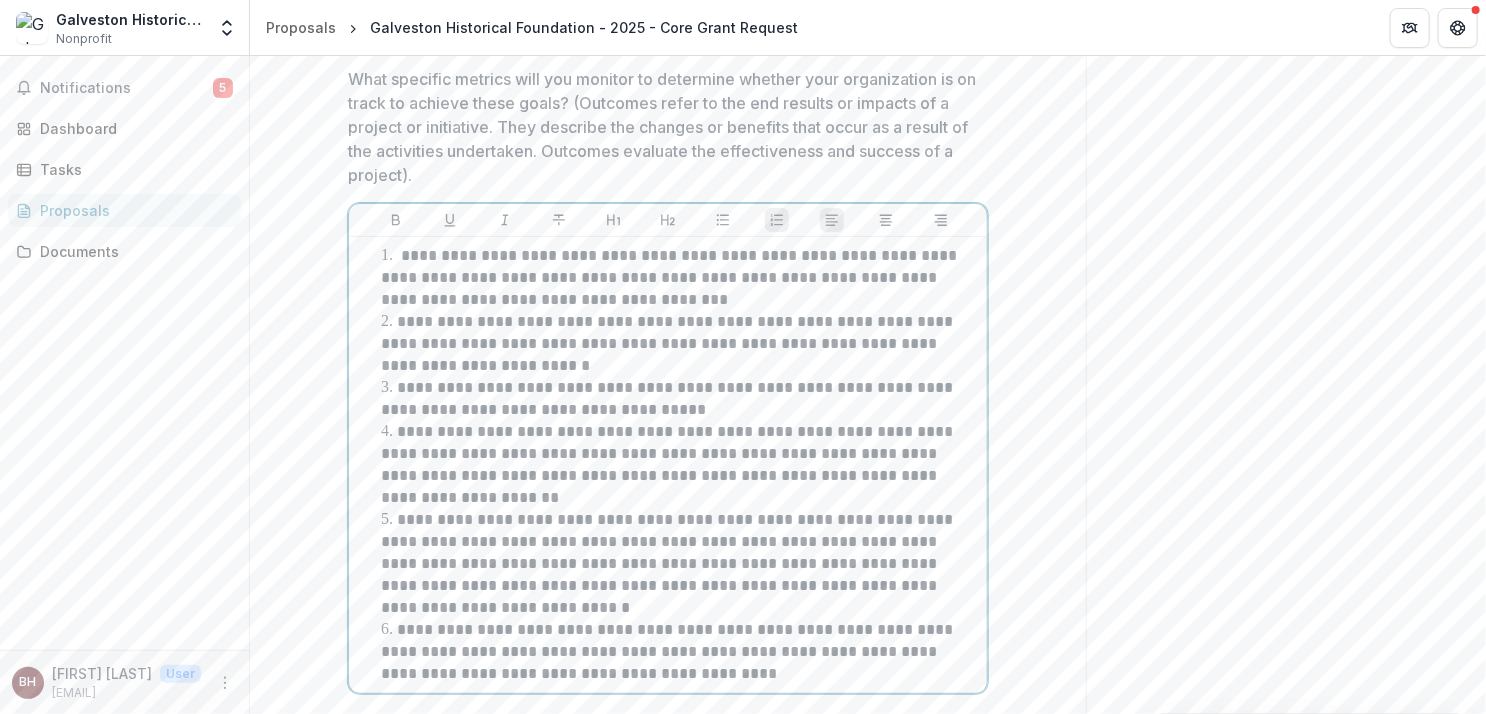 click on "**********" at bounding box center [680, 278] 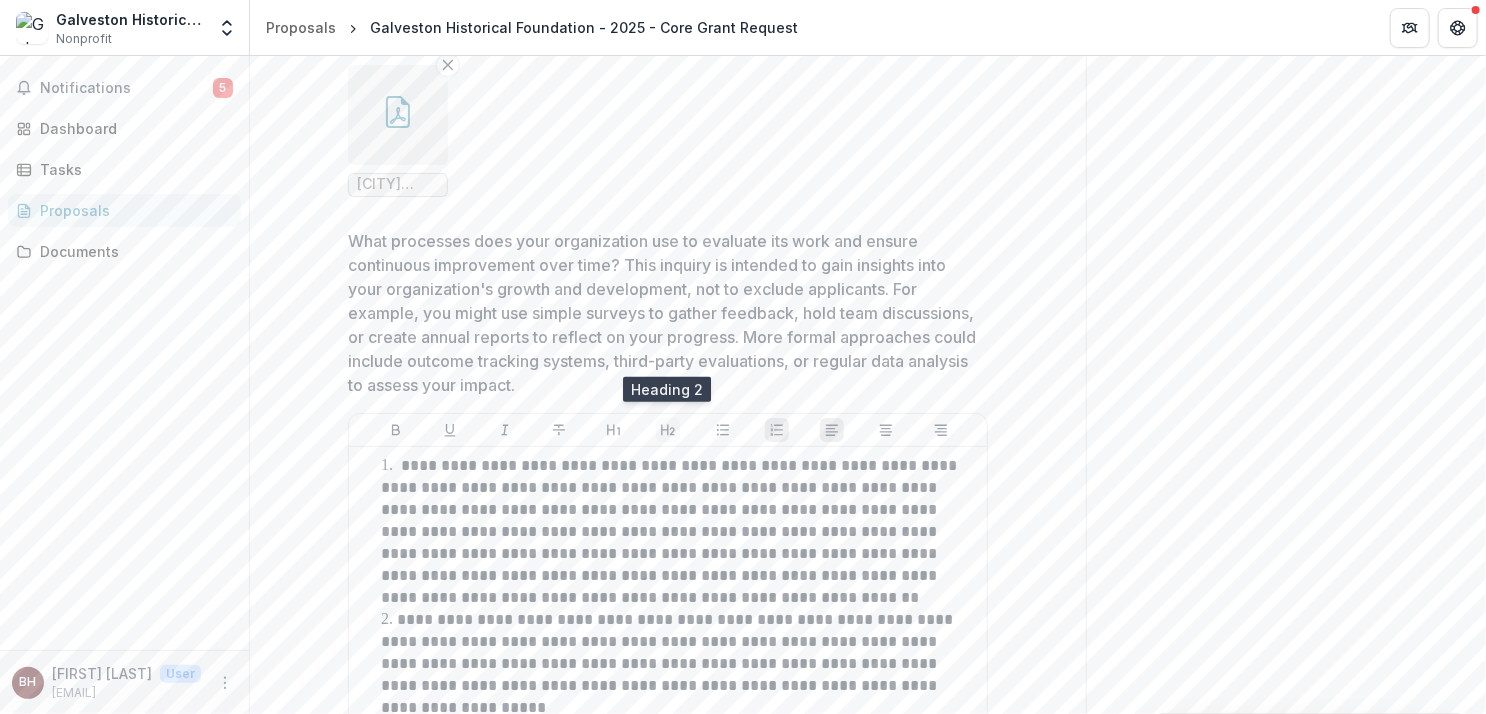 scroll, scrollTop: 7496, scrollLeft: 0, axis: vertical 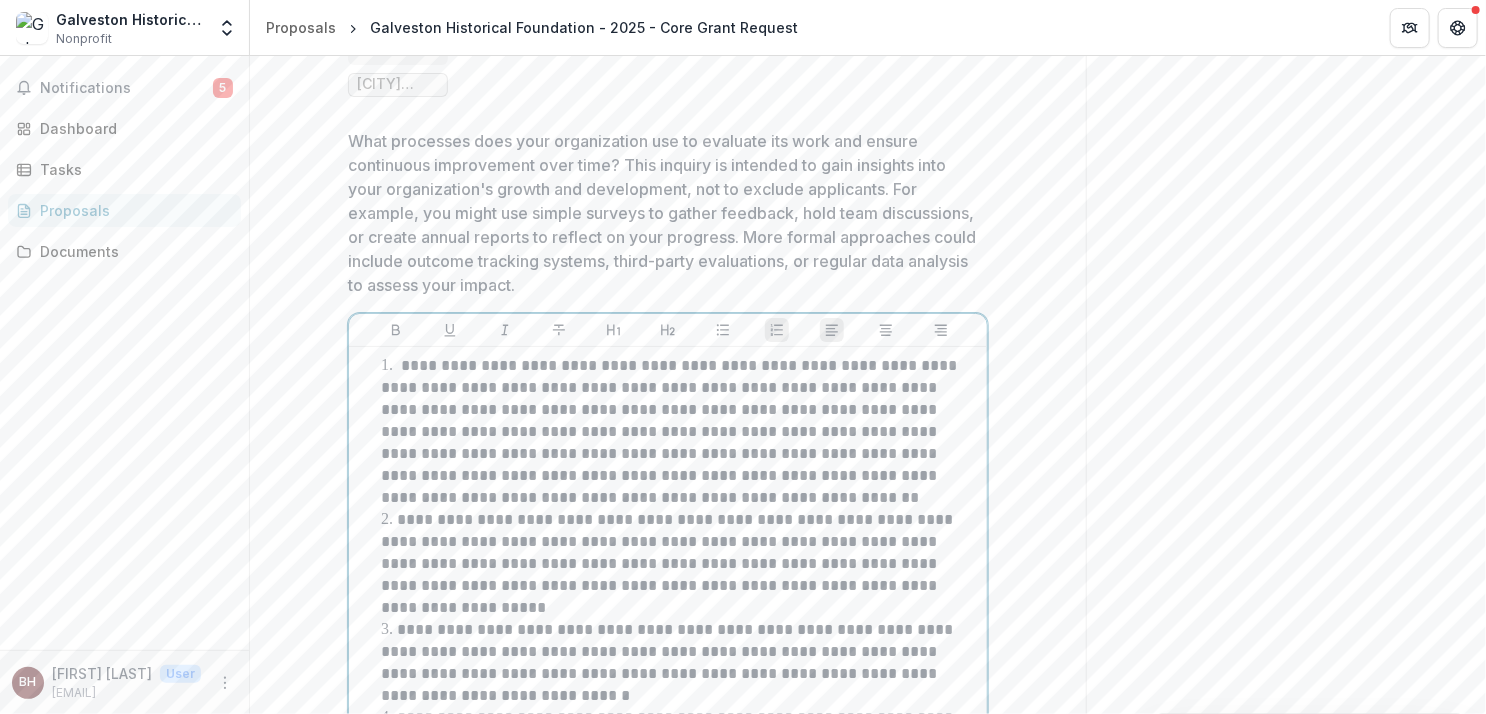 click on "**********" at bounding box center [671, 431] 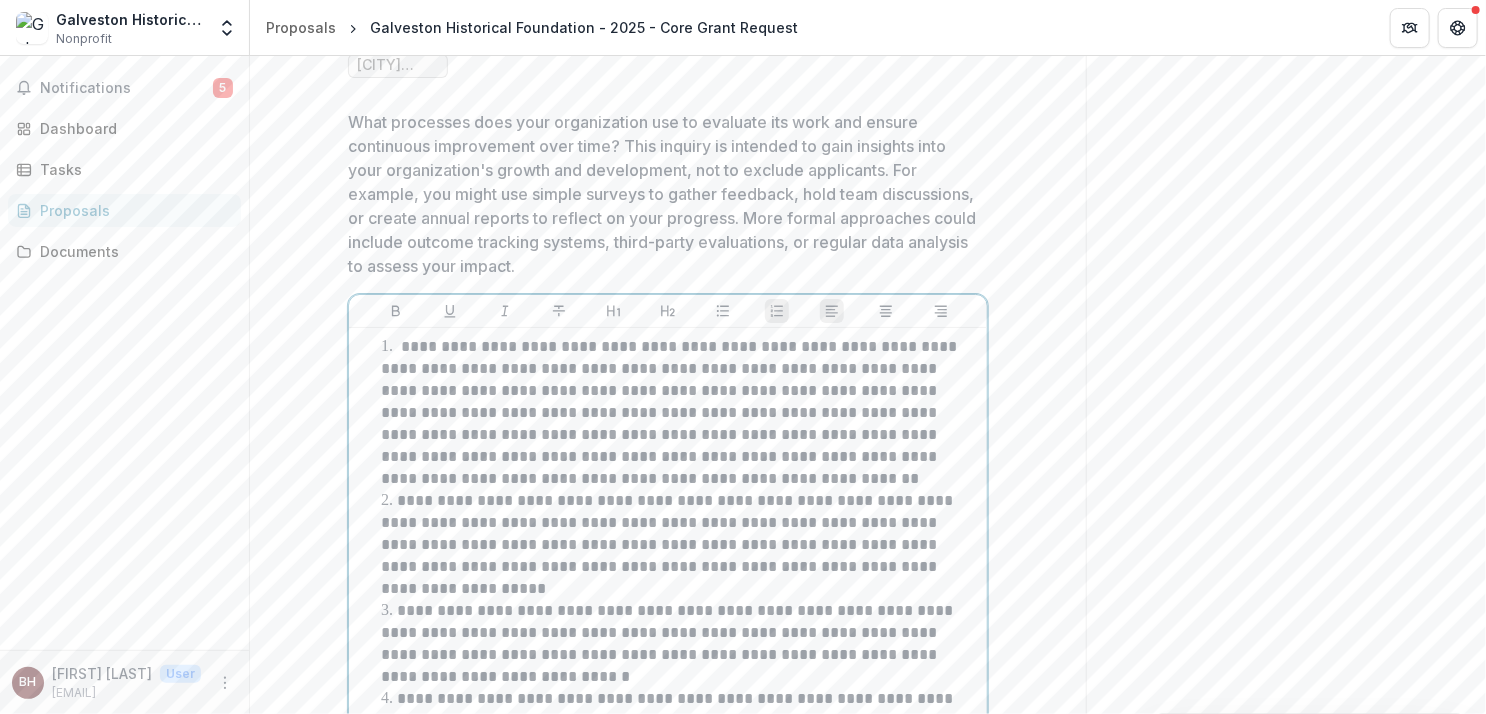 click on "**********" at bounding box center [671, 412] 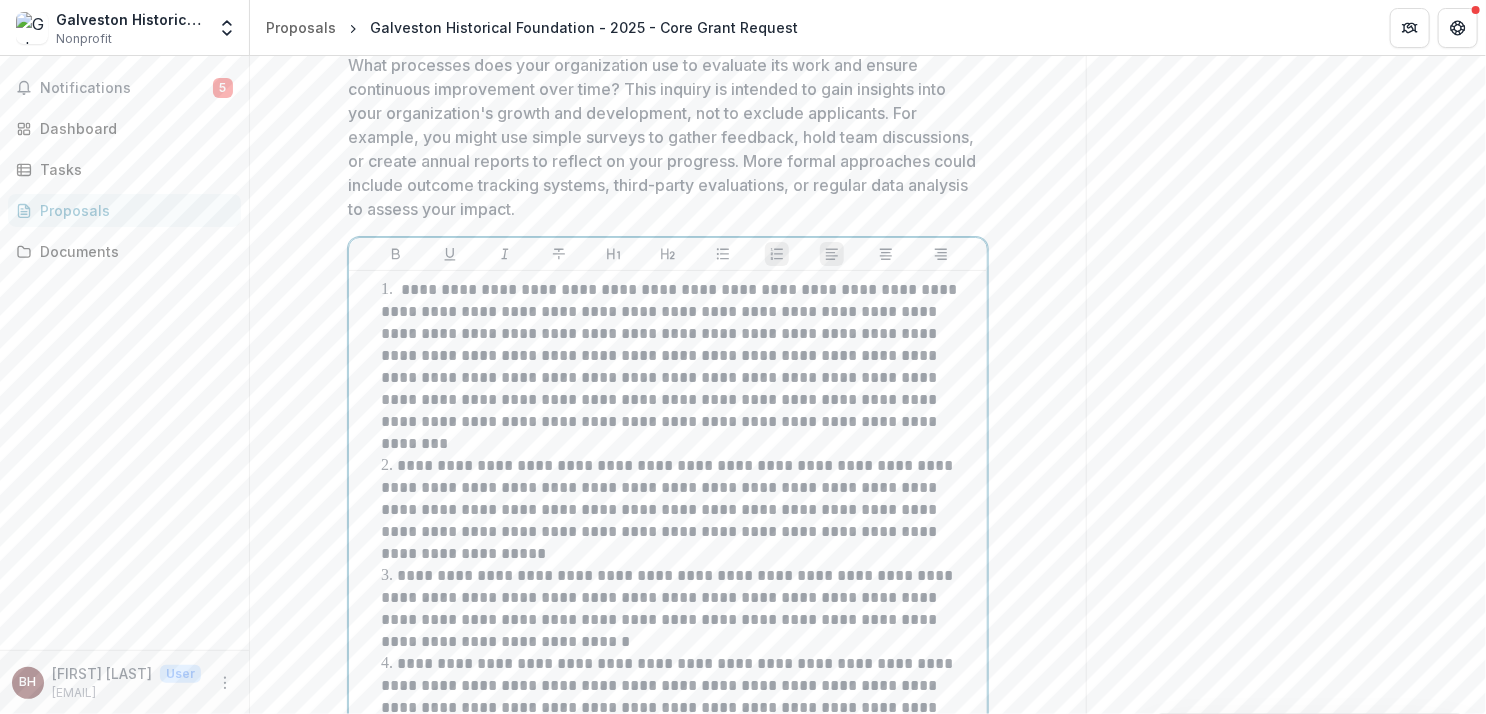 scroll, scrollTop: 7615, scrollLeft: 0, axis: vertical 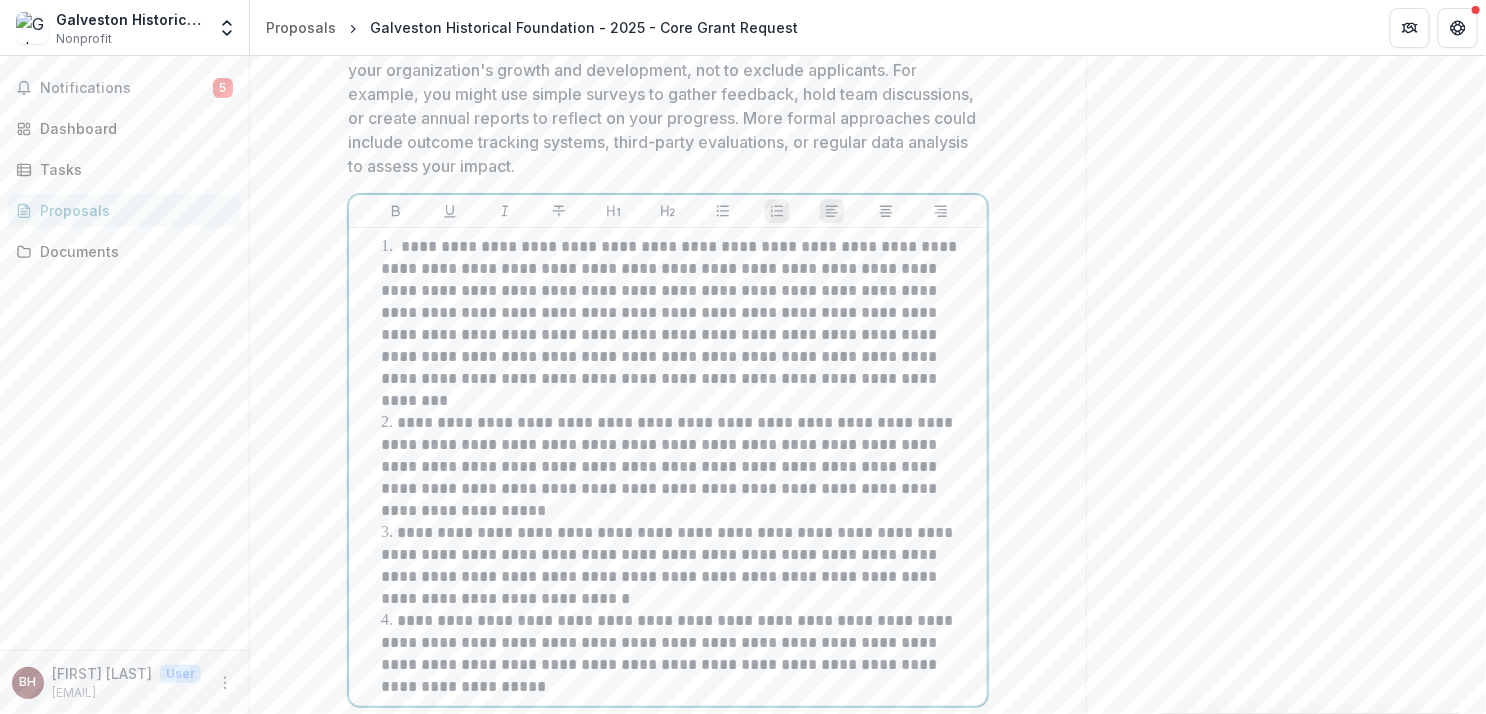 click on "**********" at bounding box center (669, 466) 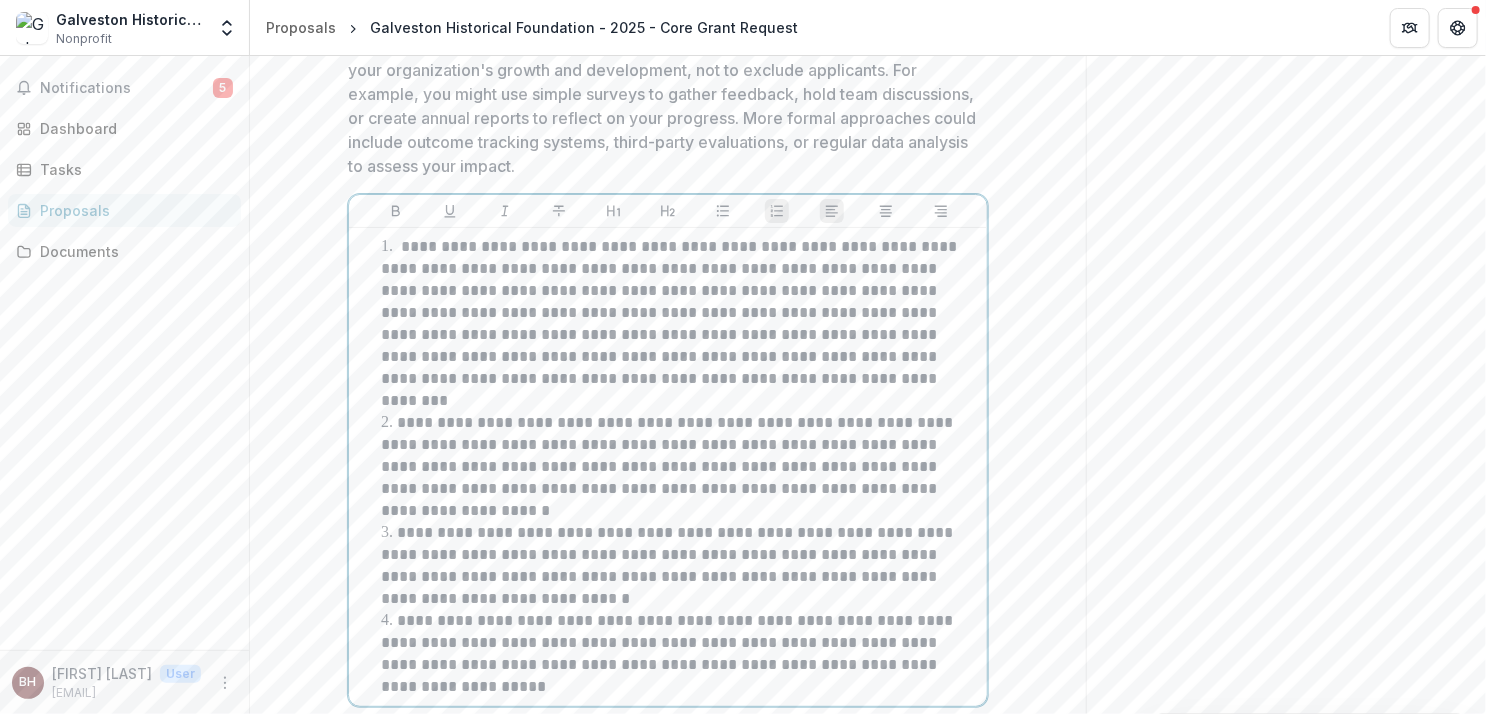 drag, startPoint x: 476, startPoint y: 580, endPoint x: 496, endPoint y: 564, distance: 25.612497 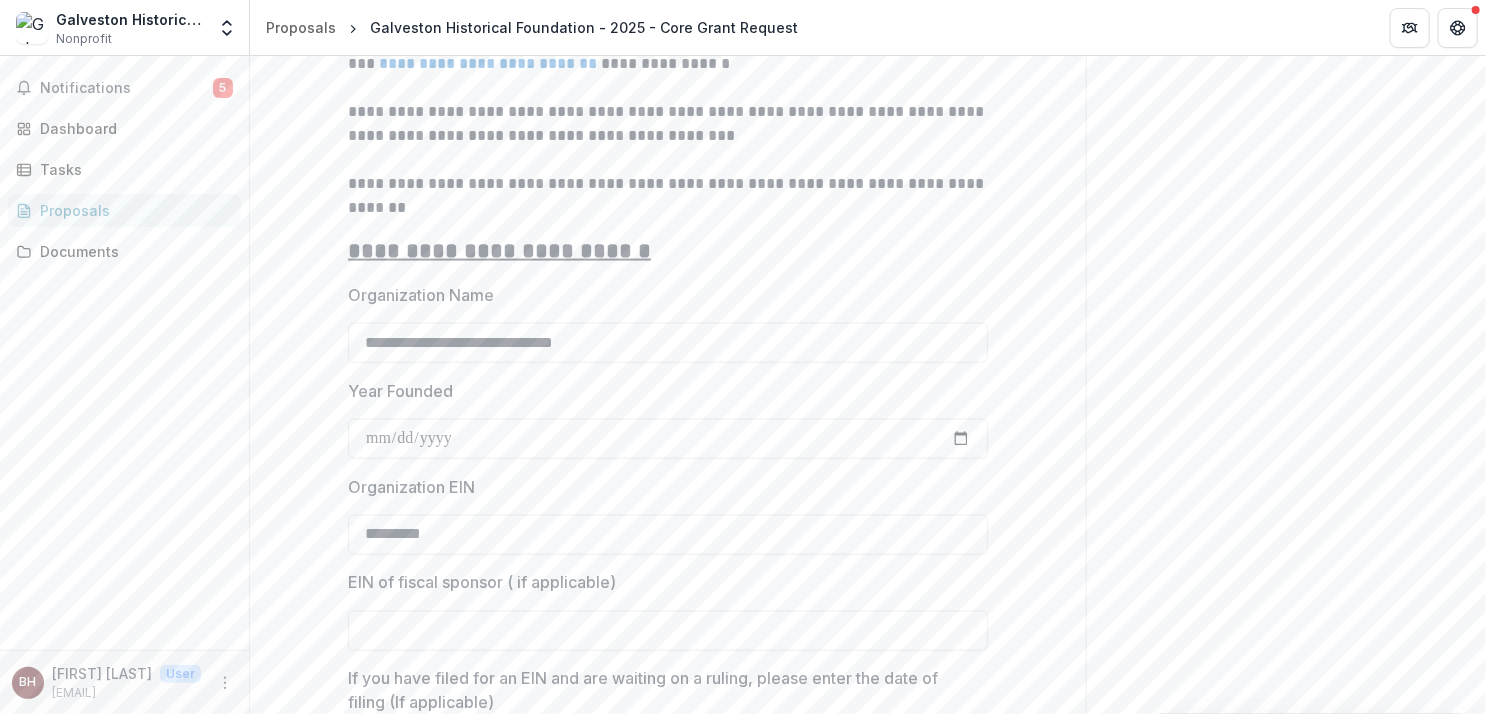 scroll, scrollTop: 1400, scrollLeft: 0, axis: vertical 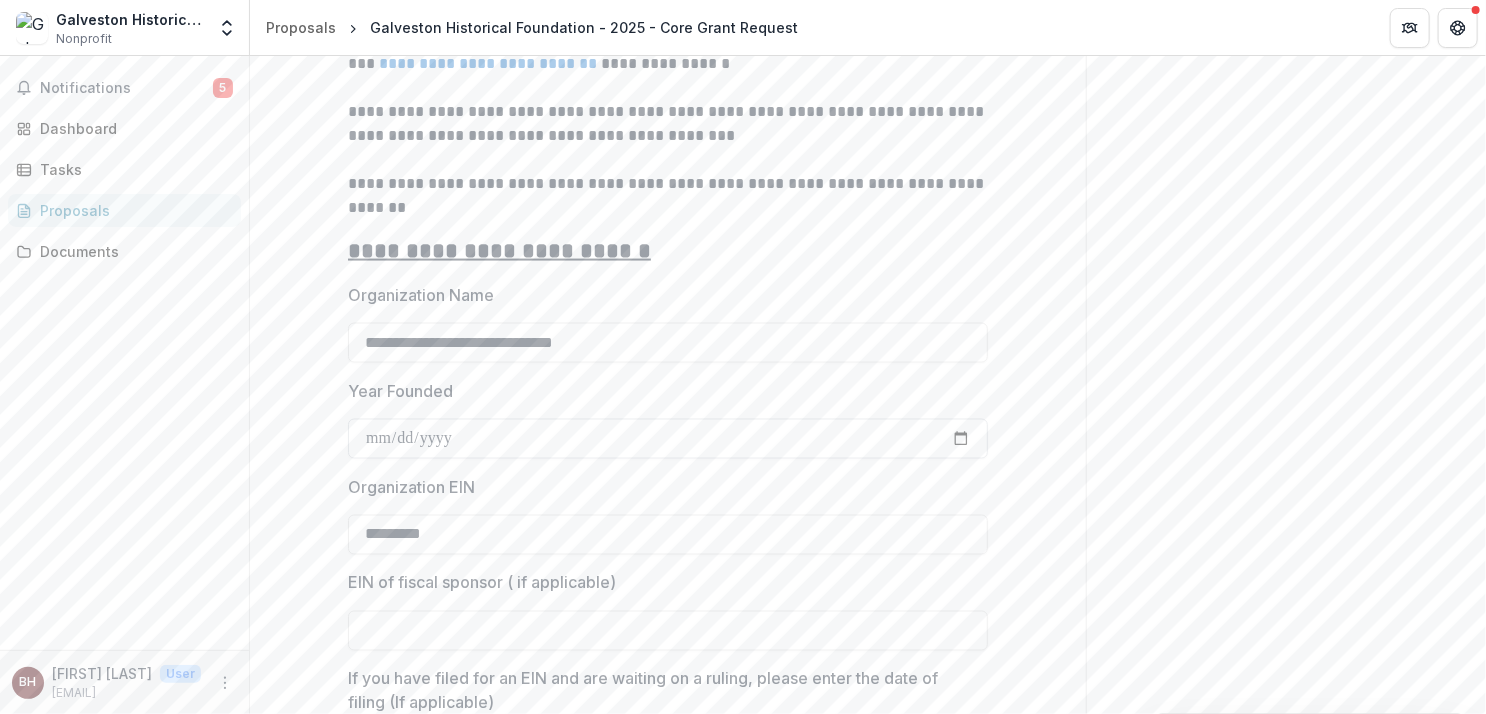 click on "Year Founded" at bounding box center (668, 439) 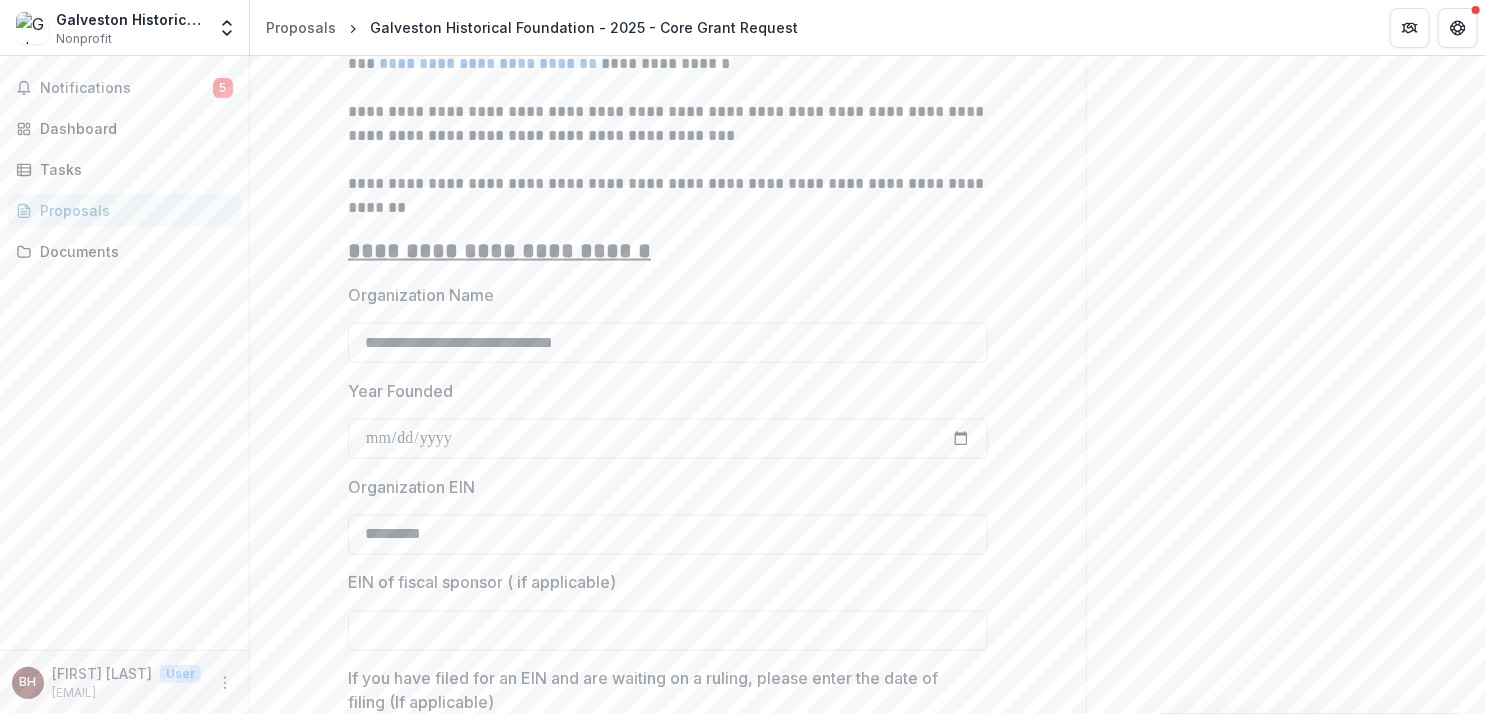 type on "**********" 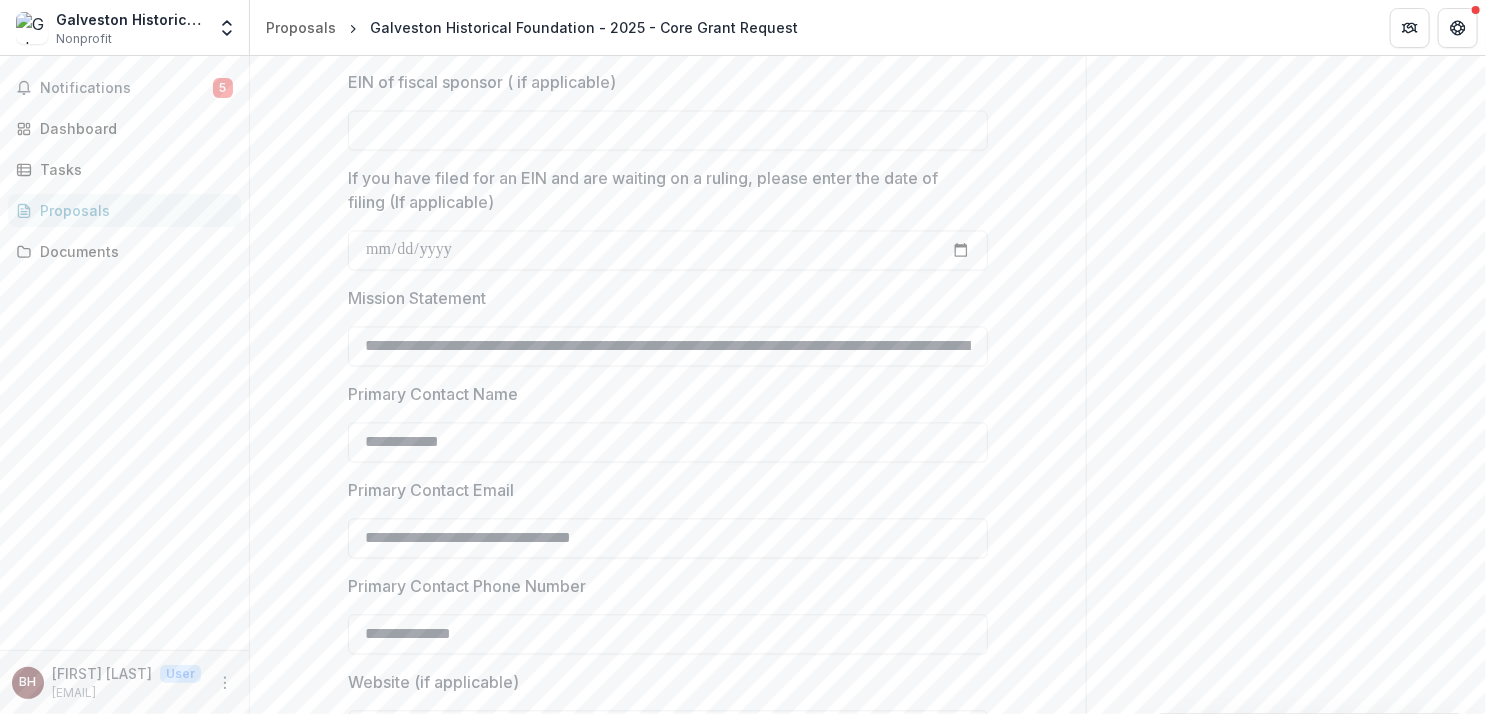 scroll, scrollTop: 2000, scrollLeft: 0, axis: vertical 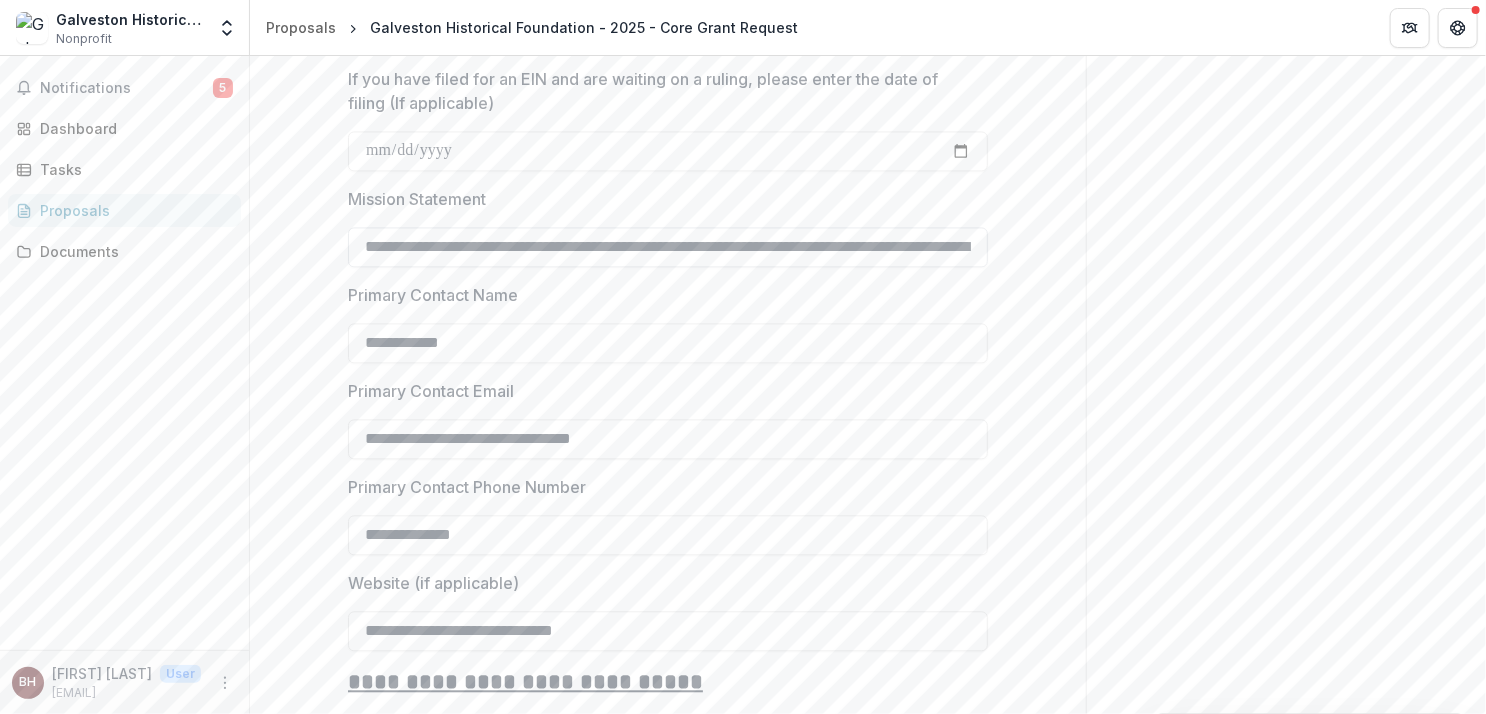 click on "**********" at bounding box center [668, 247] 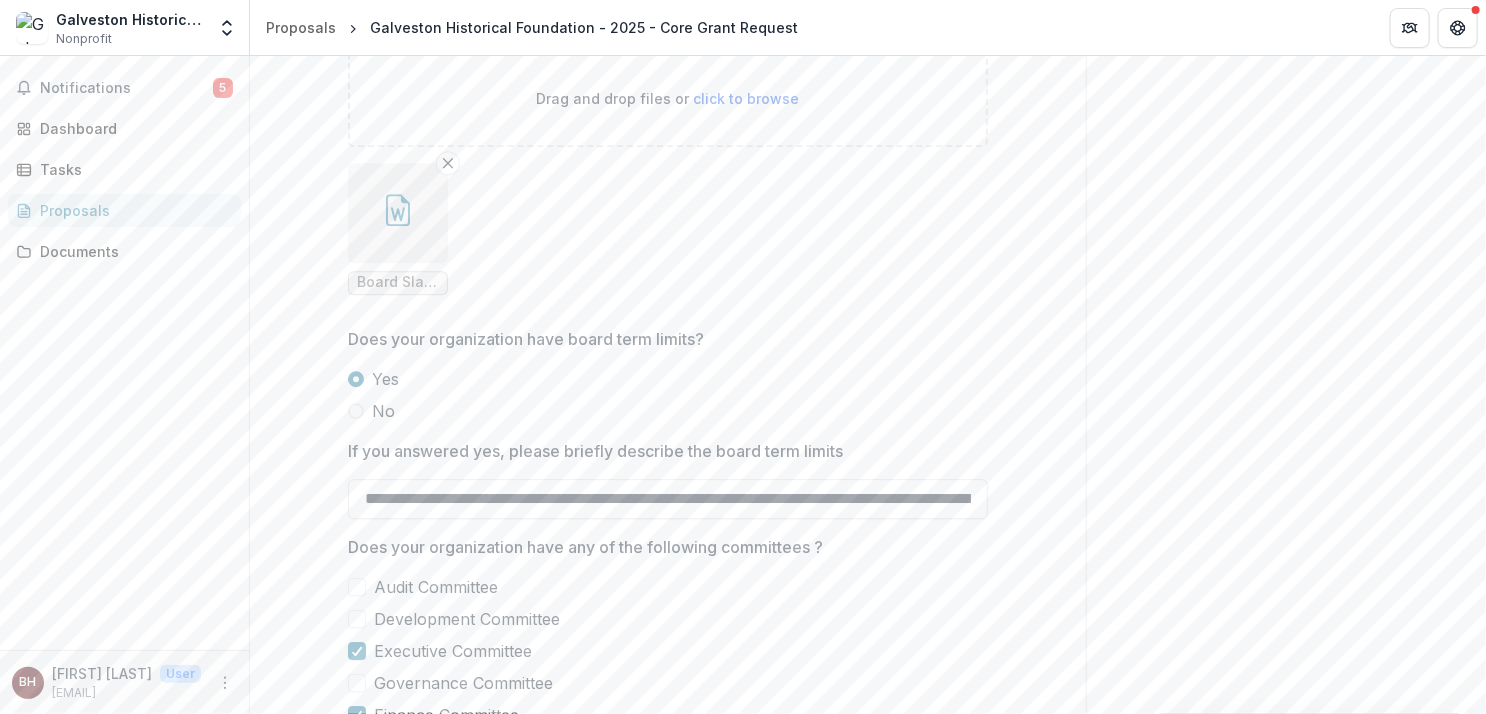 scroll, scrollTop: 2900, scrollLeft: 0, axis: vertical 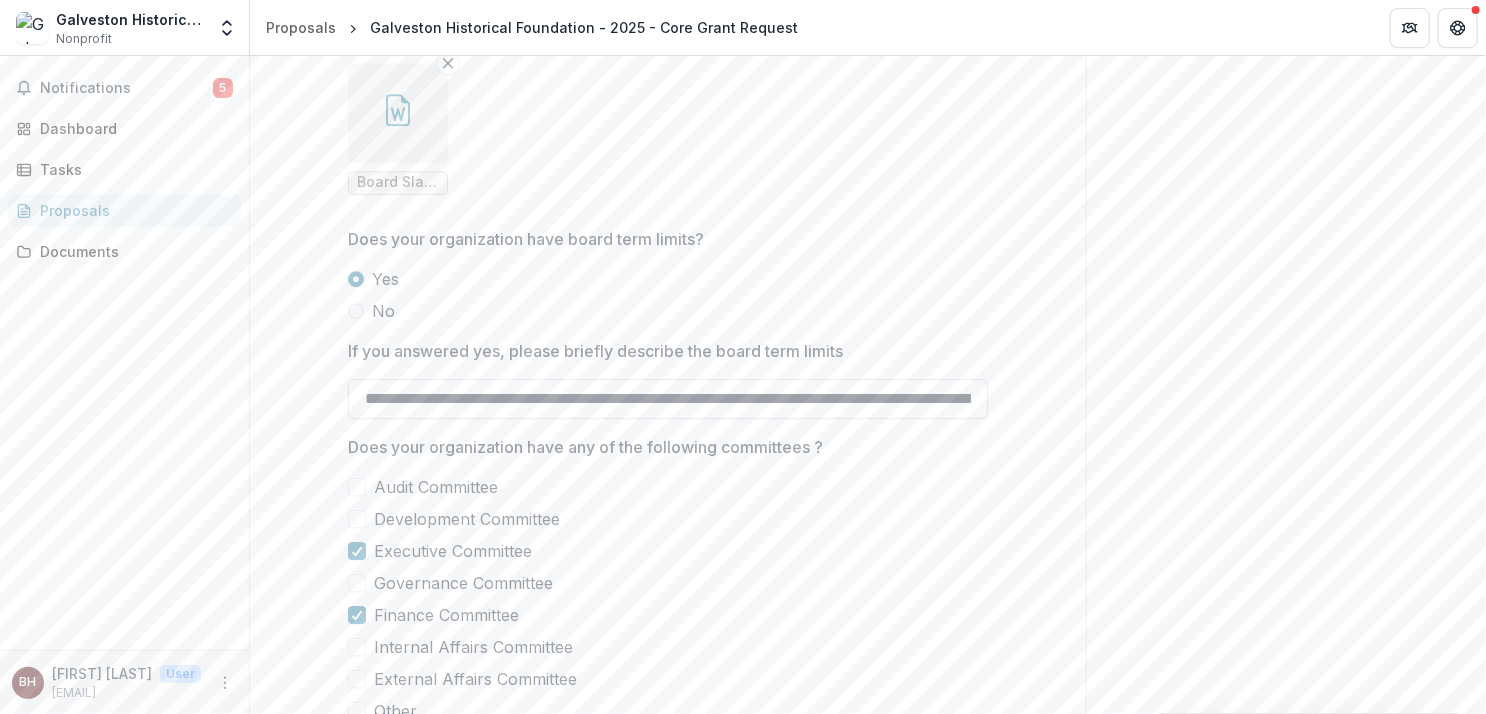 click on "**********" at bounding box center (668, 399) 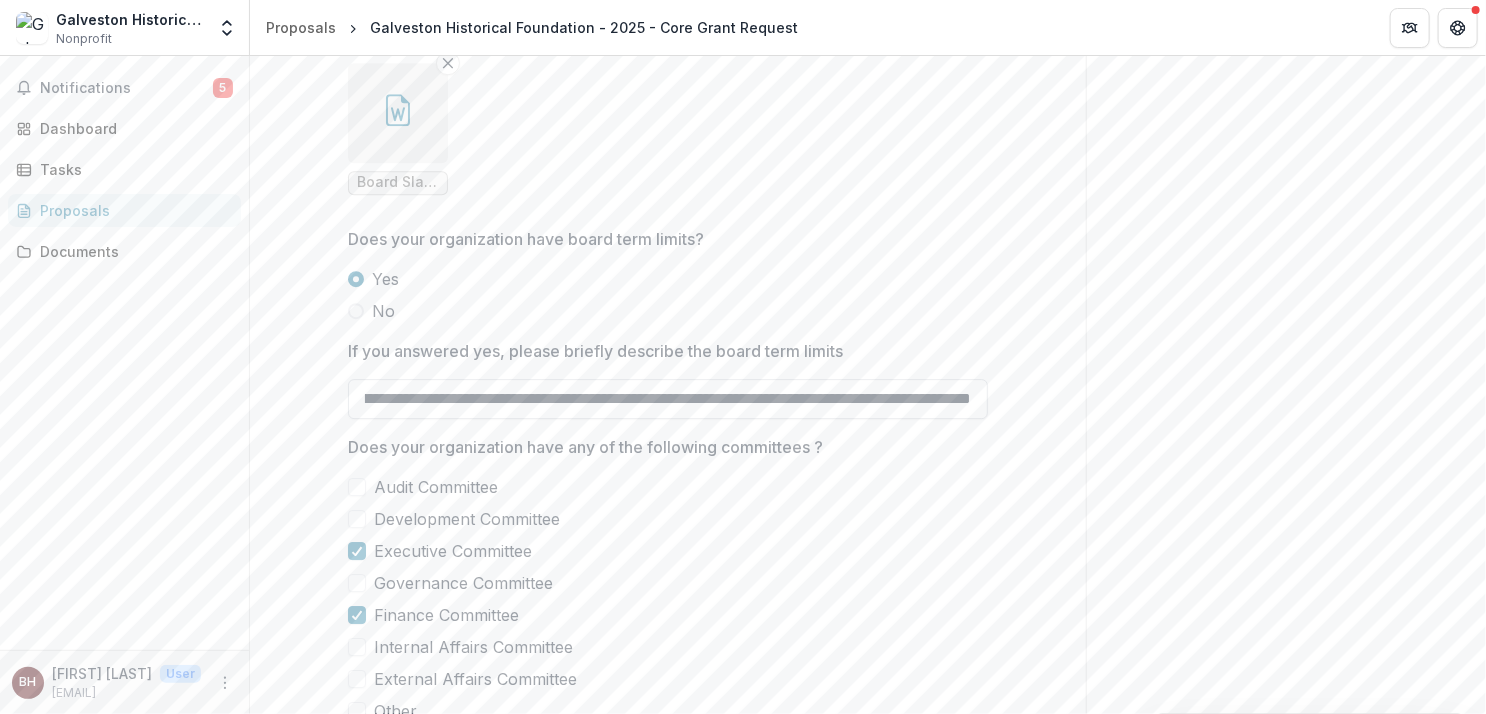 scroll, scrollTop: 0, scrollLeft: 700, axis: horizontal 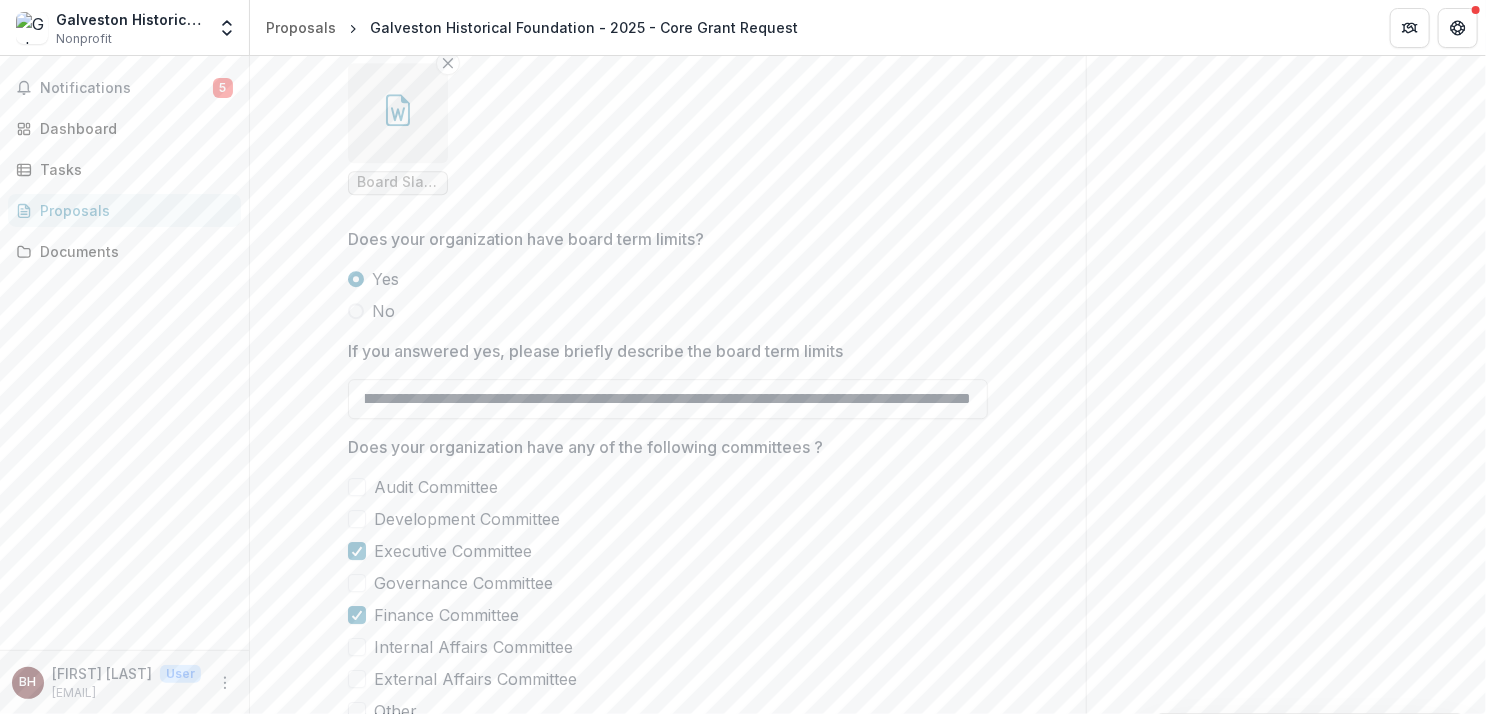 type on "**********" 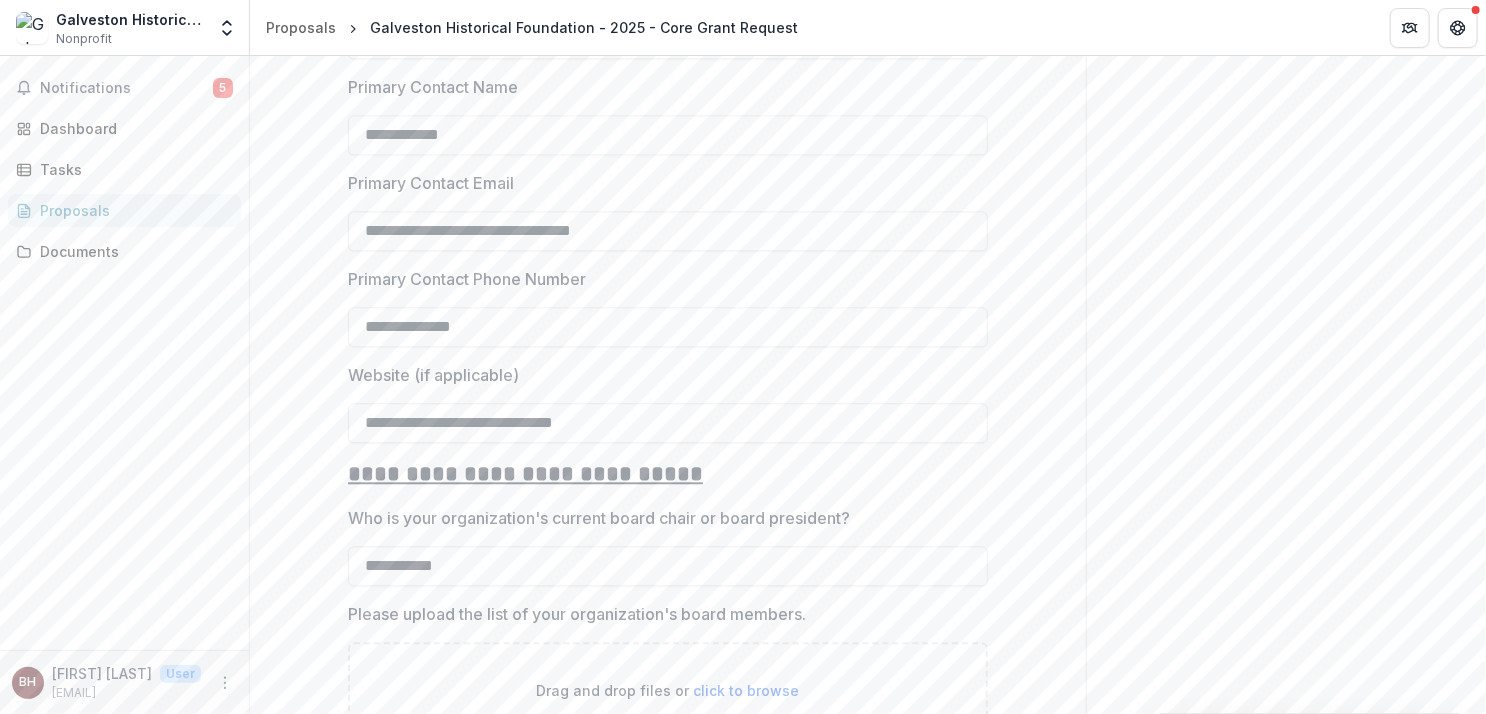 scroll, scrollTop: 2200, scrollLeft: 0, axis: vertical 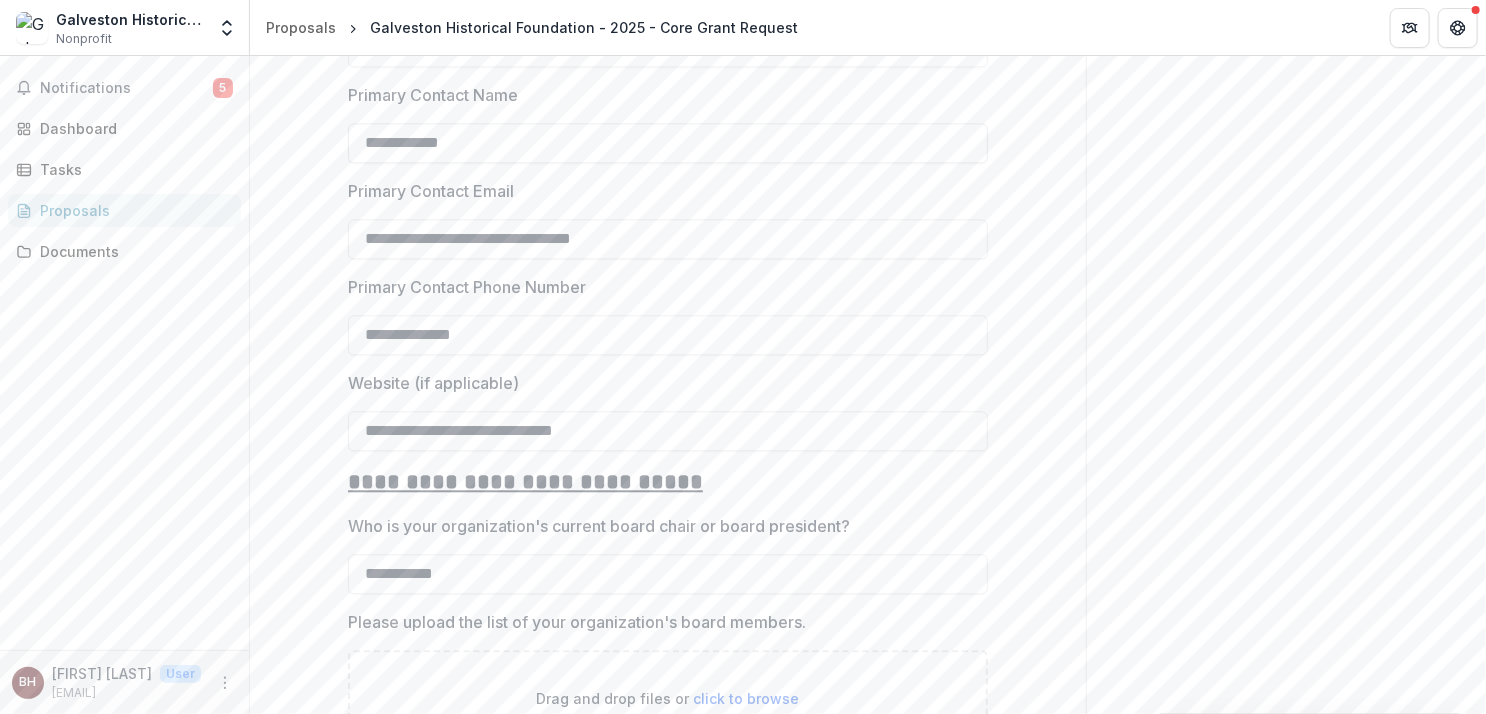 click on "**********" at bounding box center [668, 143] 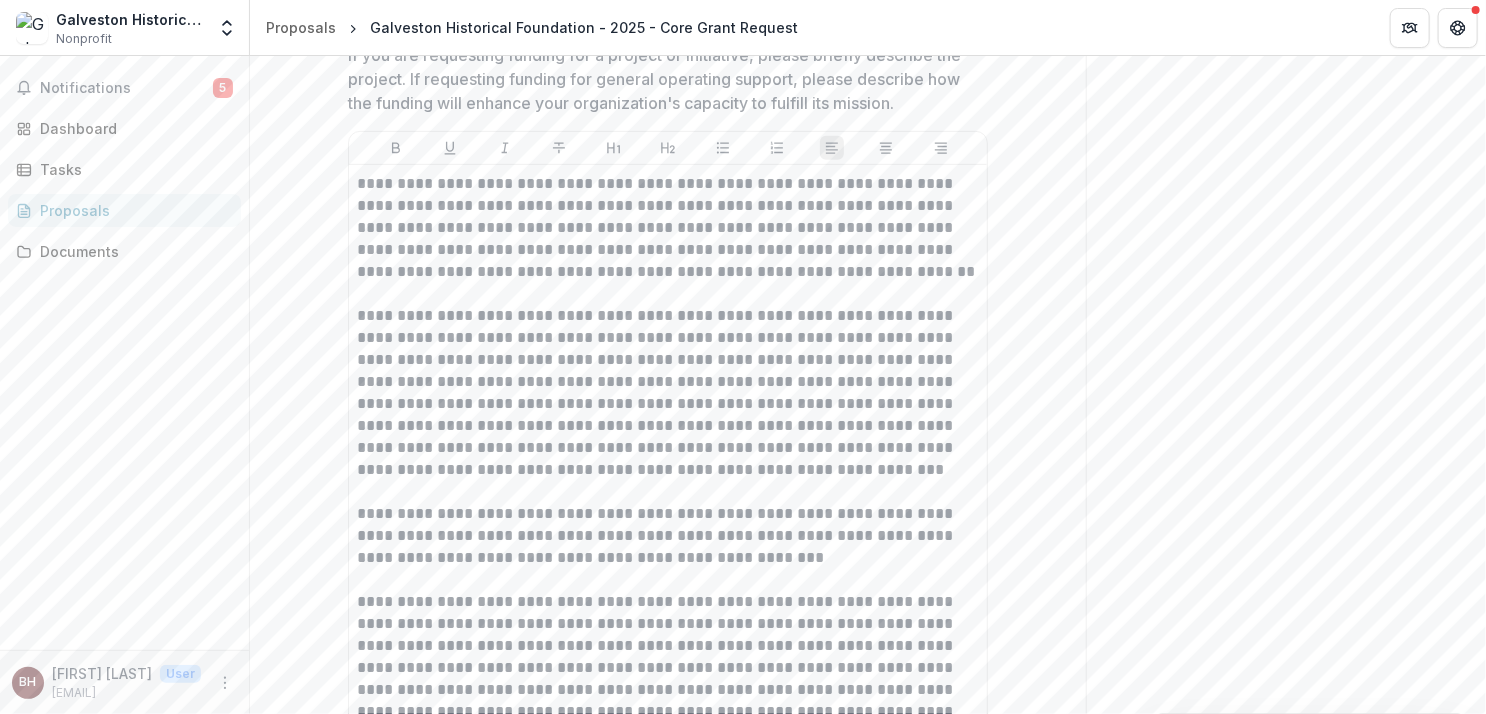 scroll, scrollTop: 4200, scrollLeft: 0, axis: vertical 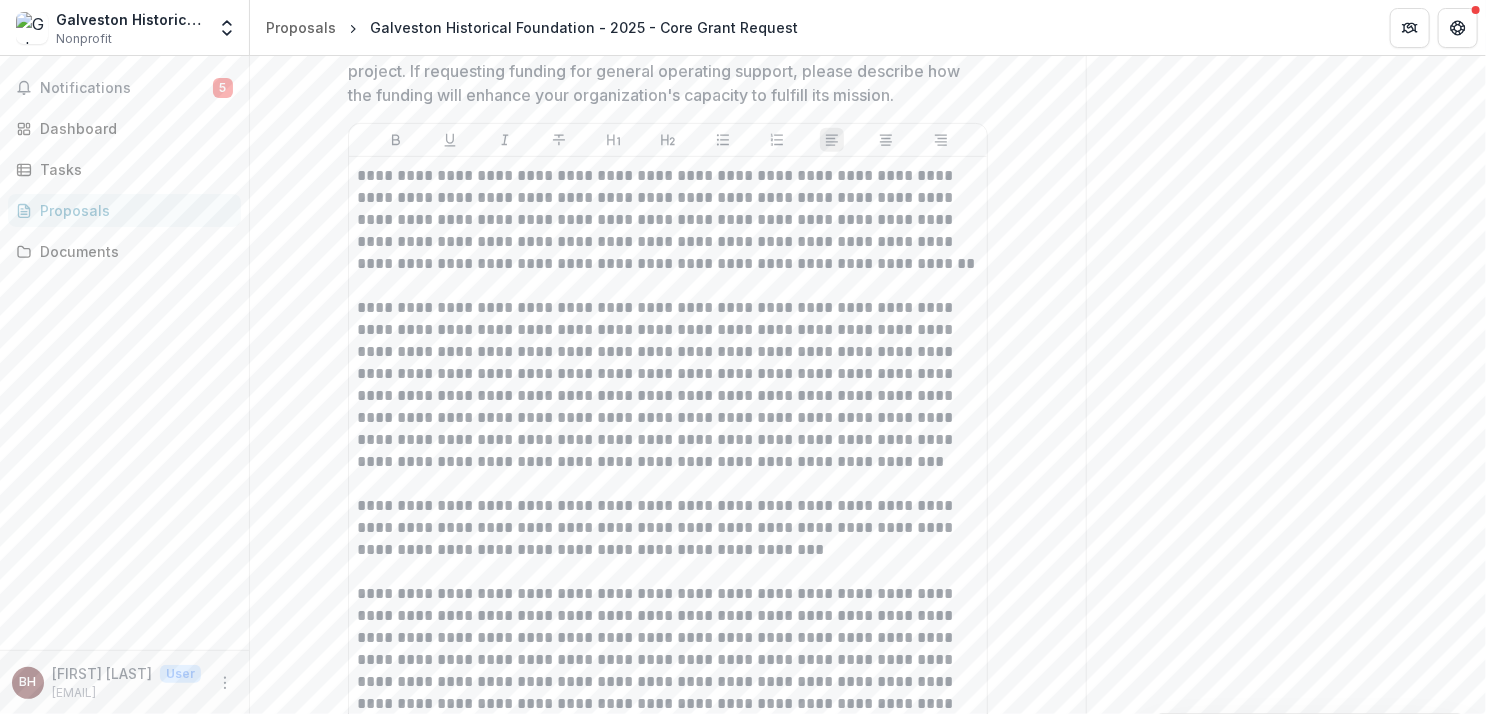 type on "**********" 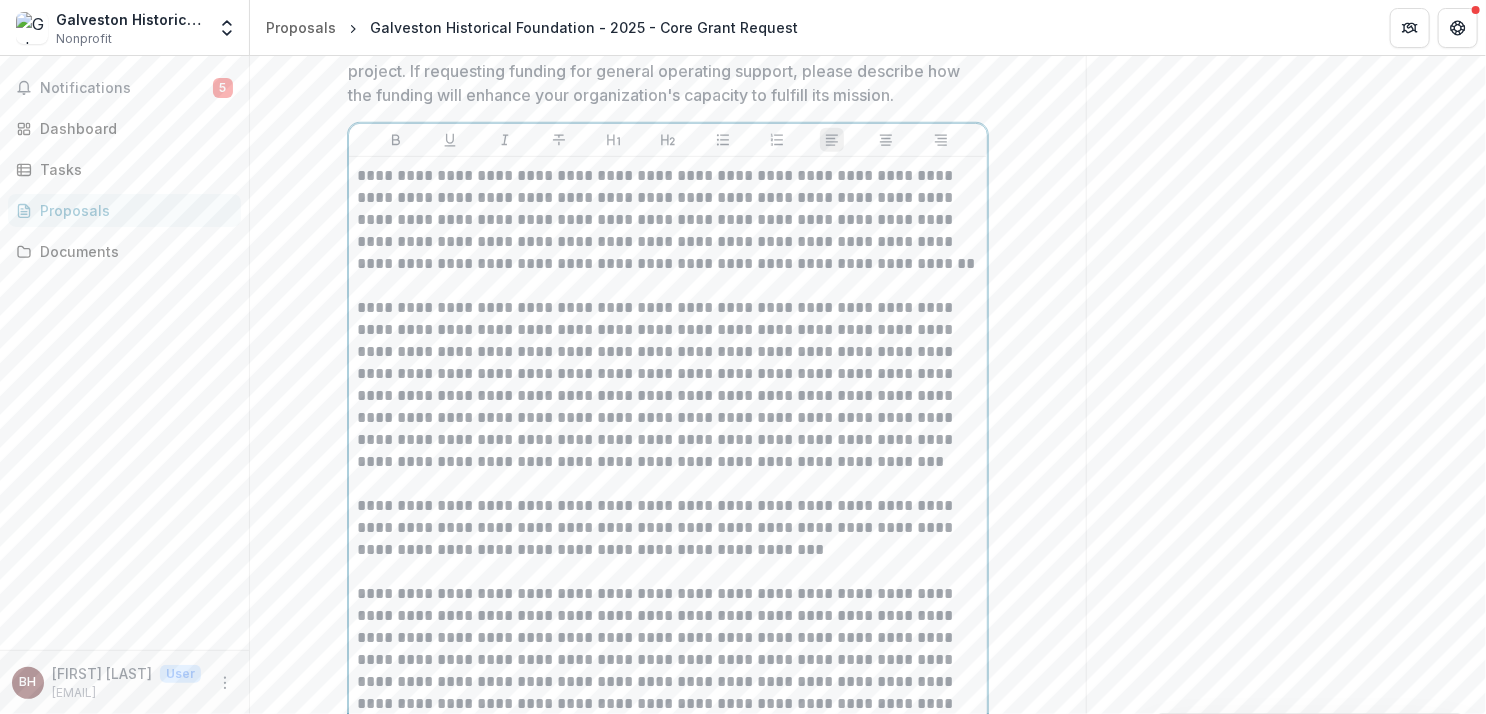 scroll, scrollTop: 4274, scrollLeft: 0, axis: vertical 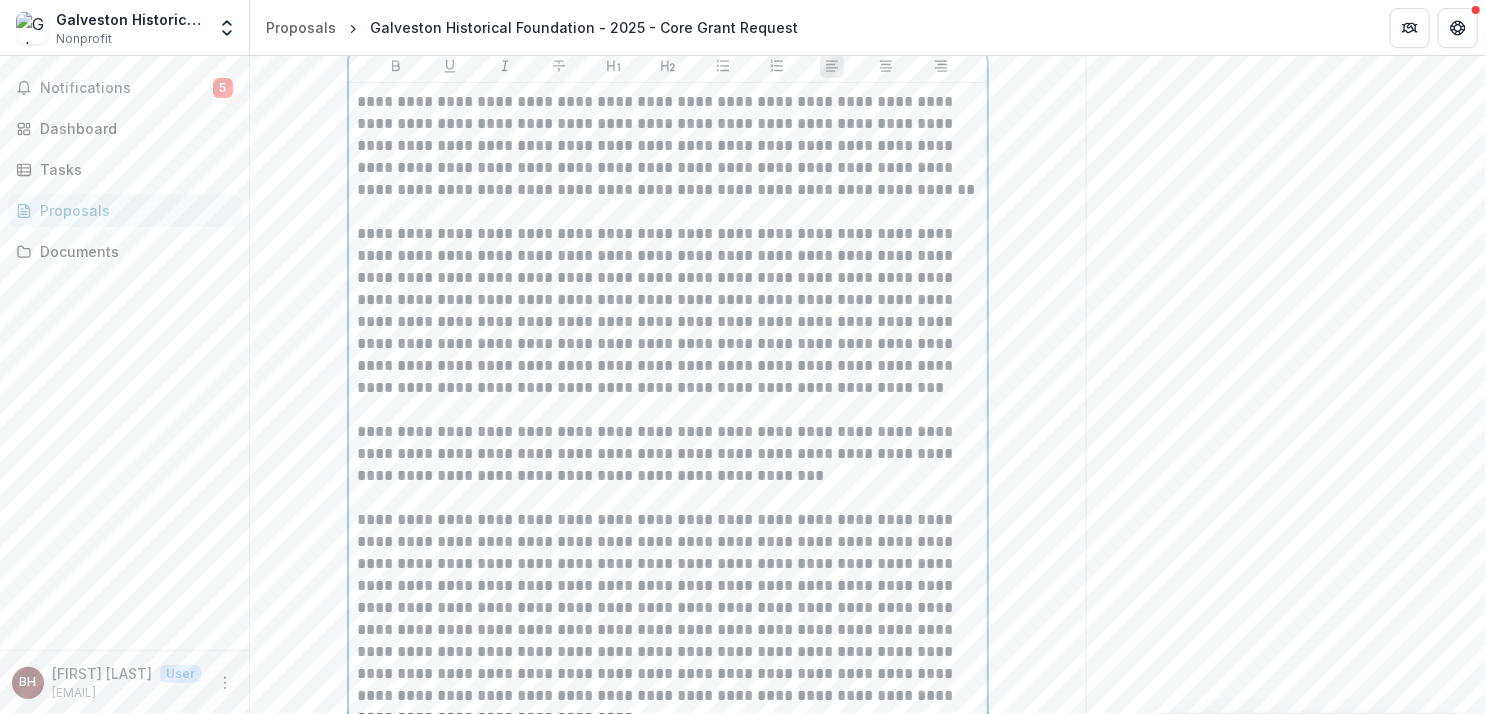 drag, startPoint x: 545, startPoint y: 353, endPoint x: 453, endPoint y: 361, distance: 92.34717 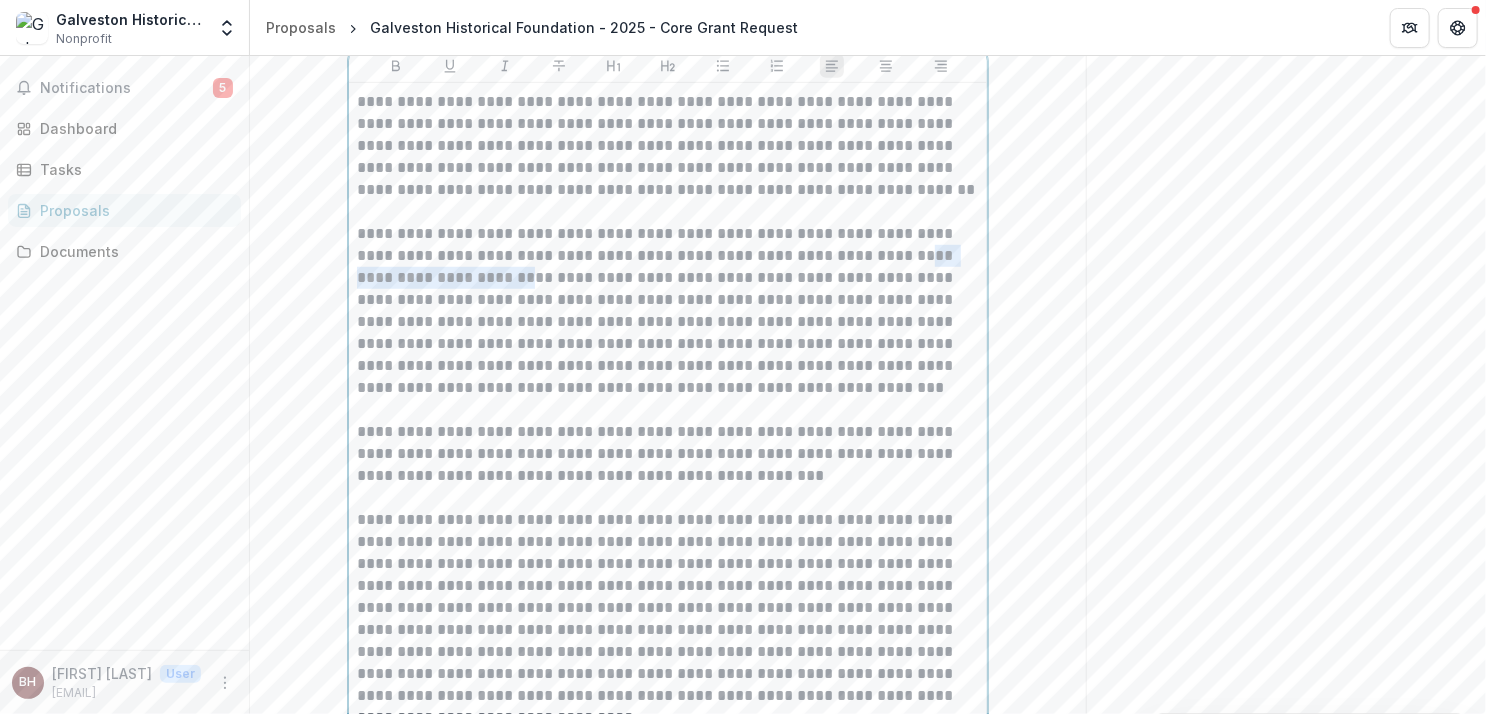 drag, startPoint x: 544, startPoint y: 282, endPoint x: 357, endPoint y: 290, distance: 187.17105 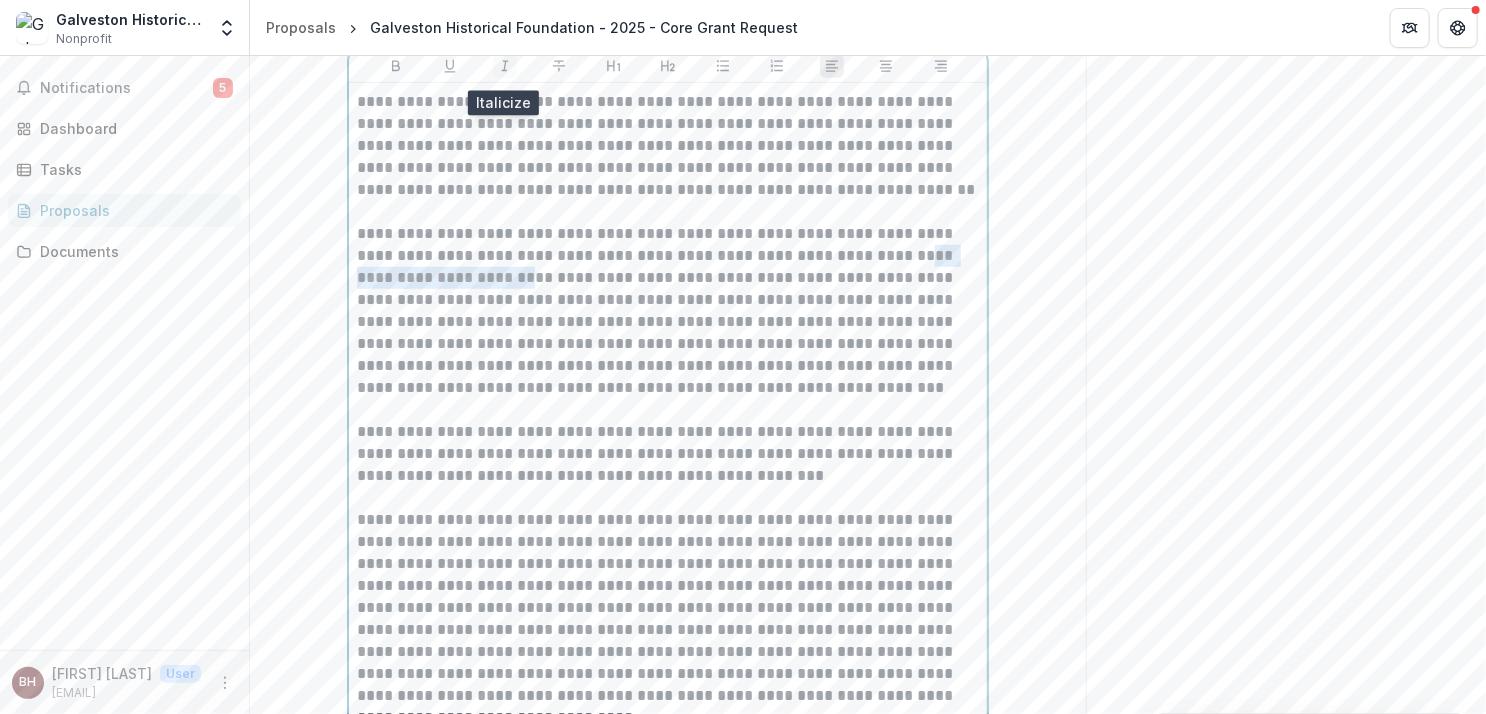 click 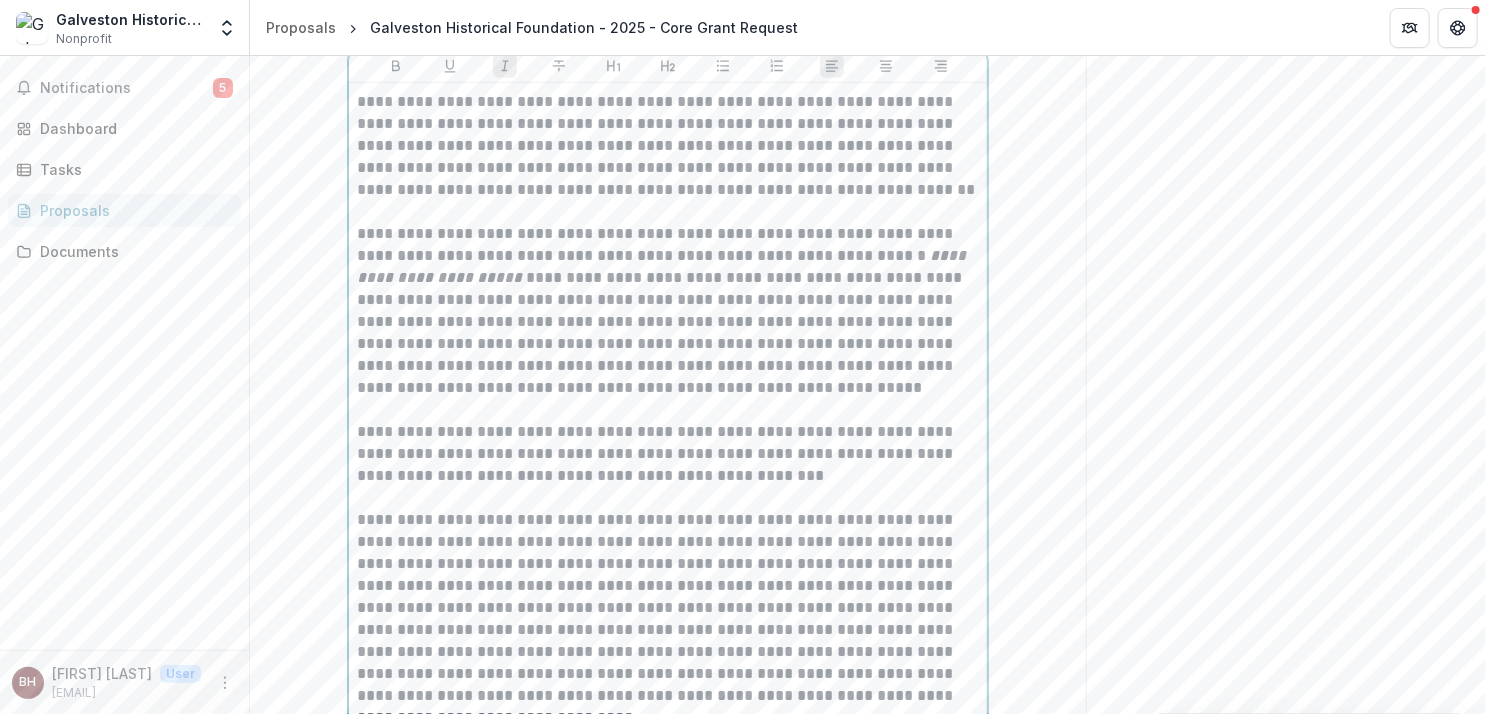 click on "**********" at bounding box center (668, 311) 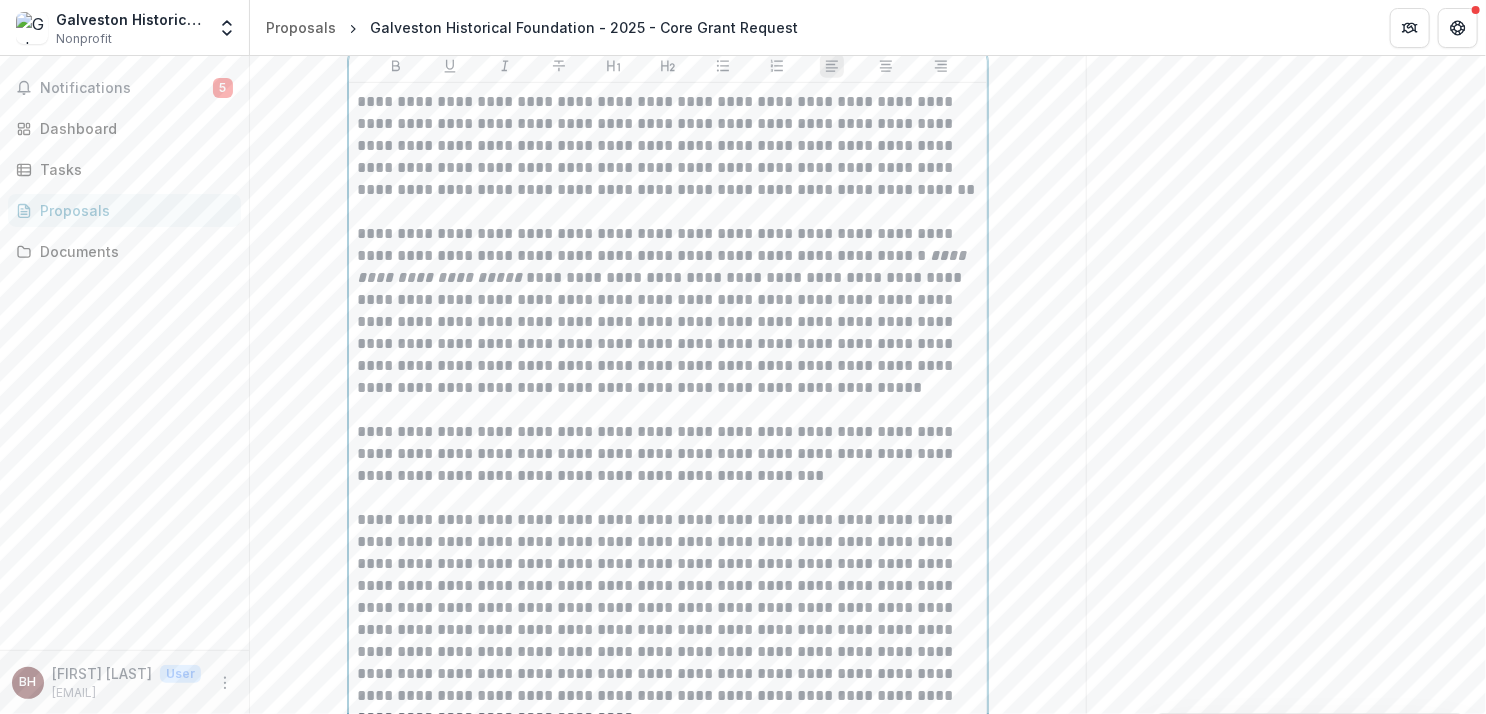 scroll, scrollTop: 4074, scrollLeft: 0, axis: vertical 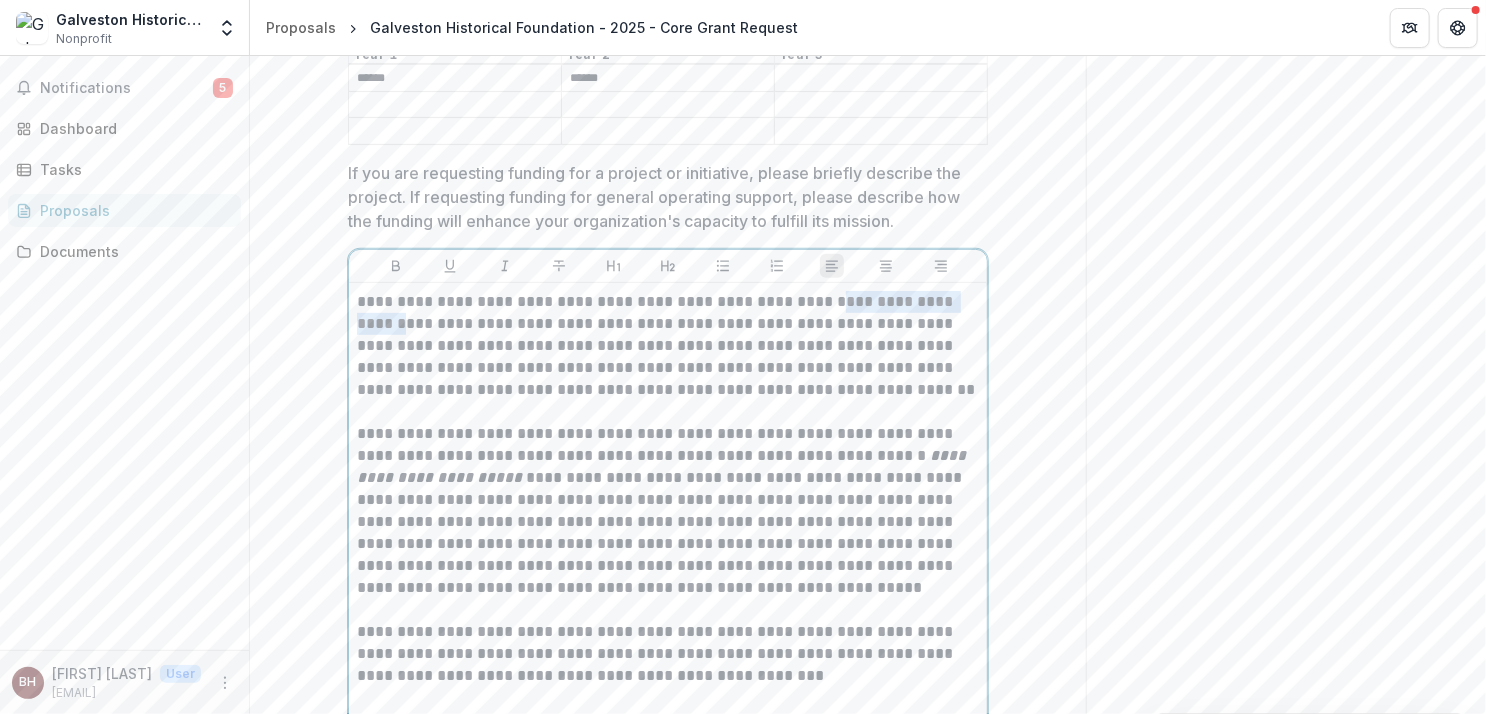 drag, startPoint x: 820, startPoint y: 302, endPoint x: 404, endPoint y: 333, distance: 417.15344 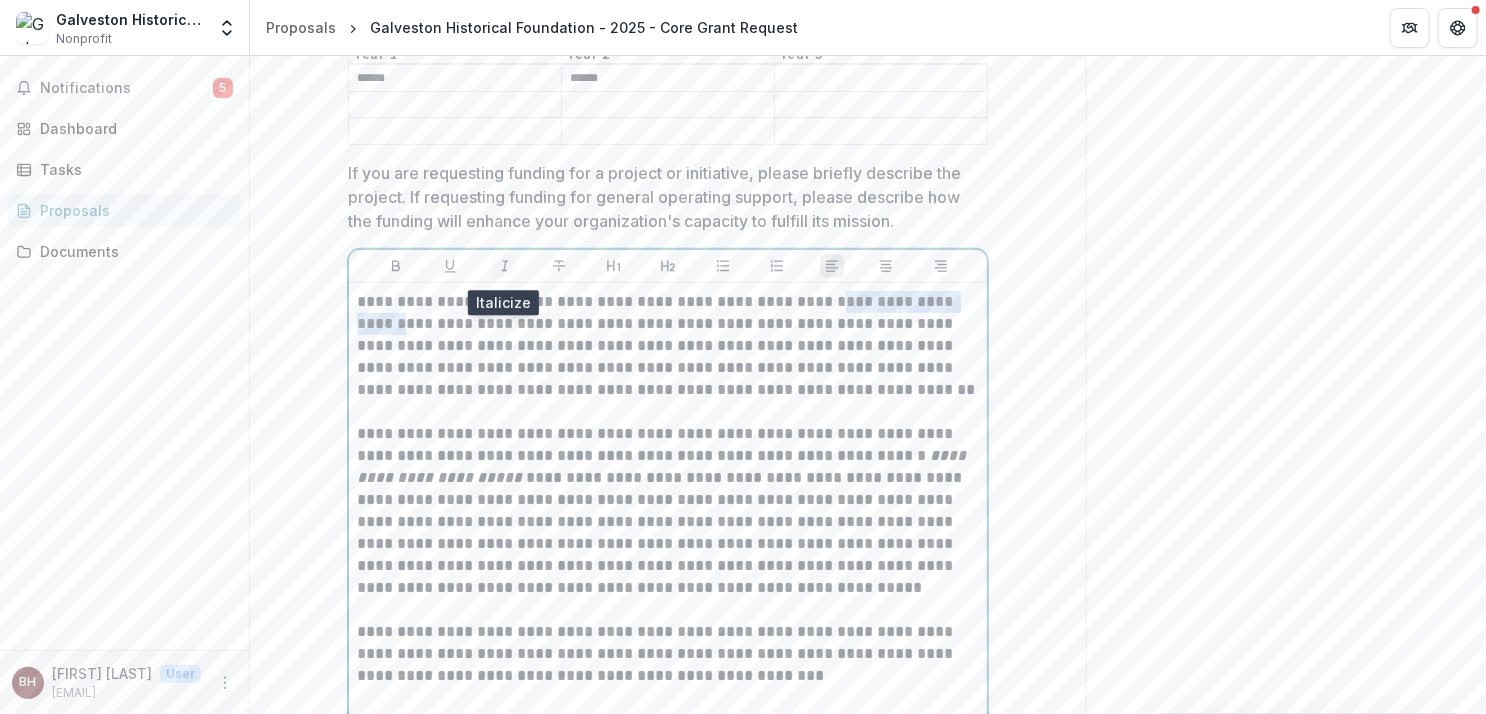 click 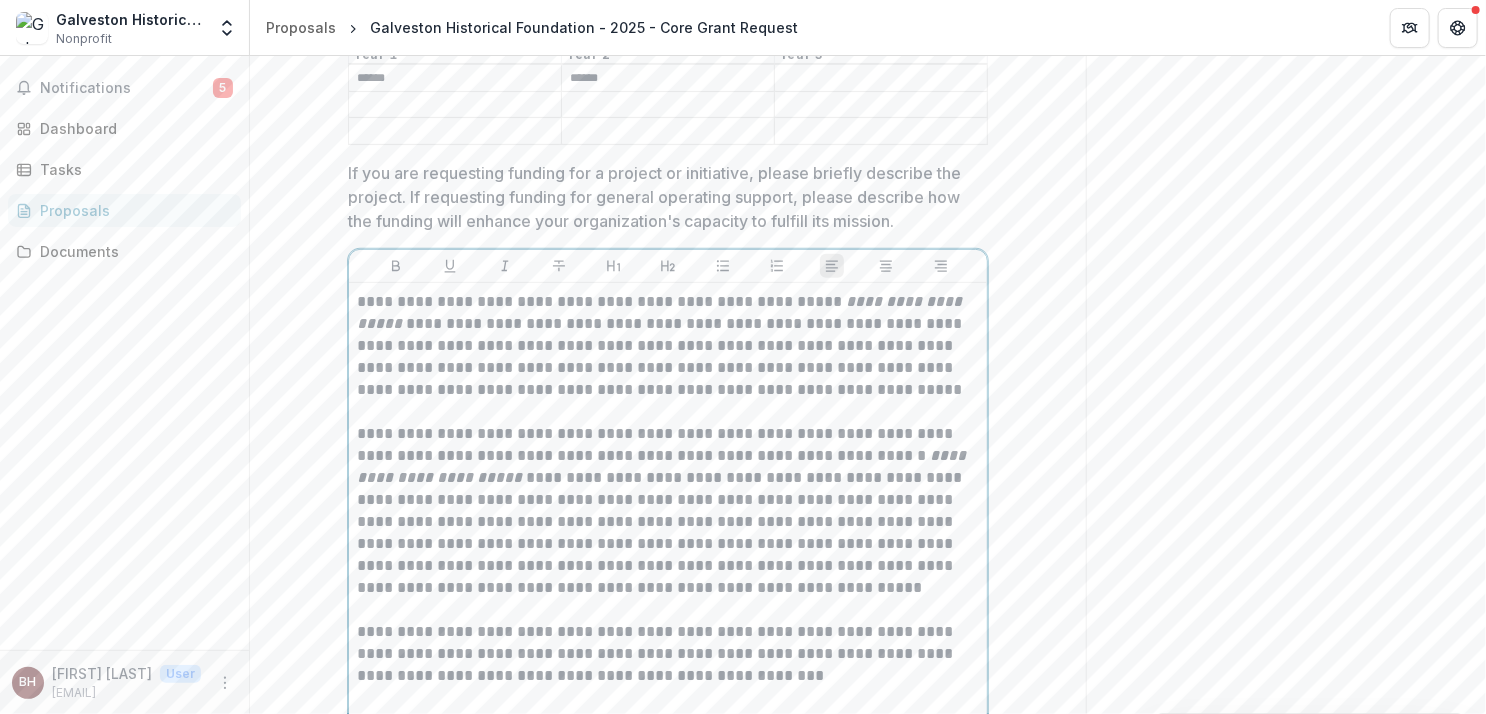 click on "**********" at bounding box center (668, 511) 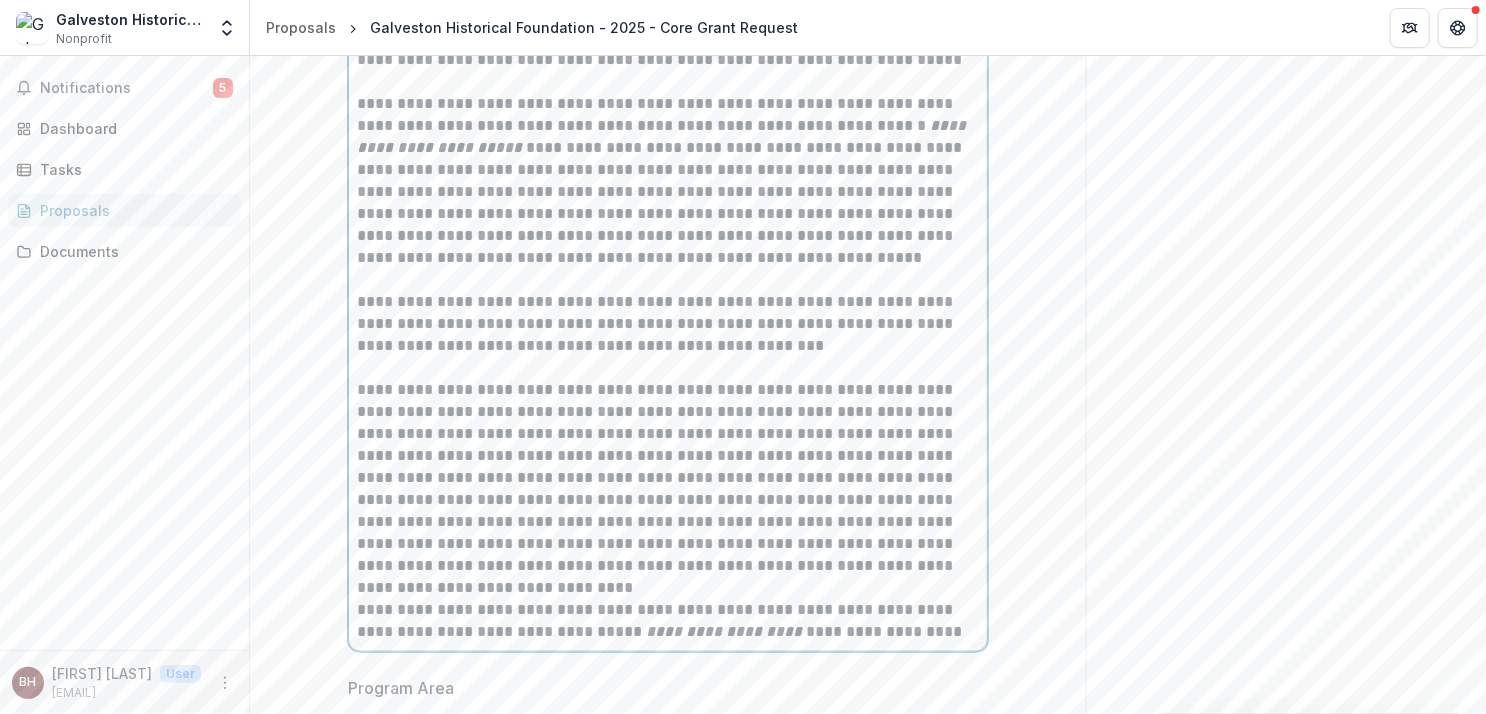scroll, scrollTop: 4474, scrollLeft: 0, axis: vertical 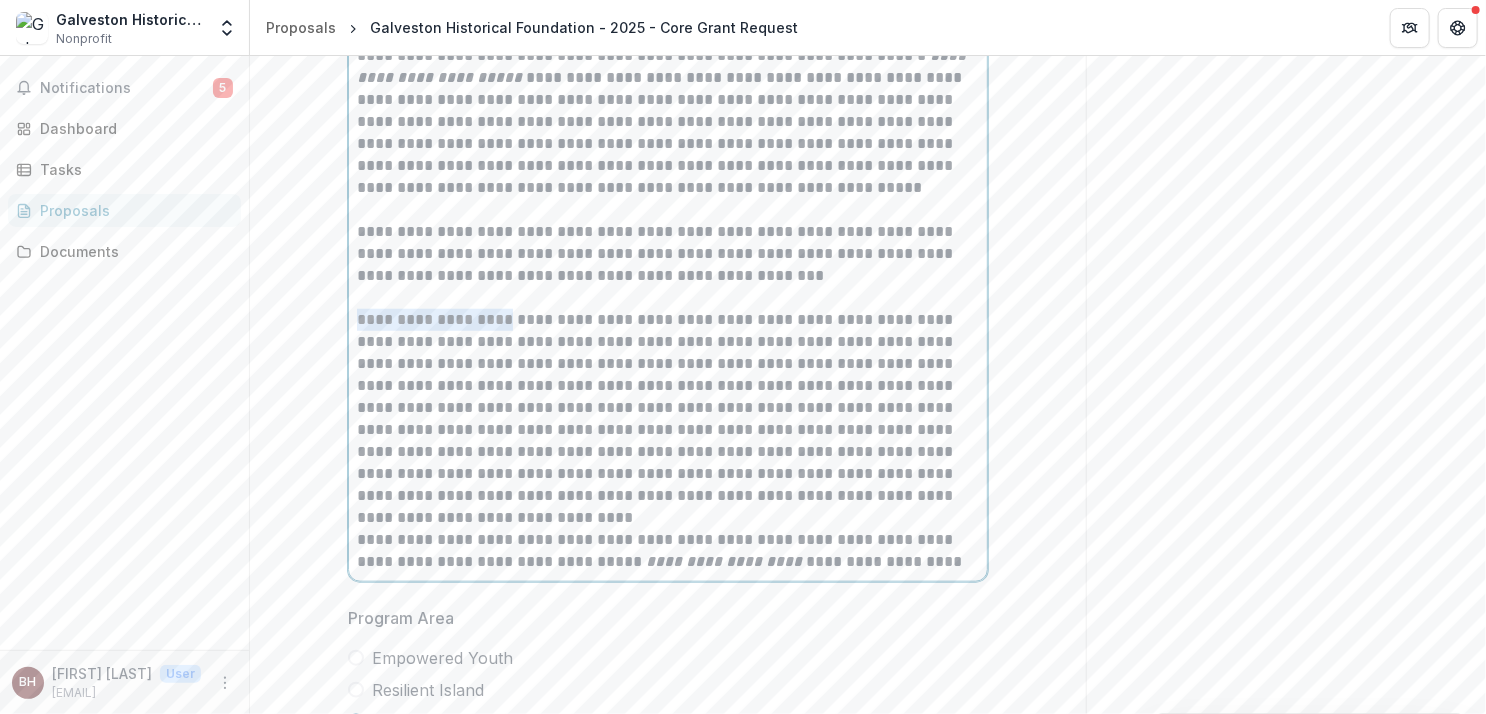 drag, startPoint x: 508, startPoint y: 321, endPoint x: 355, endPoint y: 327, distance: 153.1176 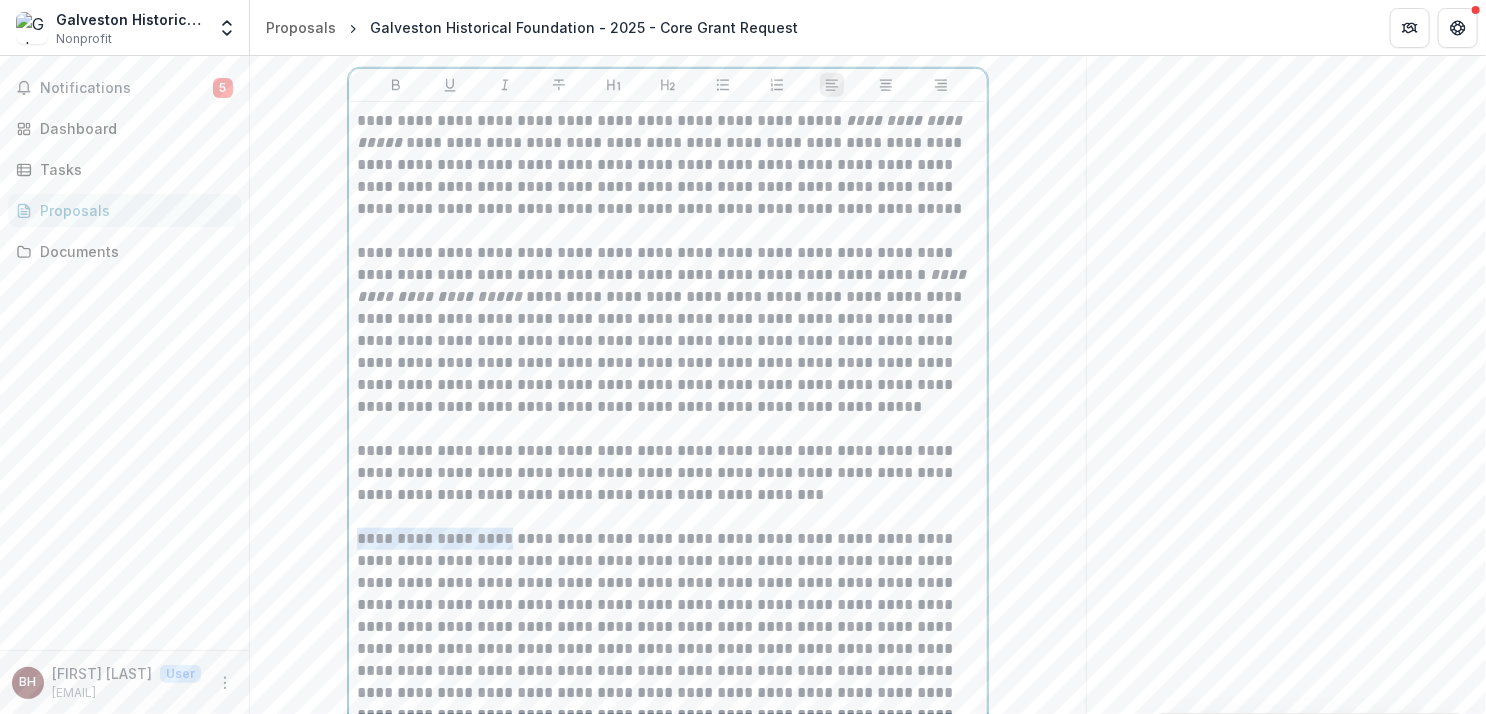 scroll, scrollTop: 4074, scrollLeft: 0, axis: vertical 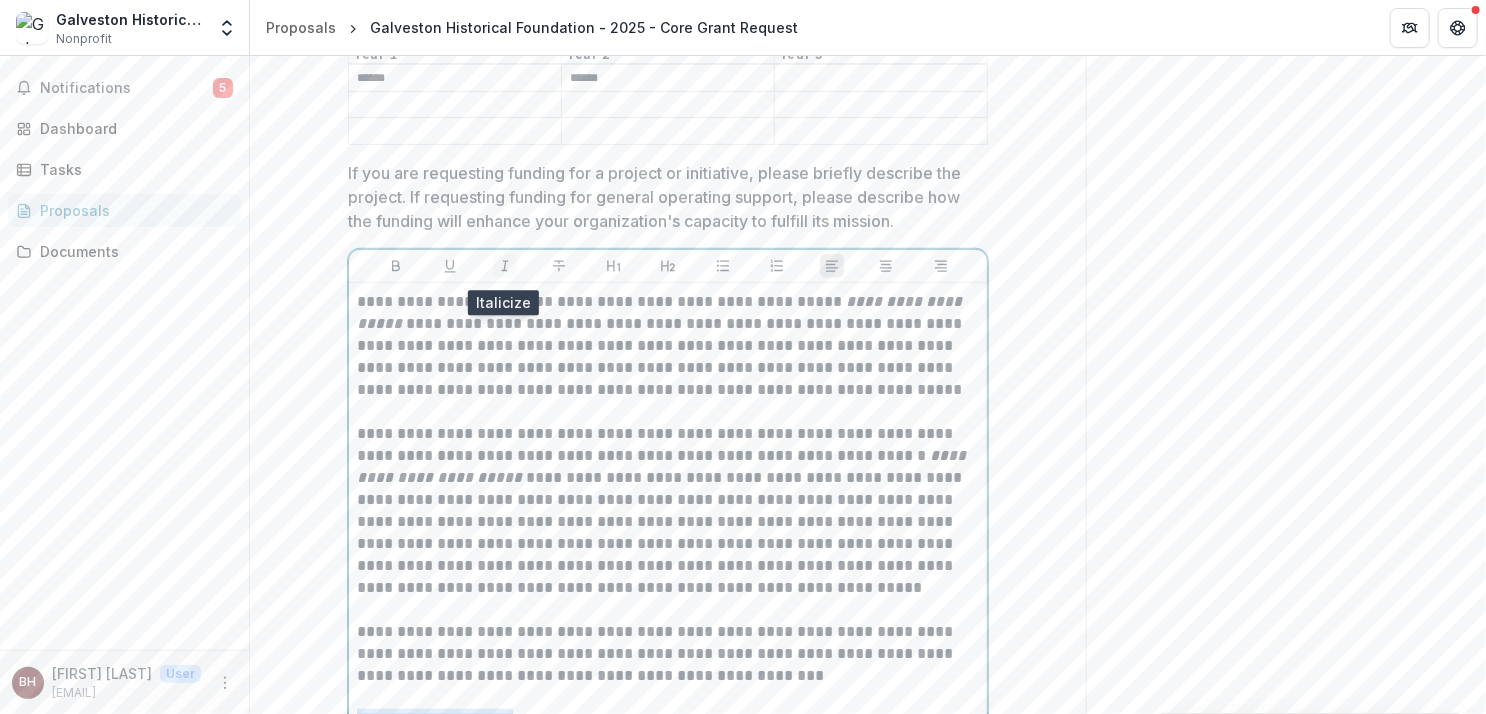 click 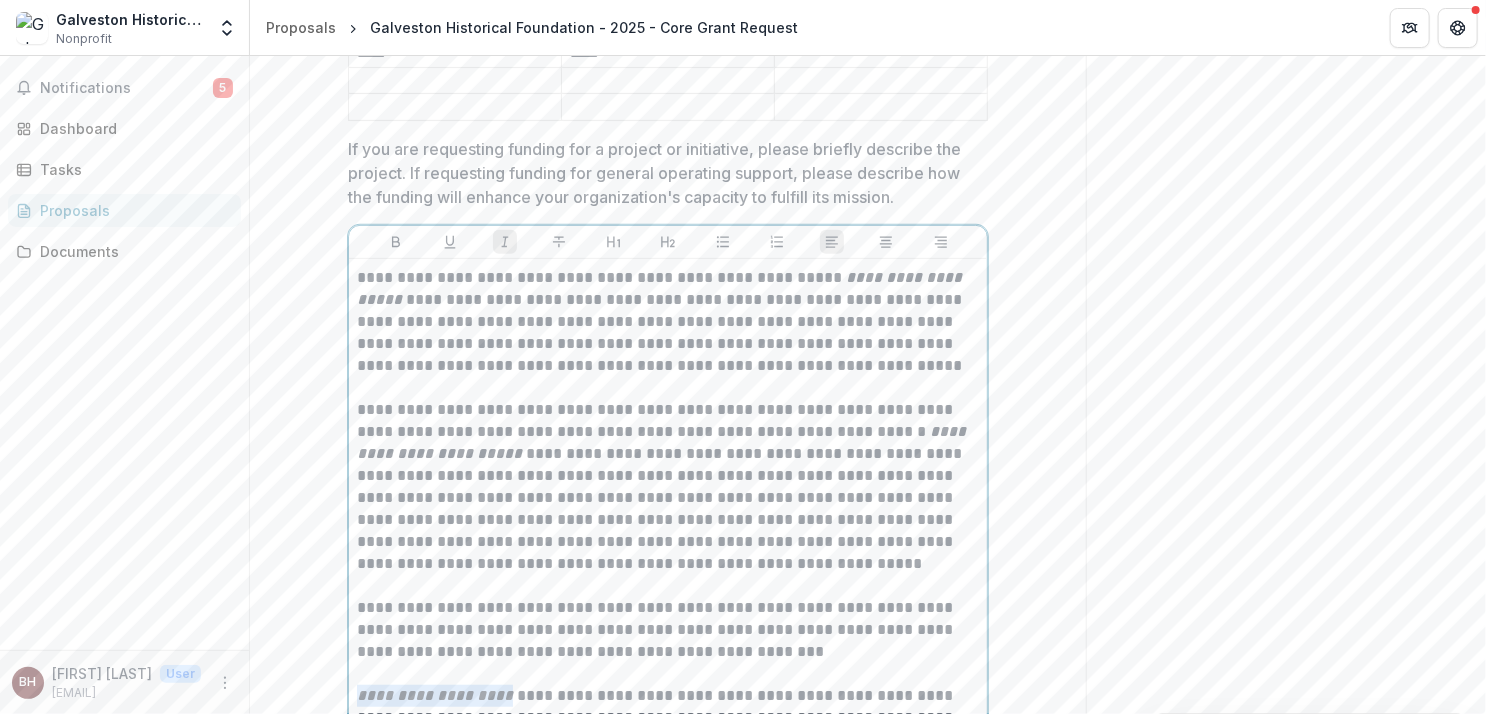 scroll, scrollTop: 4298, scrollLeft: 0, axis: vertical 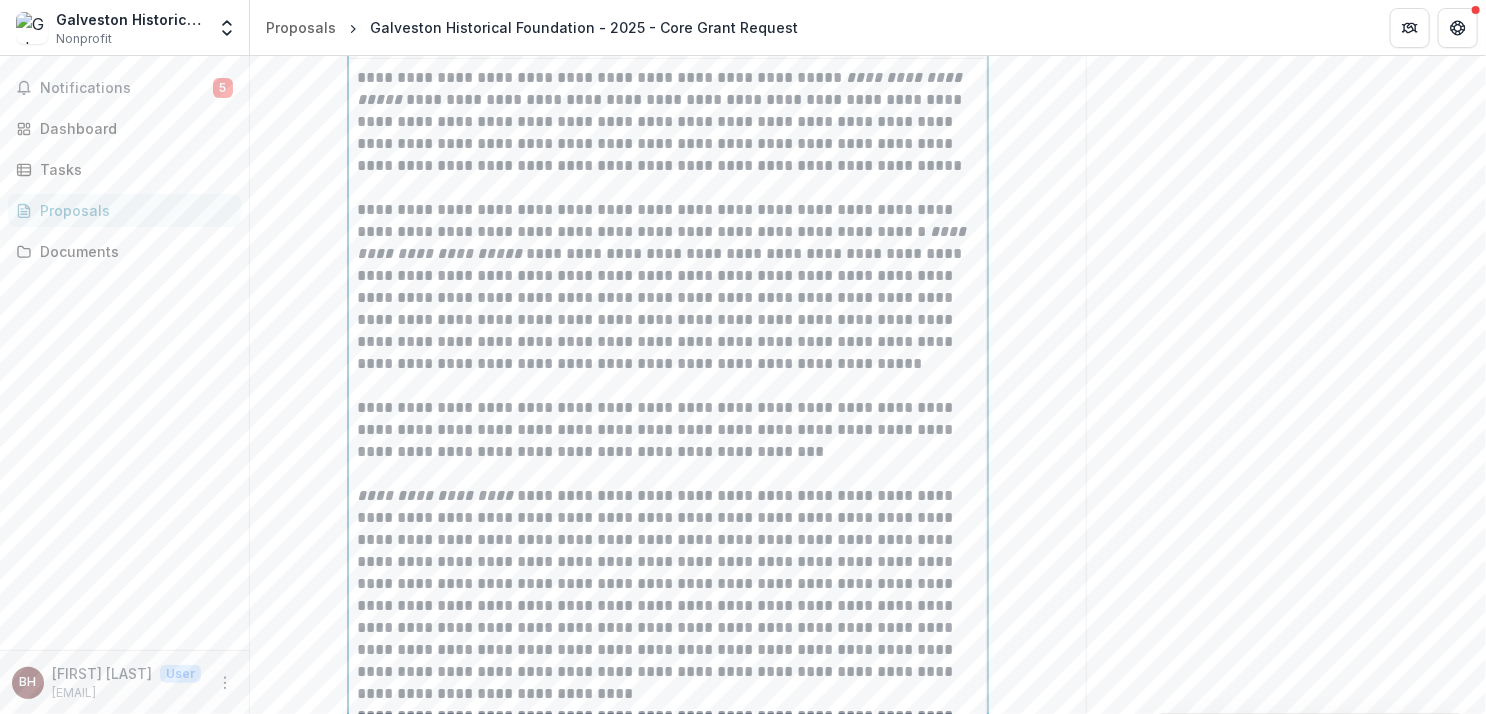 click on "**********" at bounding box center [668, 584] 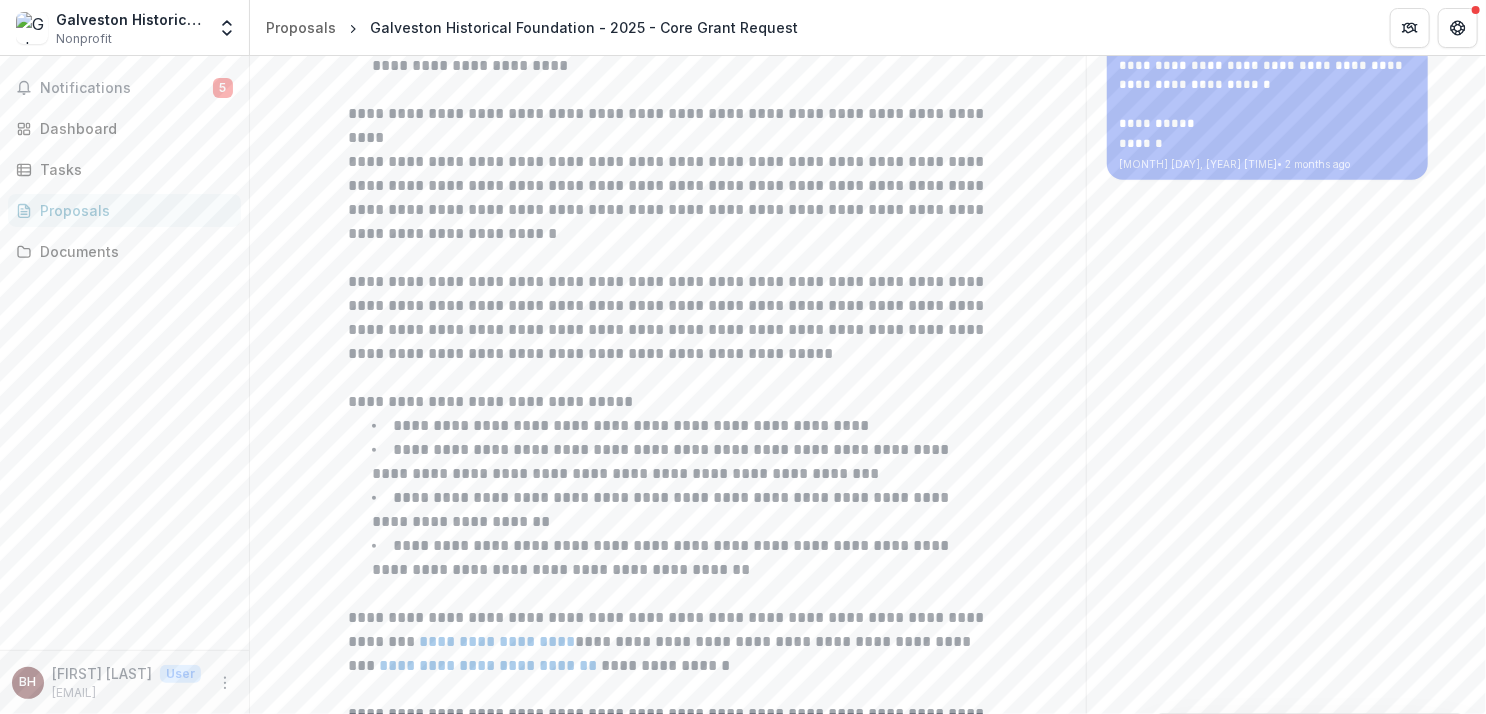 scroll, scrollTop: 0, scrollLeft: 0, axis: both 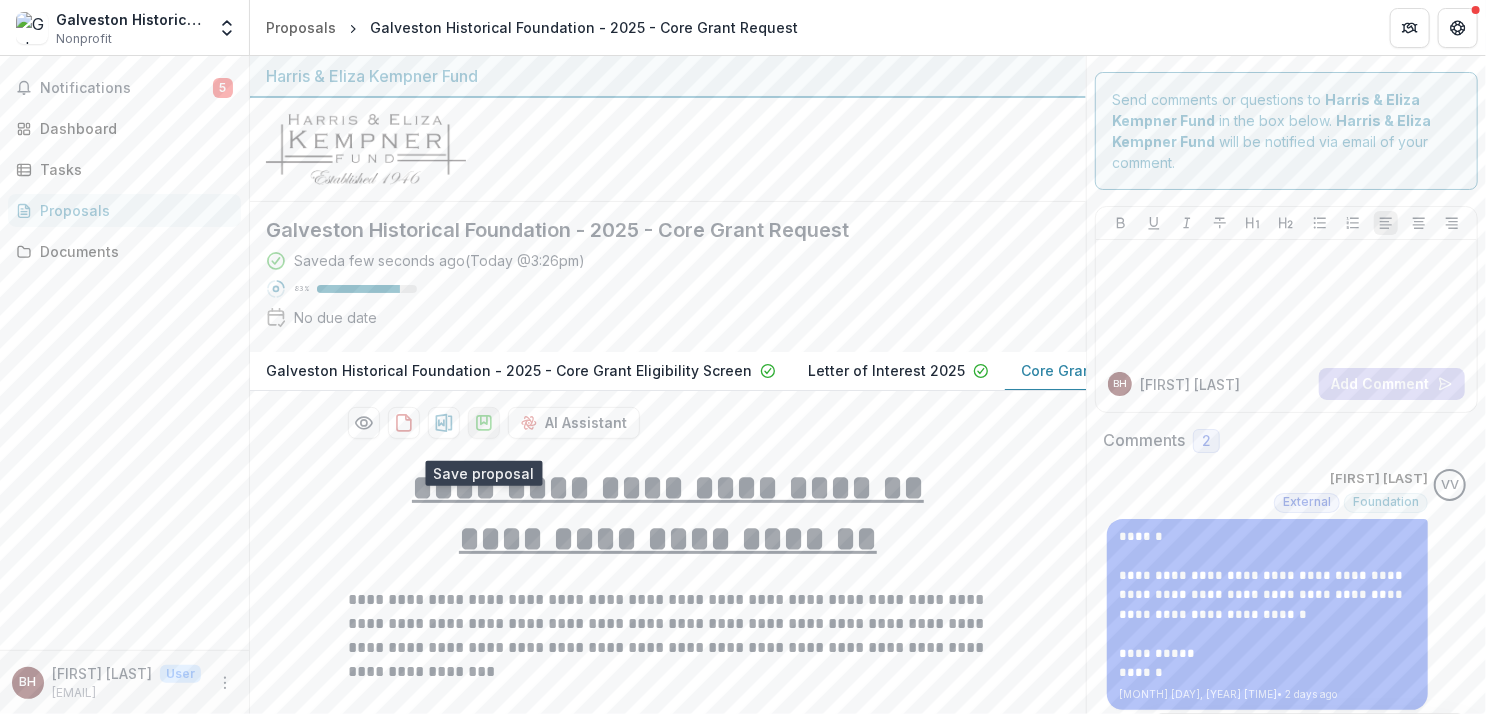 click 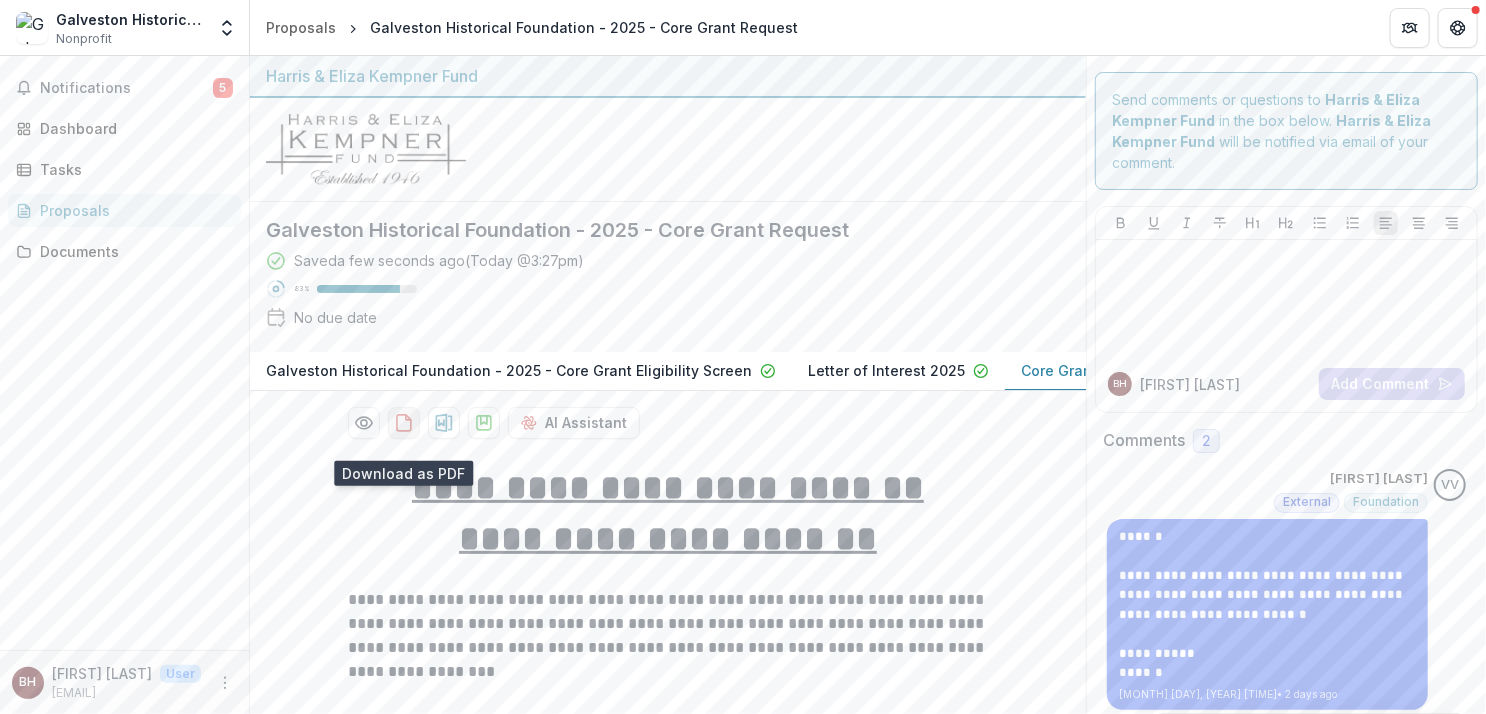 click 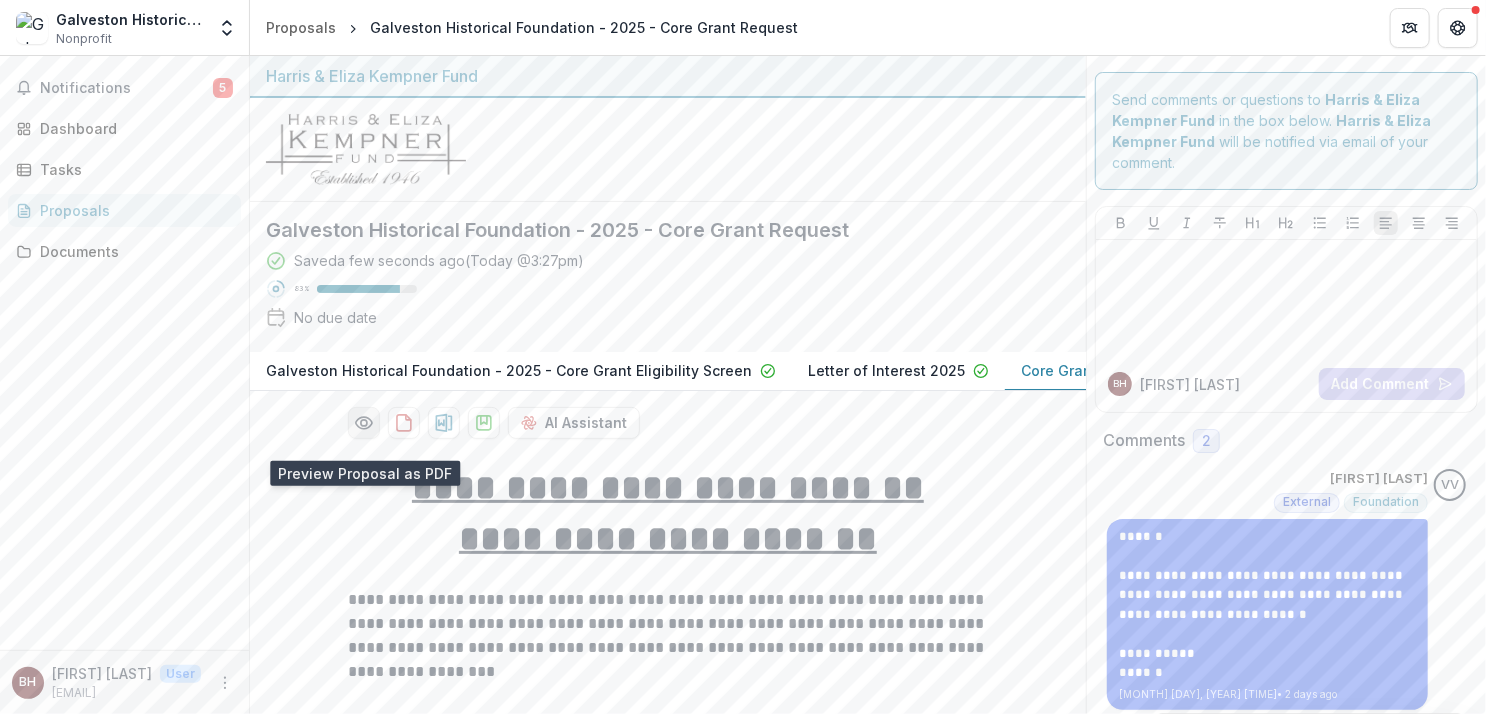 click 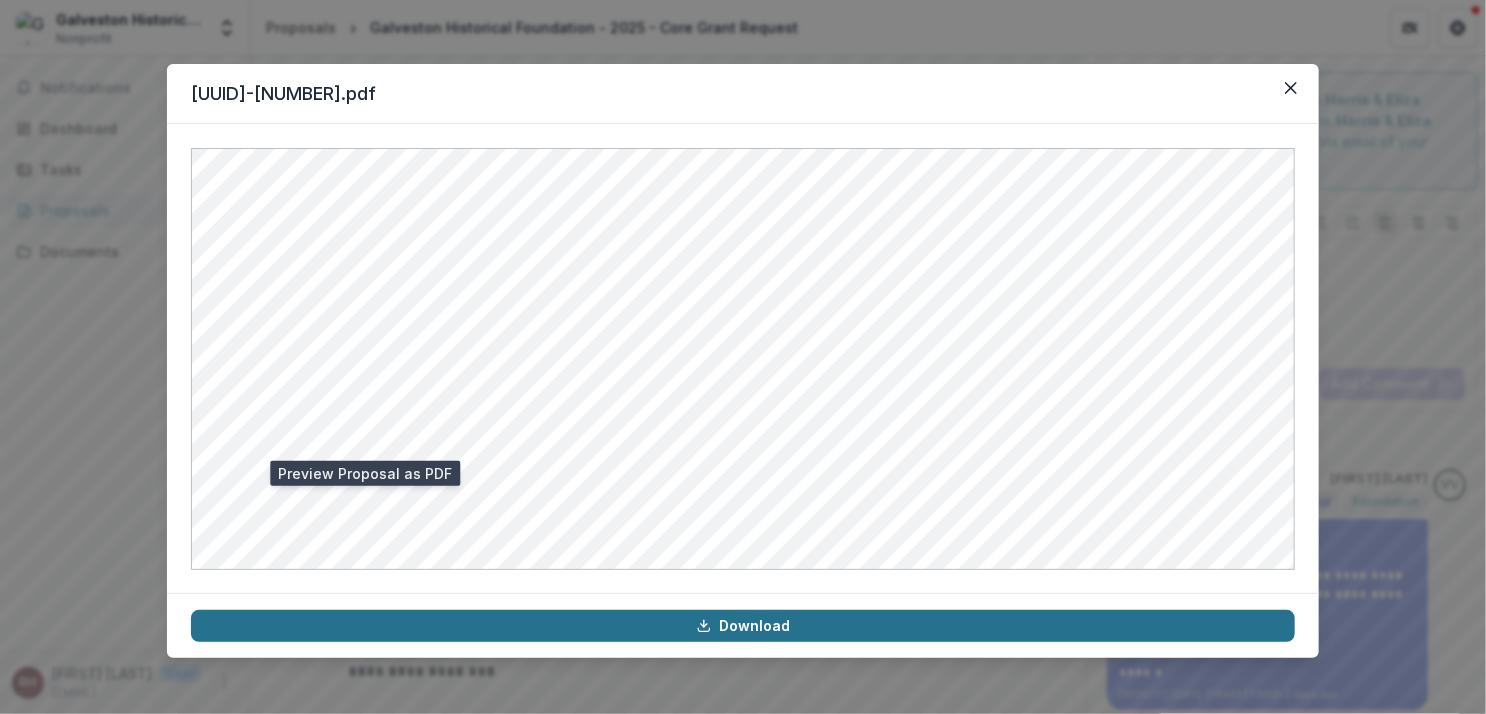 click on "Download" at bounding box center [743, 626] 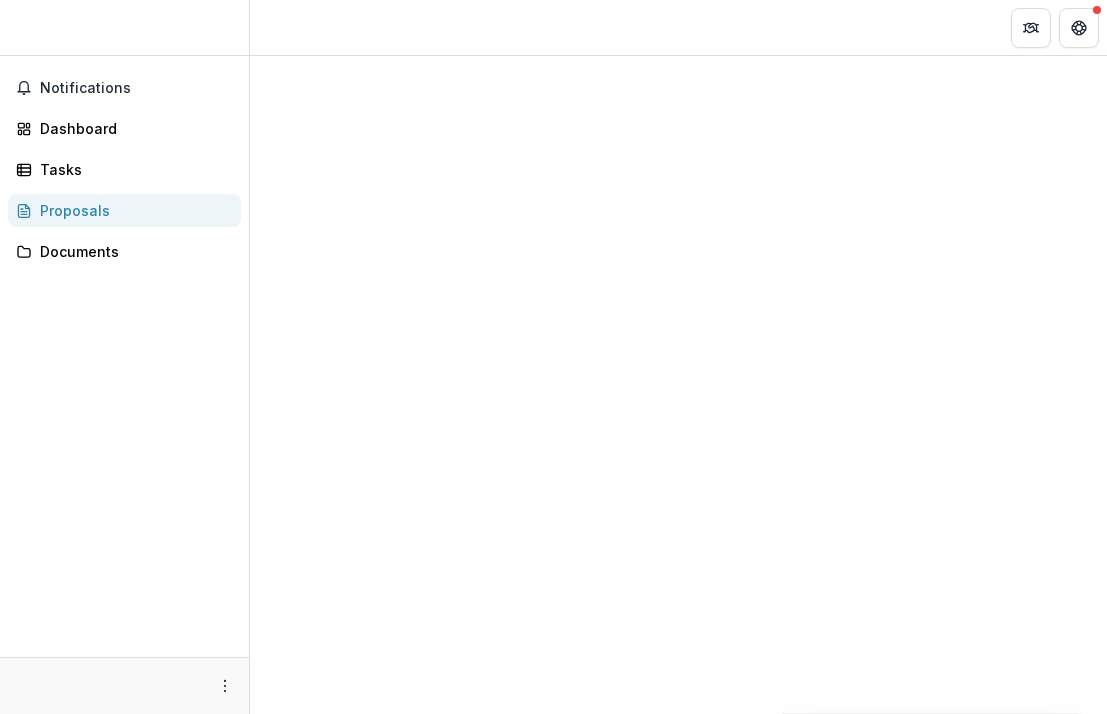 scroll, scrollTop: 0, scrollLeft: 0, axis: both 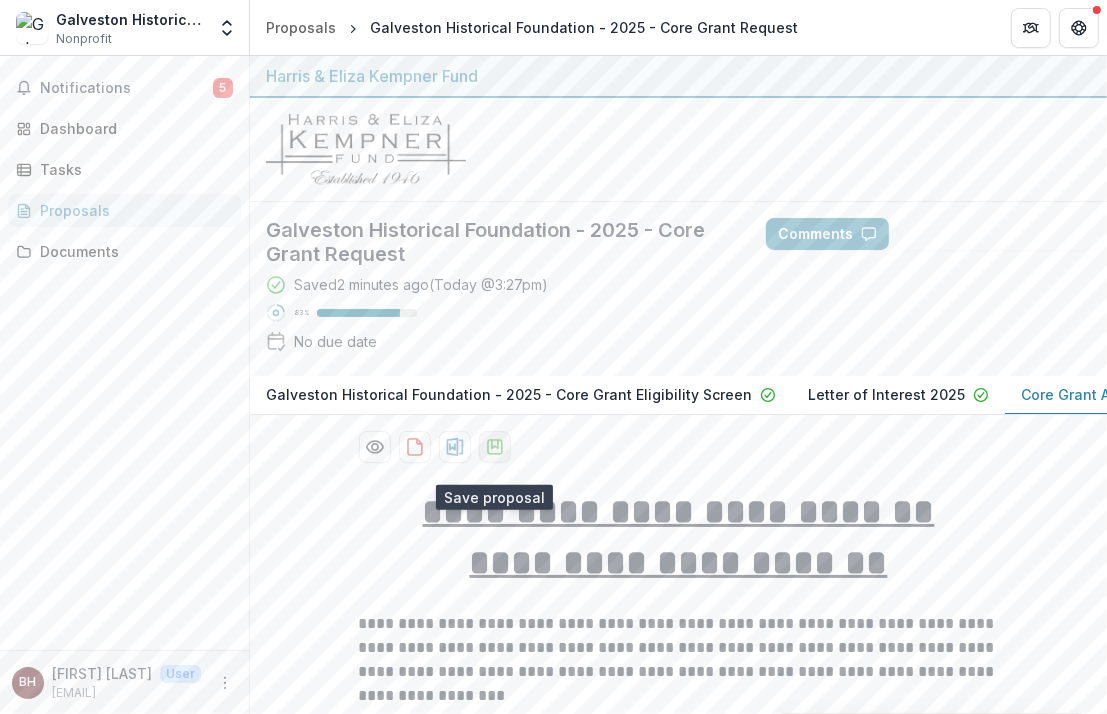 click 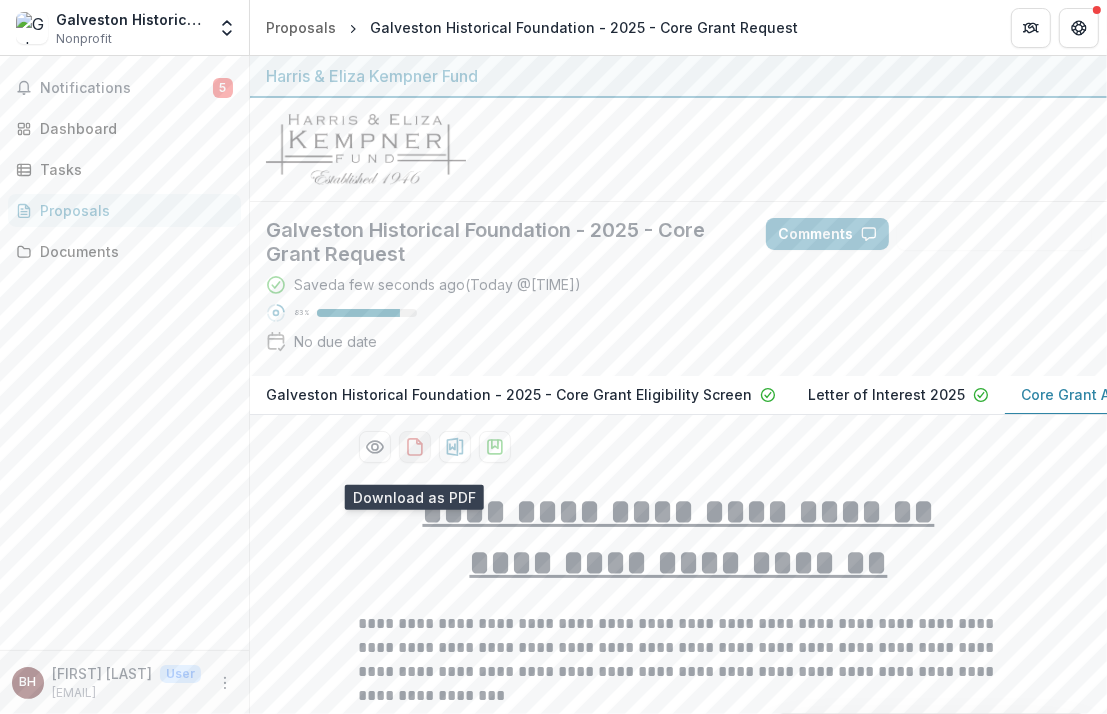 click 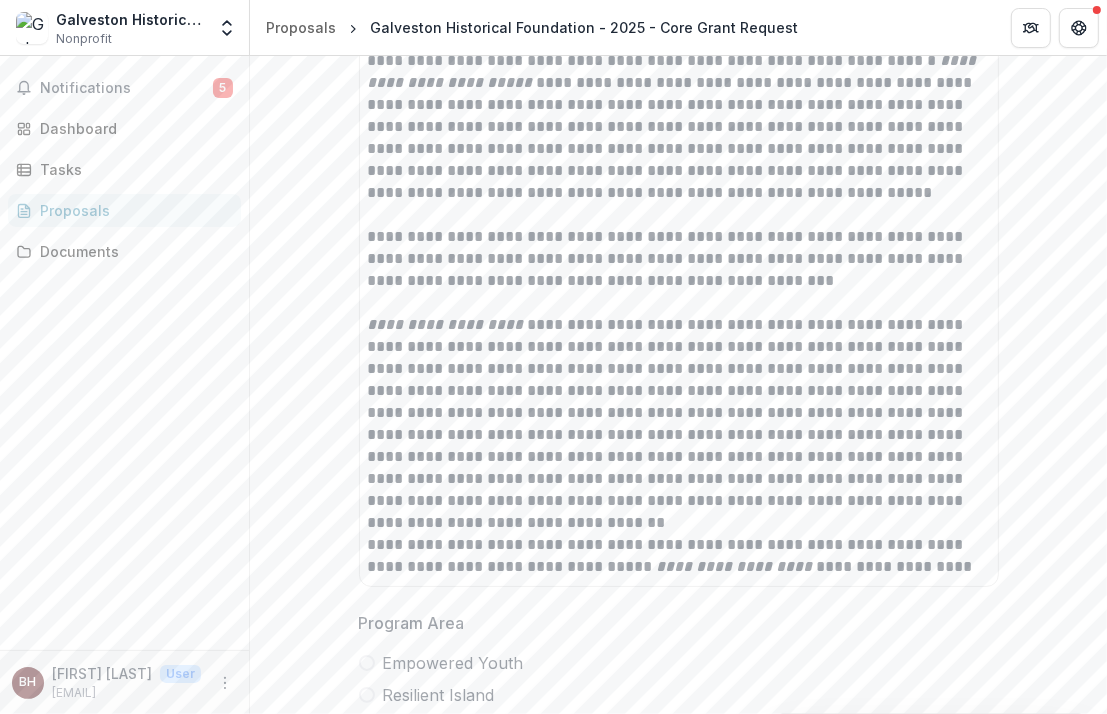 scroll, scrollTop: 4500, scrollLeft: 0, axis: vertical 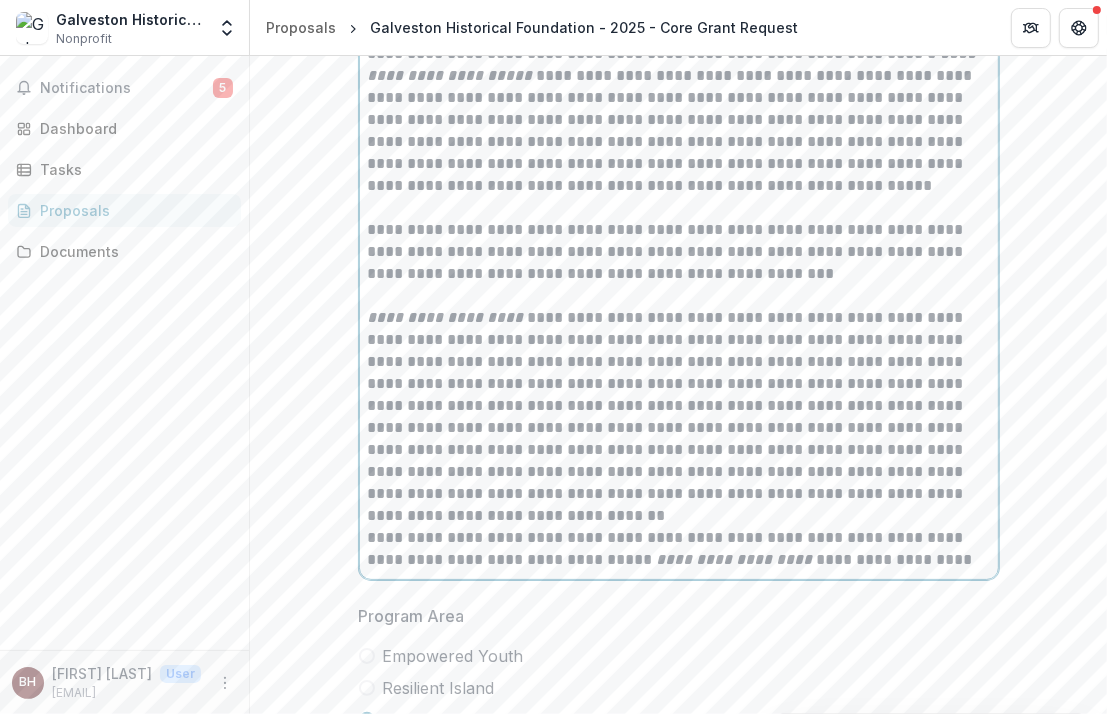 click on "**********" at bounding box center [679, 230] 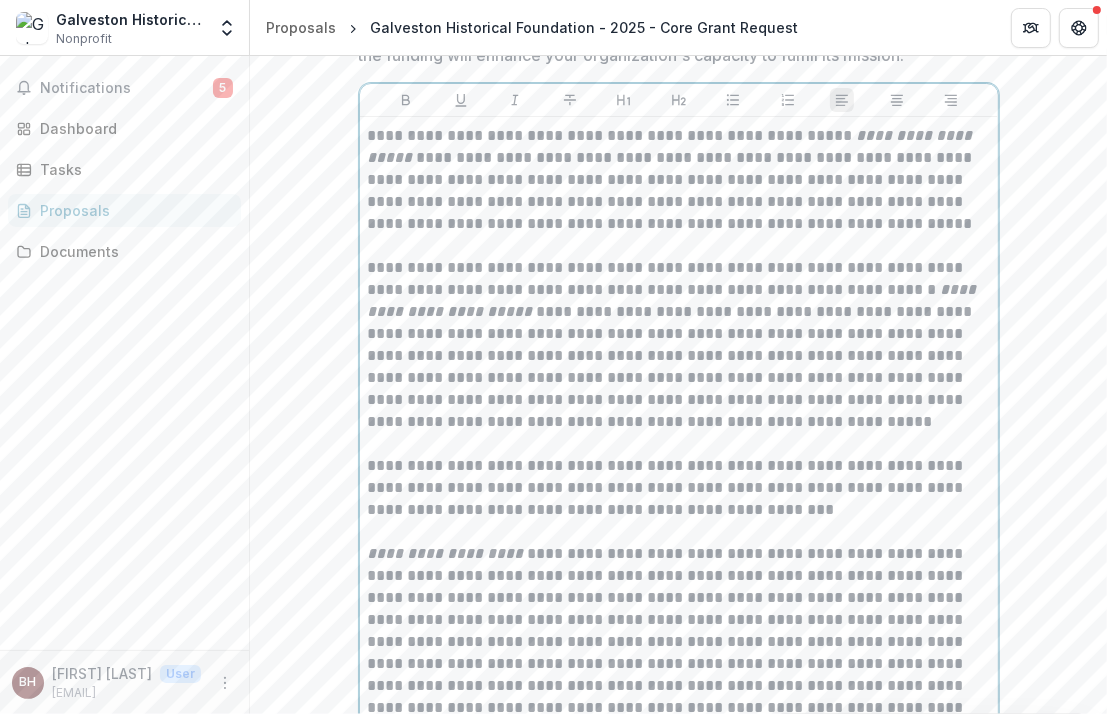 scroll, scrollTop: 4533, scrollLeft: 0, axis: vertical 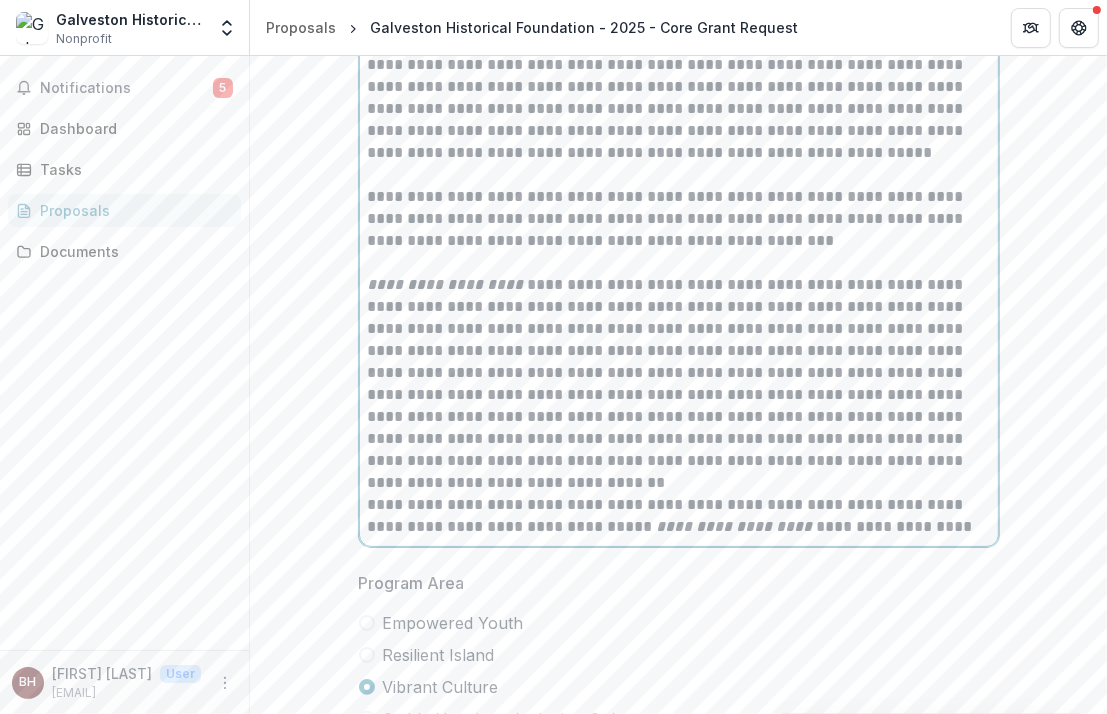click on "**********" at bounding box center (679, 516) 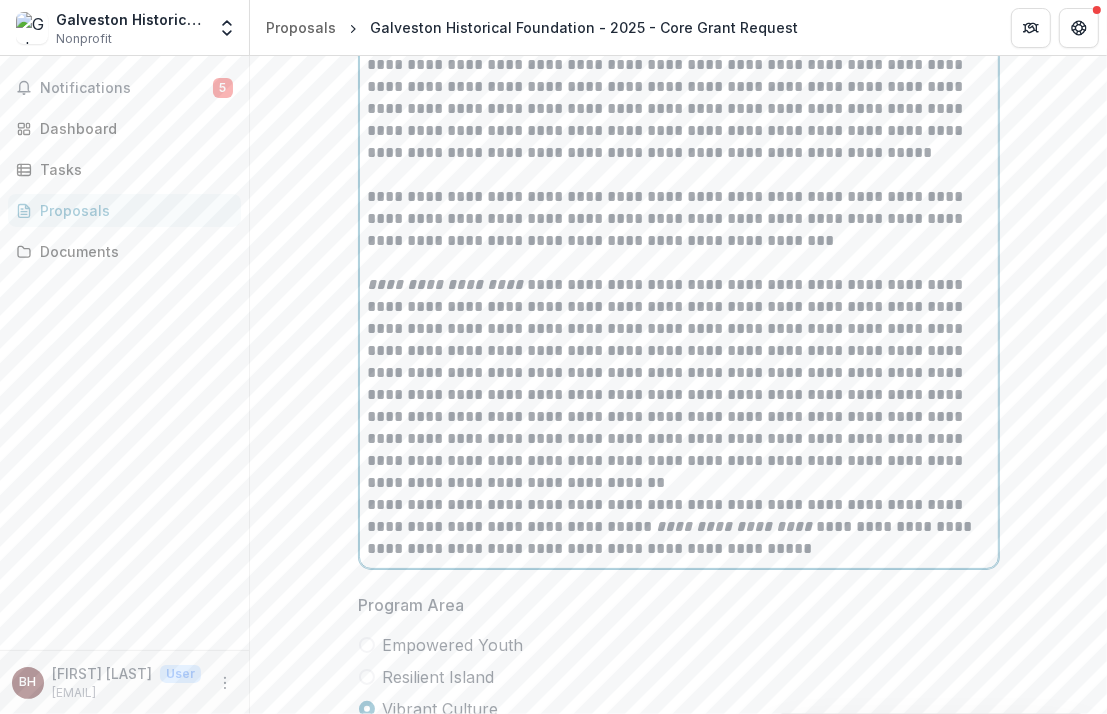 click on "**********" at bounding box center [679, 527] 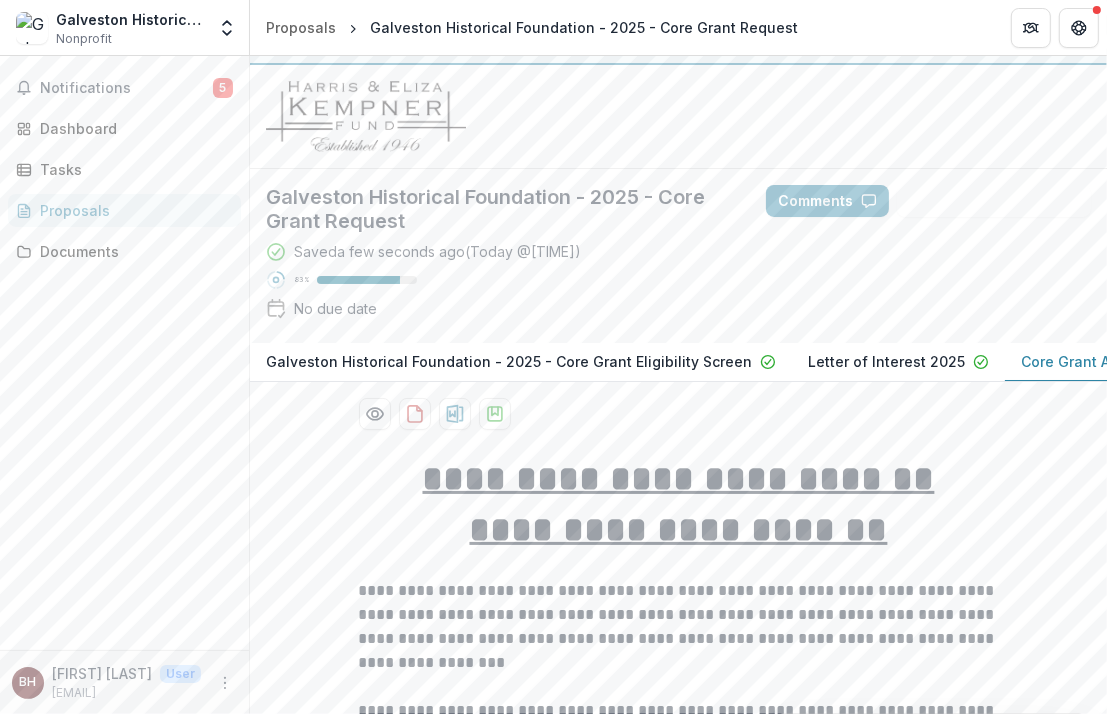 scroll, scrollTop: 0, scrollLeft: 0, axis: both 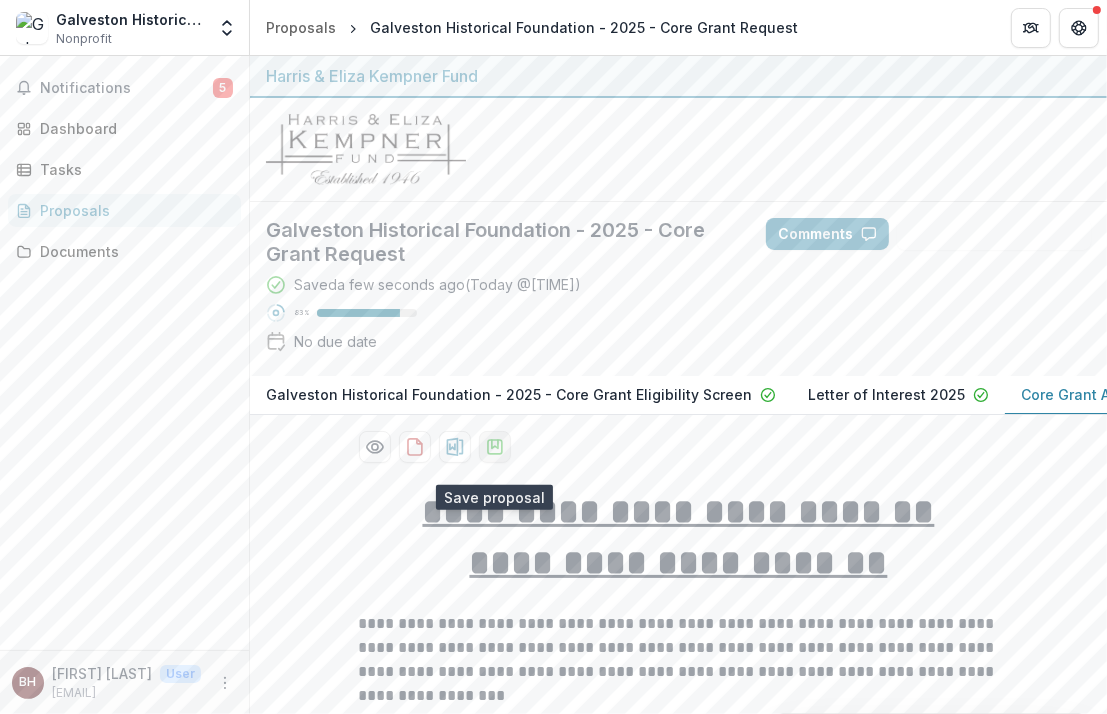 click 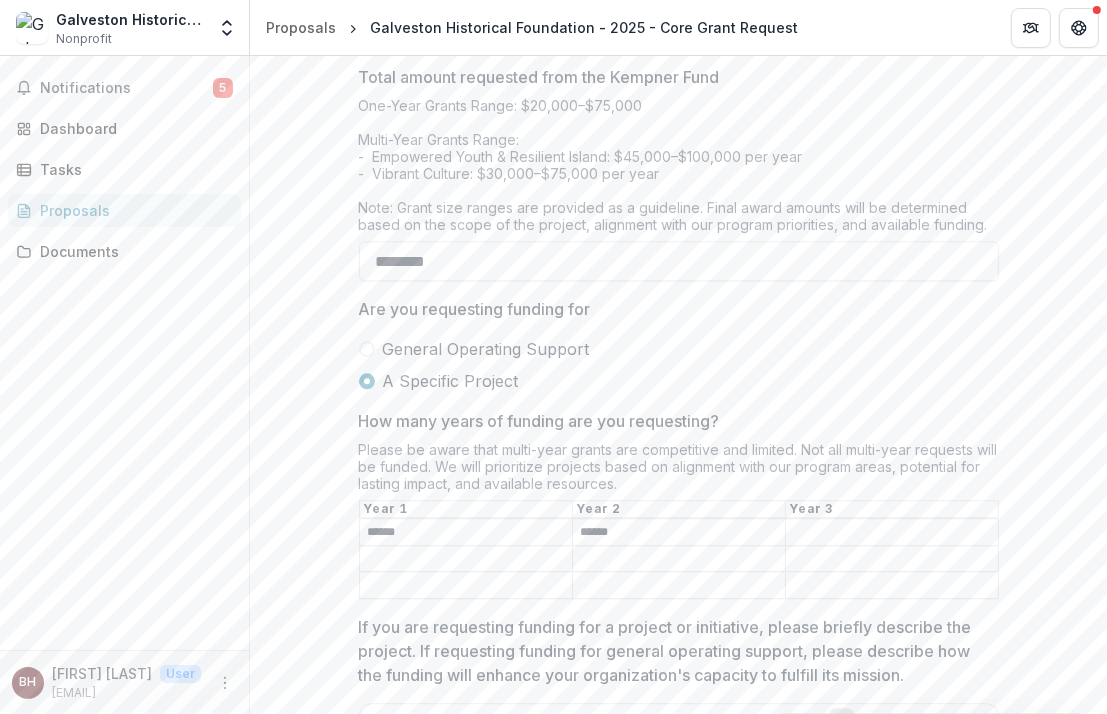 scroll, scrollTop: 3600, scrollLeft: 0, axis: vertical 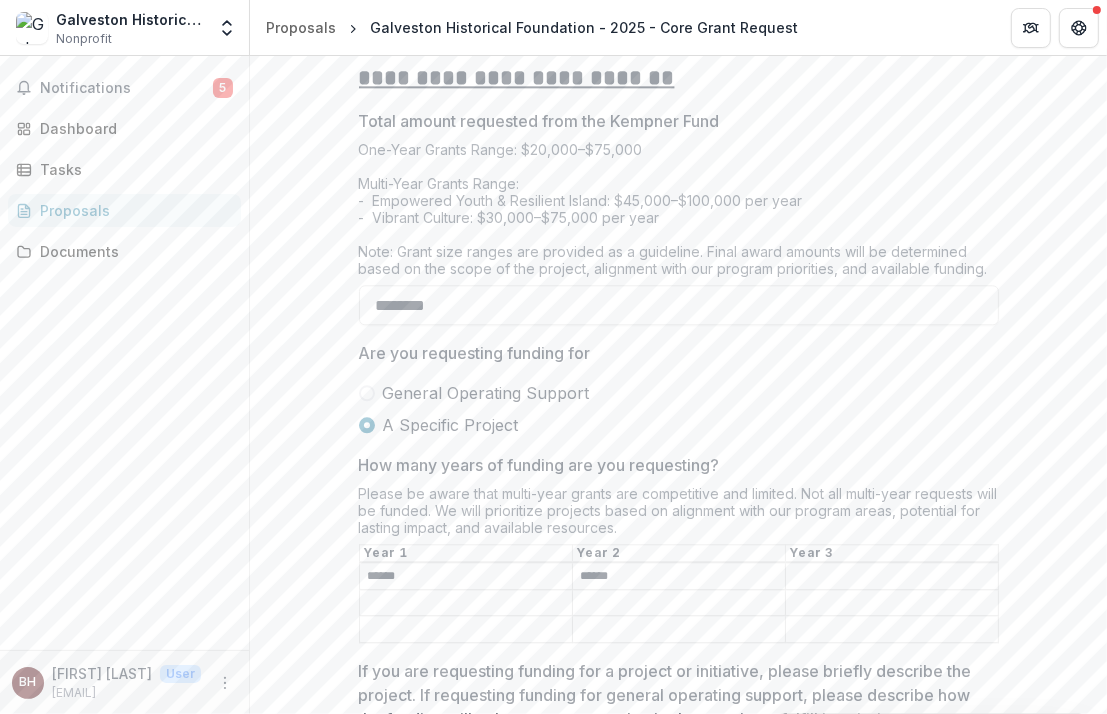 click on "******" at bounding box center (466, 577) 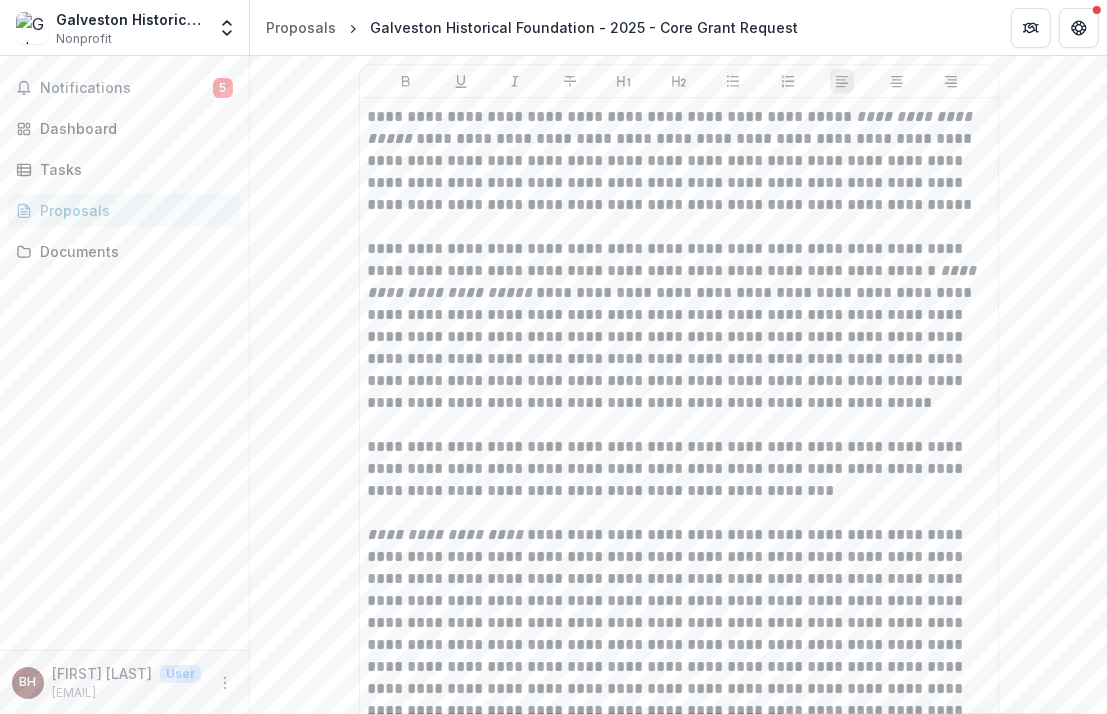 scroll, scrollTop: 4300, scrollLeft: 0, axis: vertical 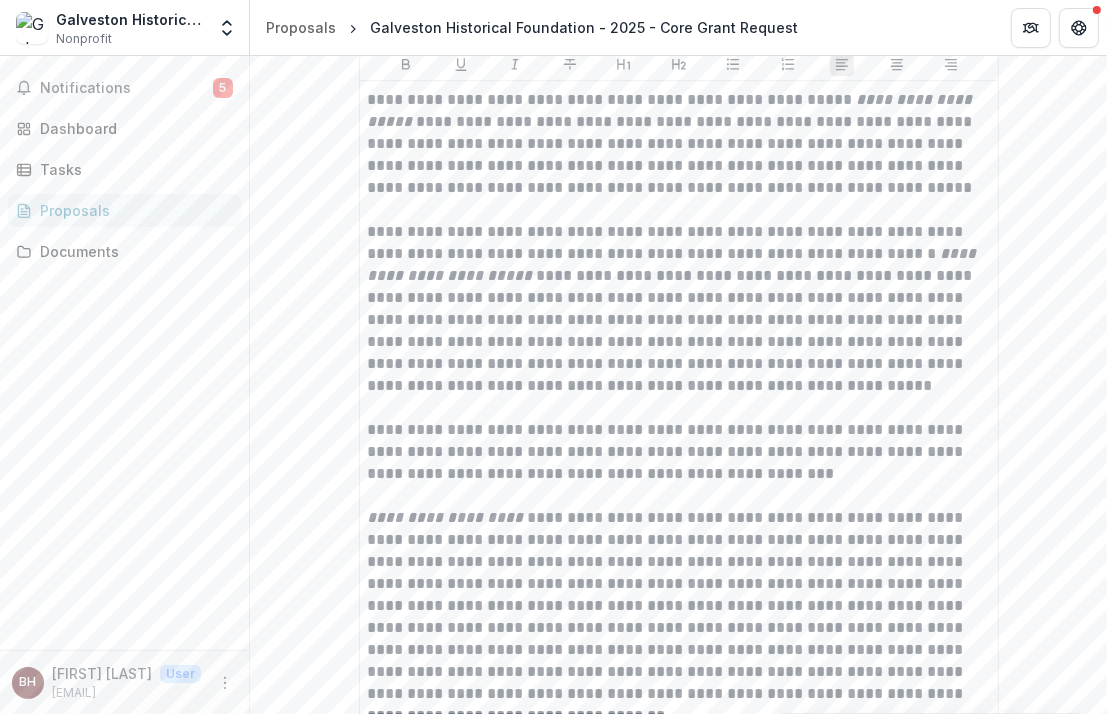 type on "******" 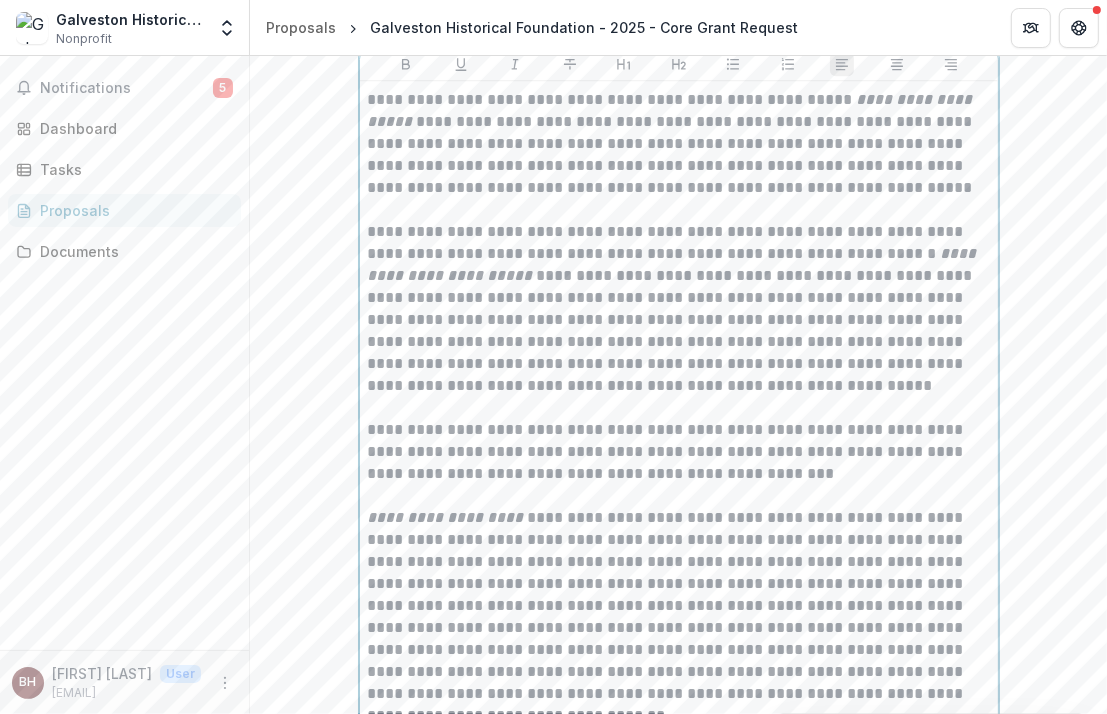click on "**********" at bounding box center (679, 309) 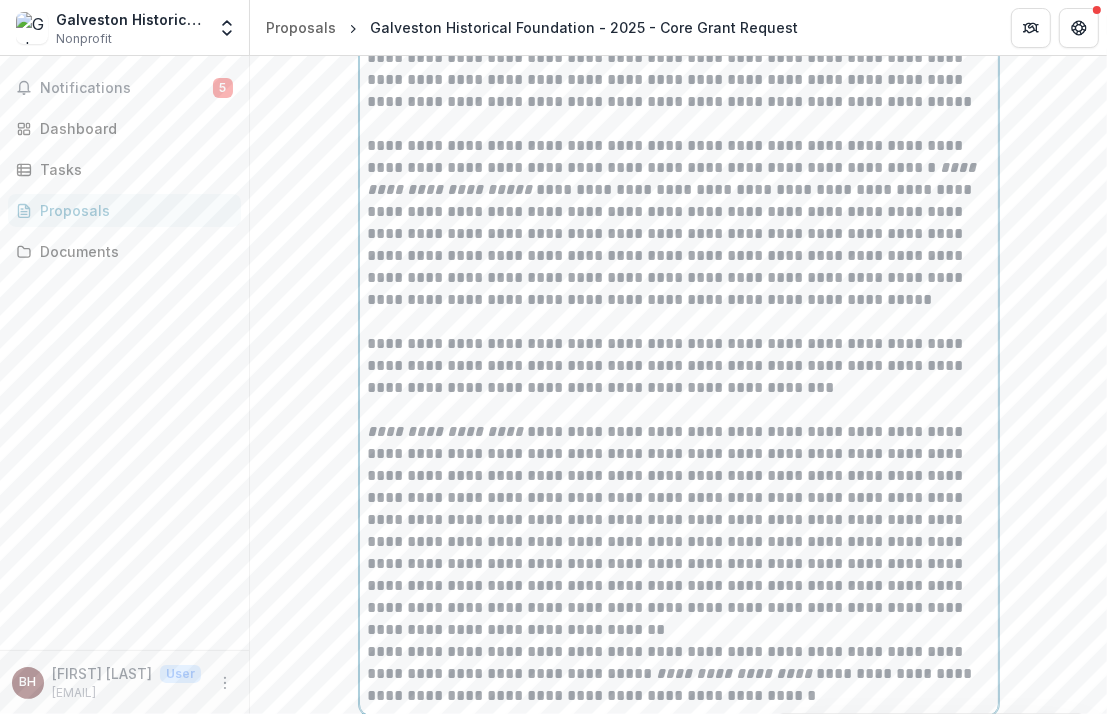 click on "**********" at bounding box center (679, 223) 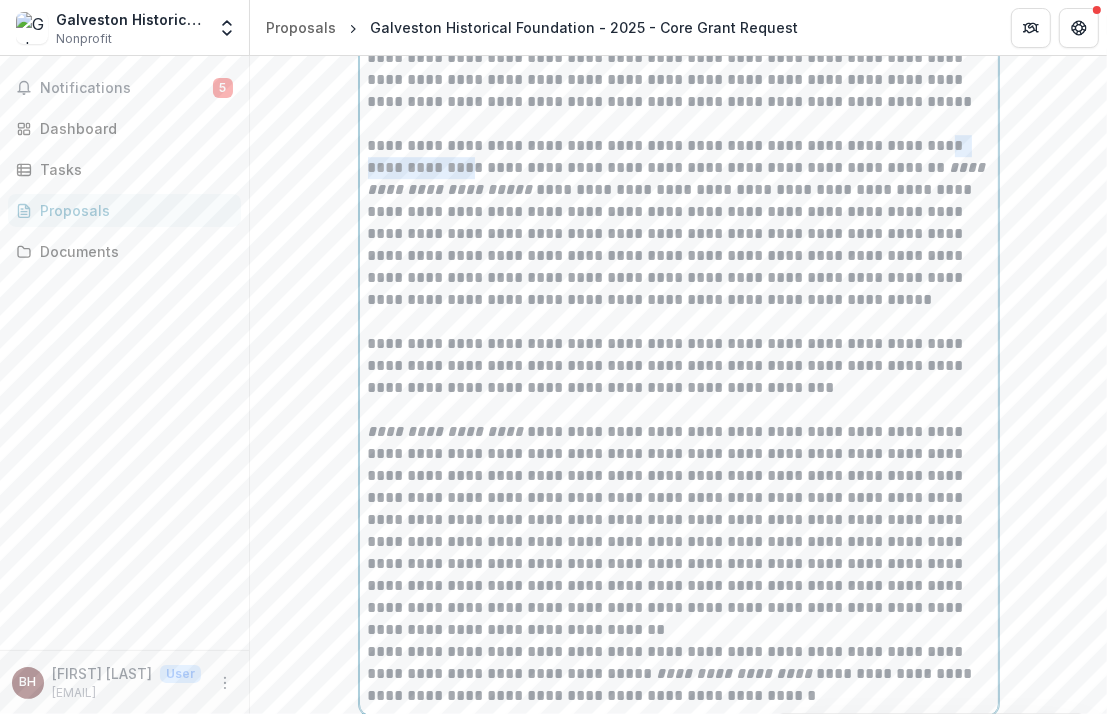 drag, startPoint x: 364, startPoint y: 169, endPoint x: 484, endPoint y: 178, distance: 120.33703 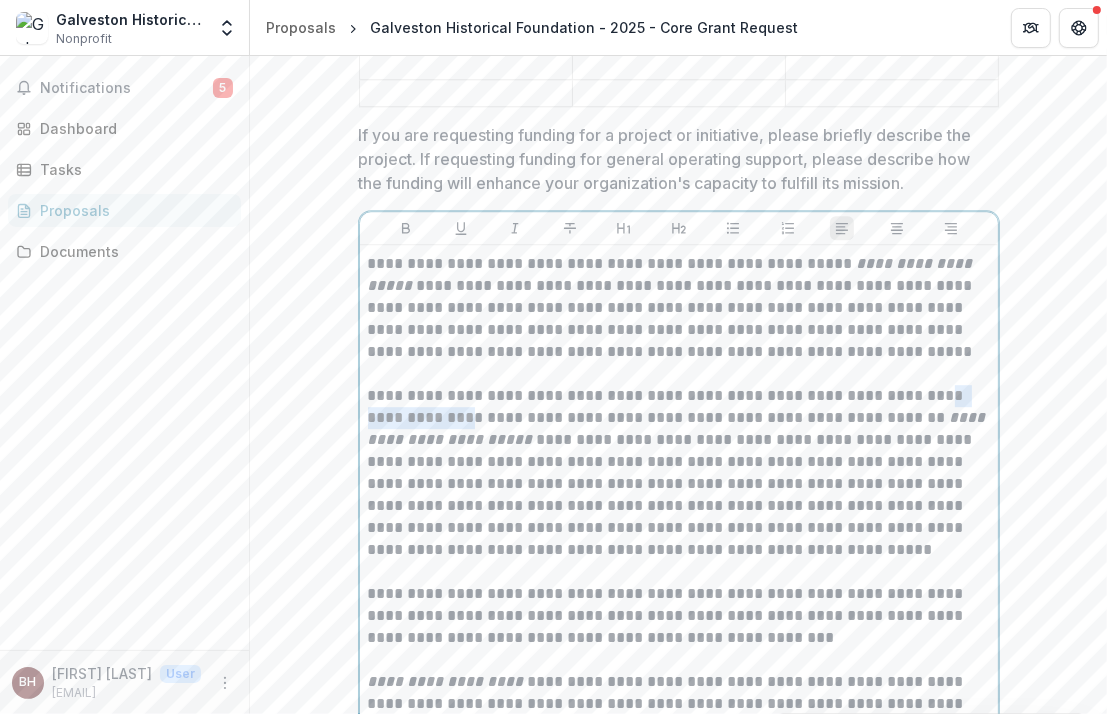 scroll, scrollTop: 4086, scrollLeft: 0, axis: vertical 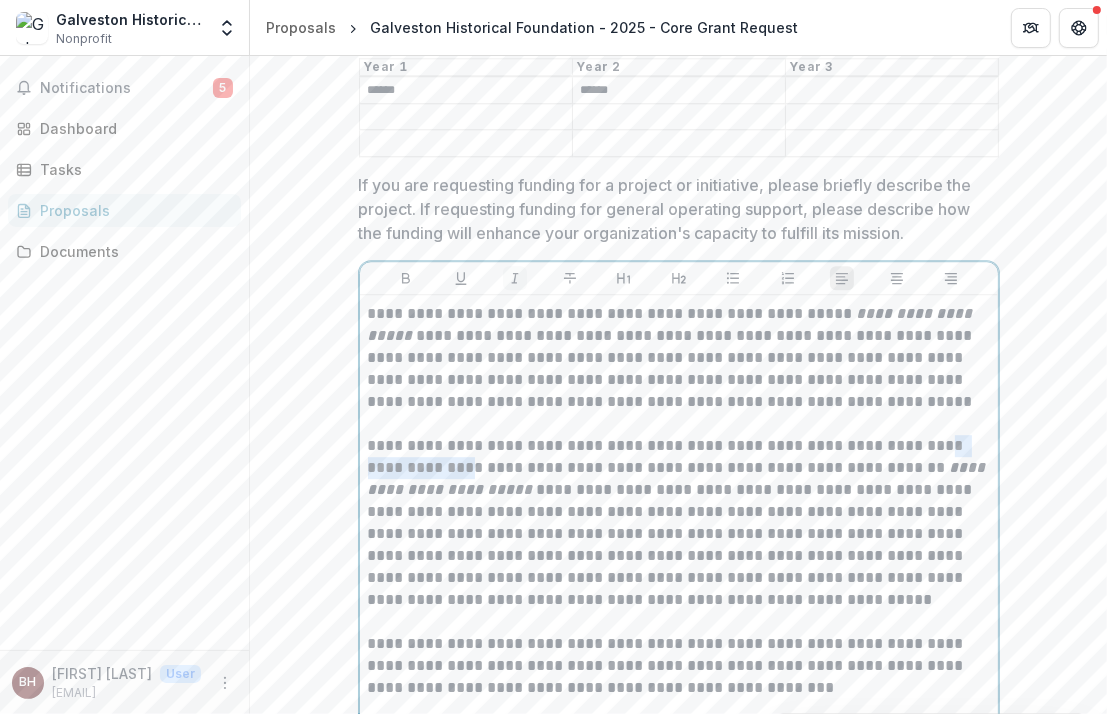 click 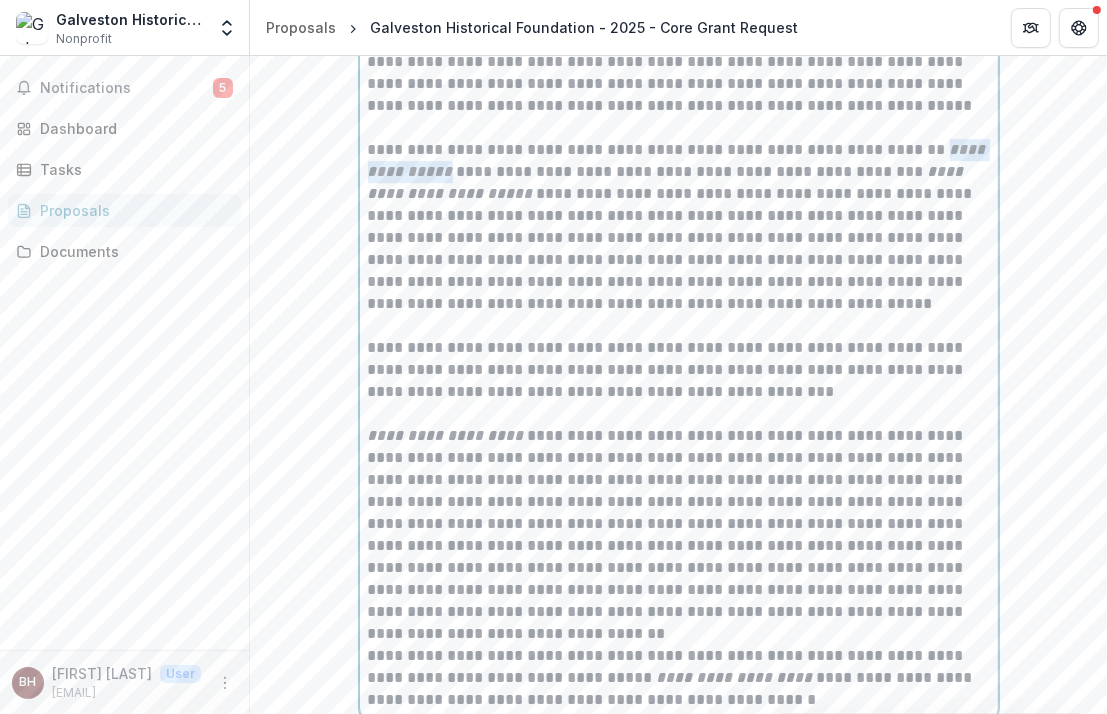 scroll, scrollTop: 4386, scrollLeft: 0, axis: vertical 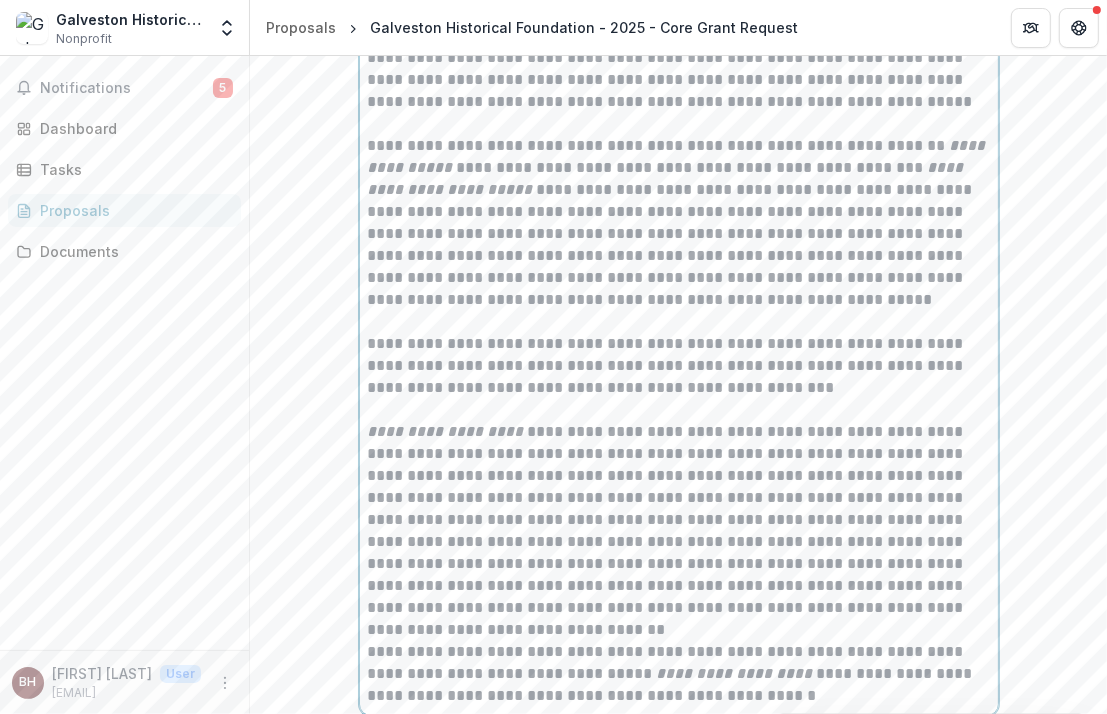 click at bounding box center (679, 410) 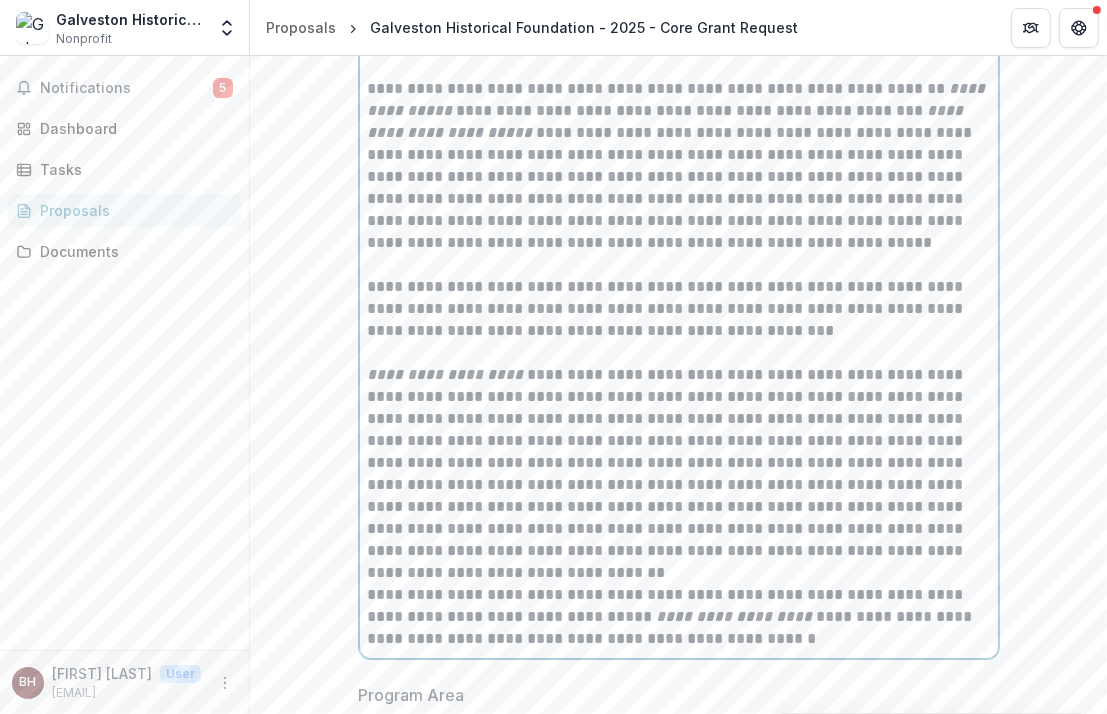 scroll, scrollTop: 4486, scrollLeft: 0, axis: vertical 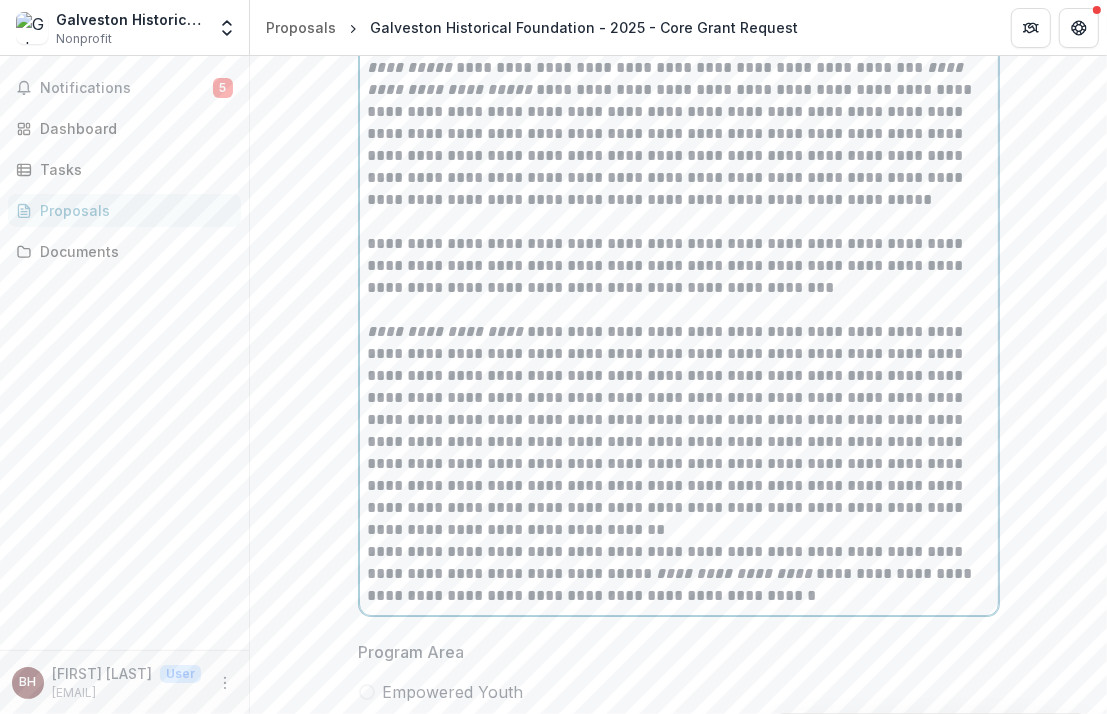 click on "**********" at bounding box center (679, 420) 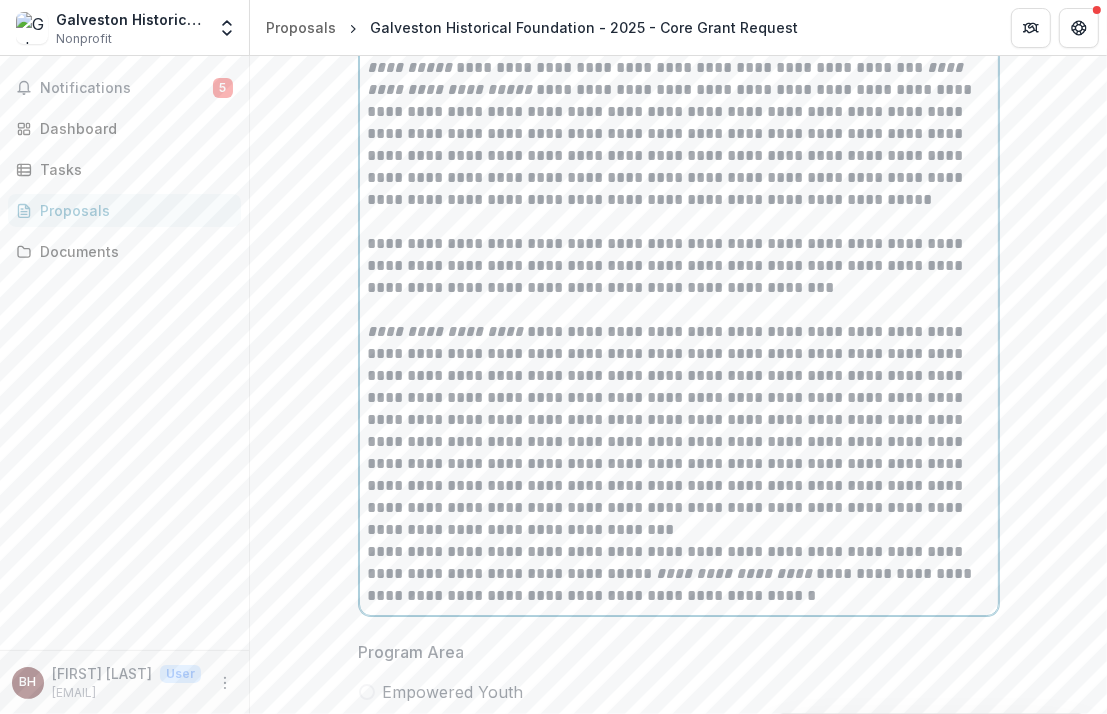 click on "**********" at bounding box center (679, 420) 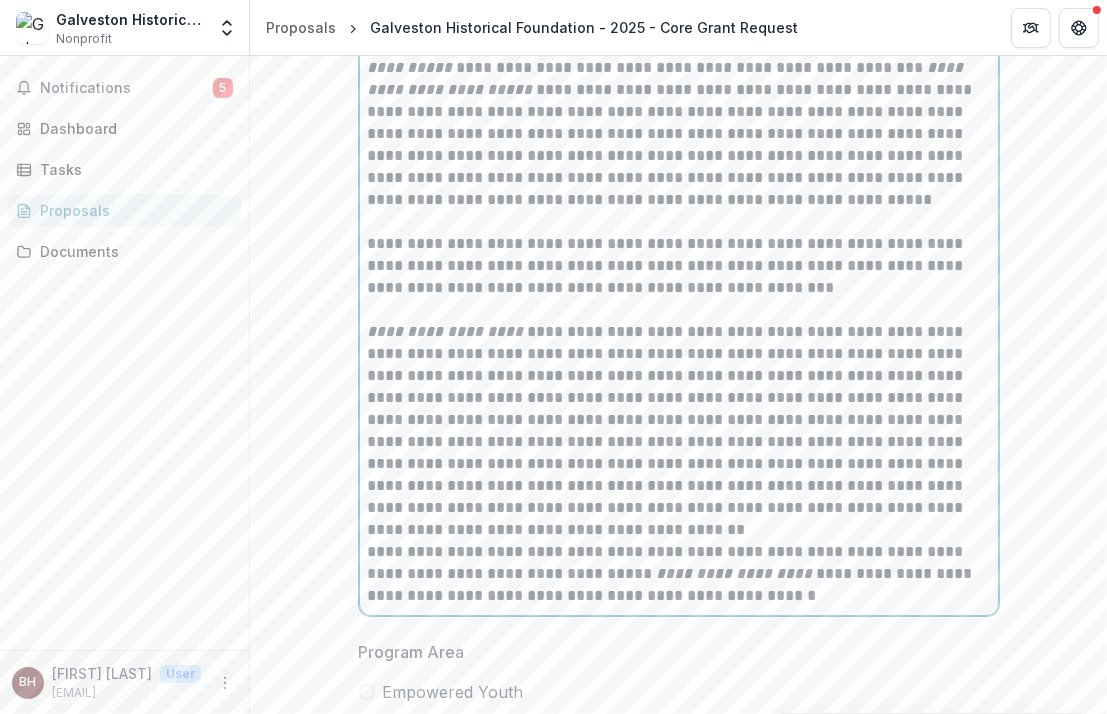 click on "**********" at bounding box center [679, 420] 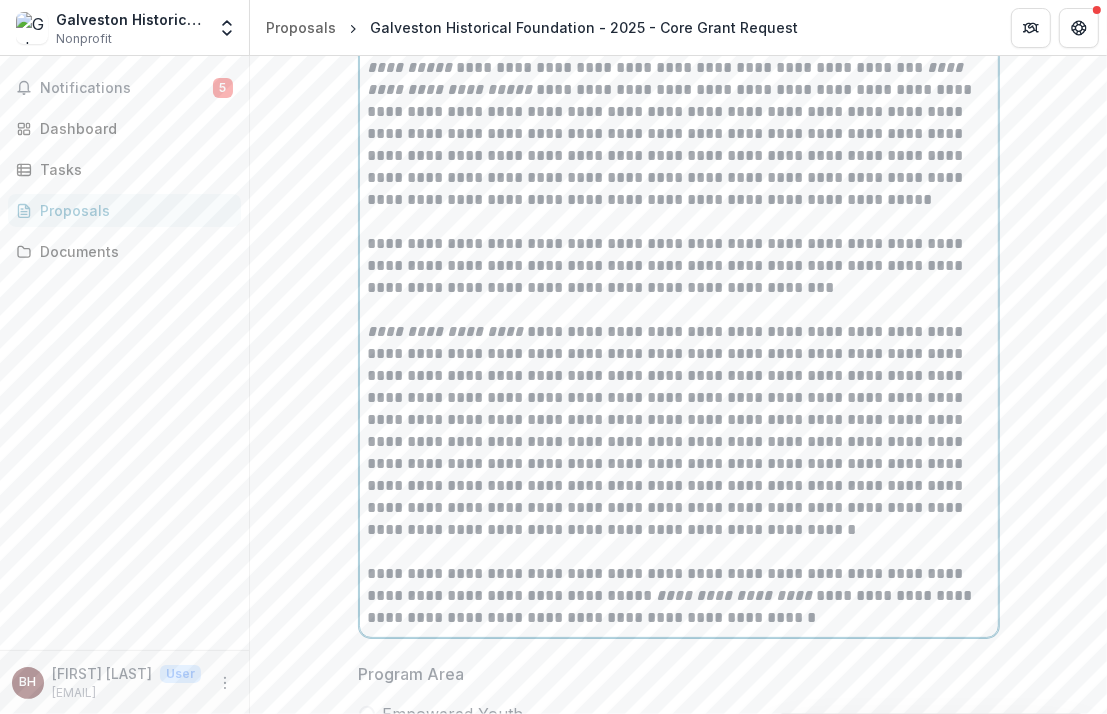 click on "**********" at bounding box center (679, 431) 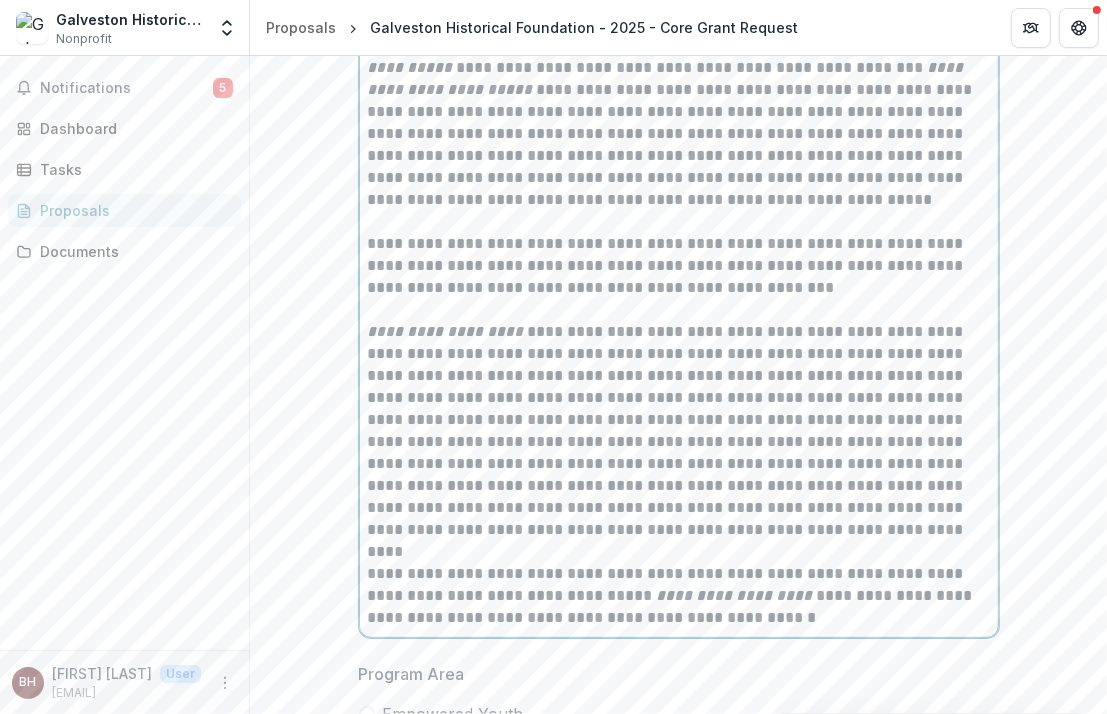 click on "**********" at bounding box center (679, 596) 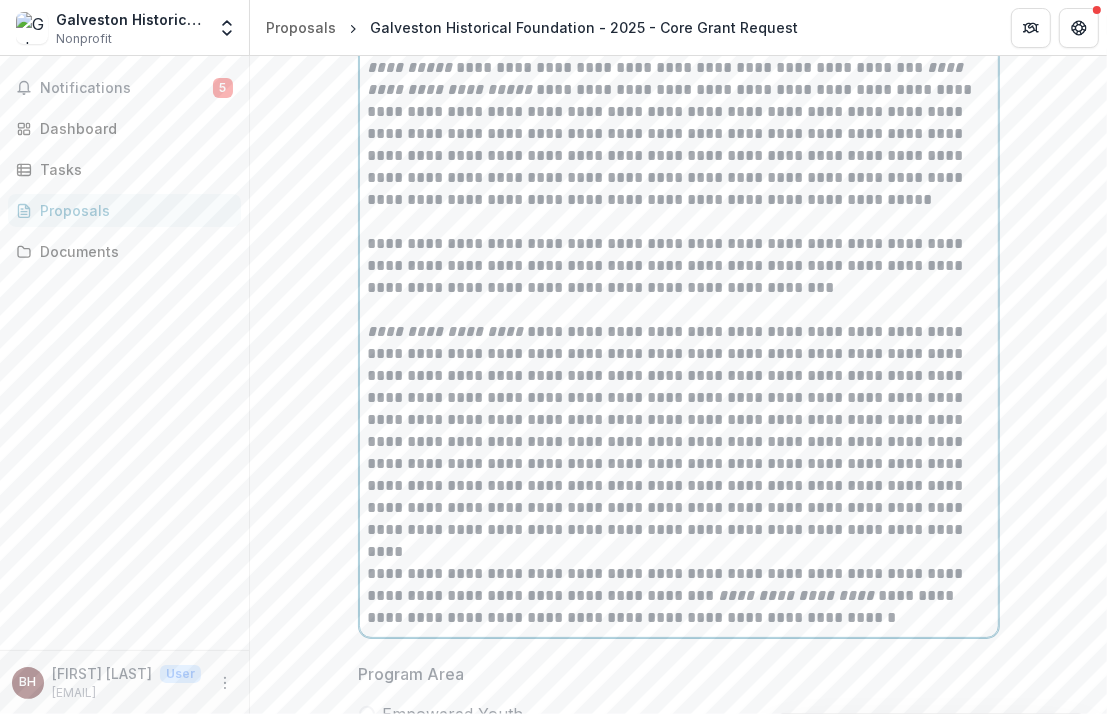 click on "**********" at bounding box center [679, 596] 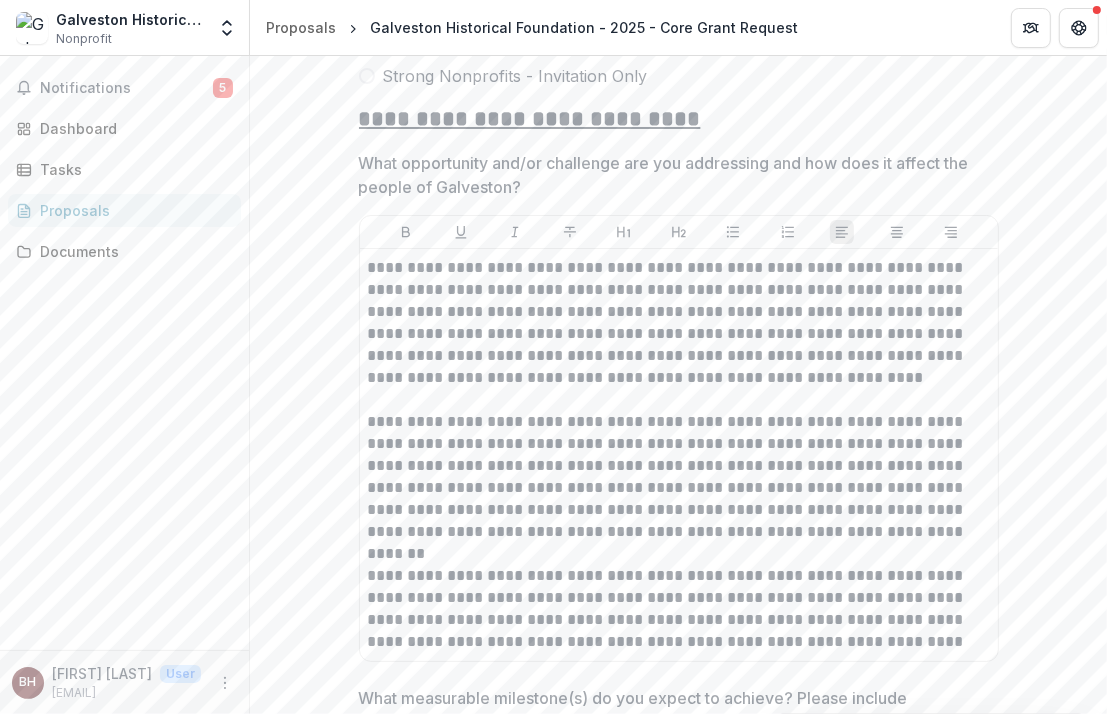 scroll, scrollTop: 5286, scrollLeft: 0, axis: vertical 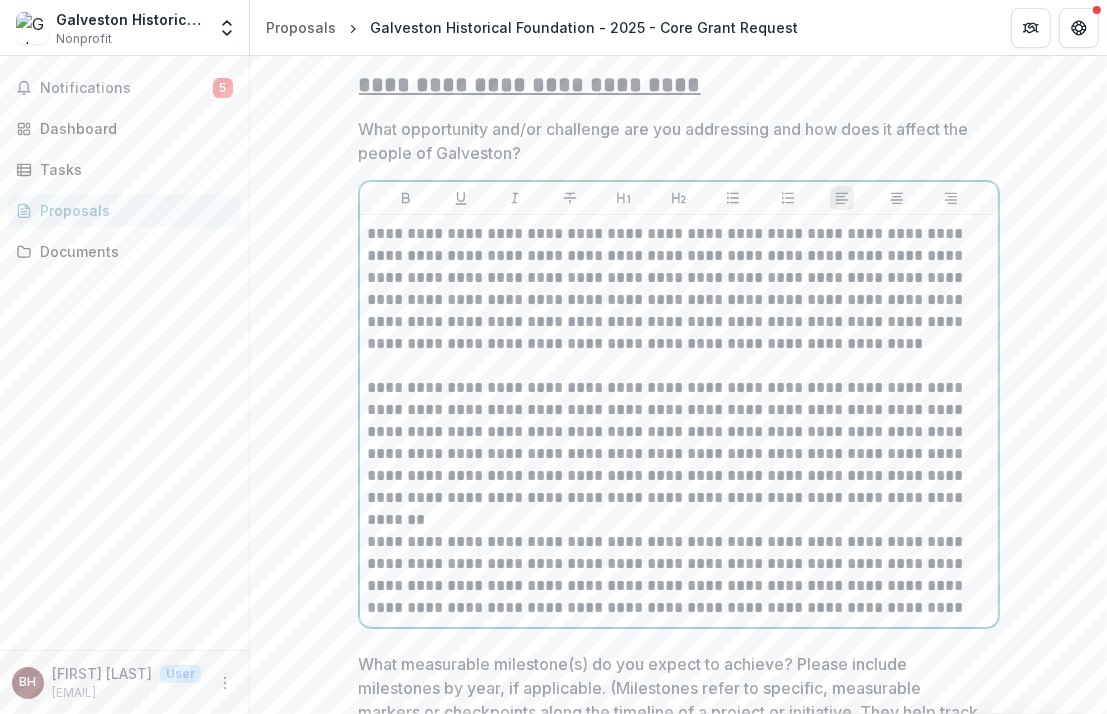 click on "**********" at bounding box center [679, 289] 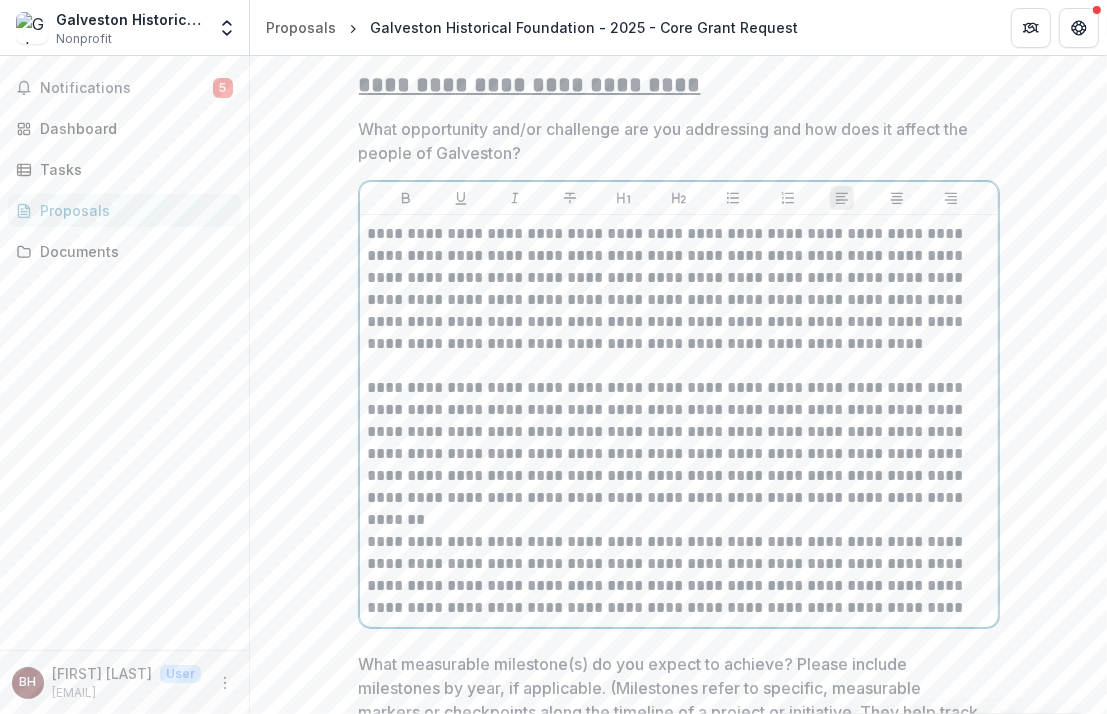 click on "**********" at bounding box center [679, 289] 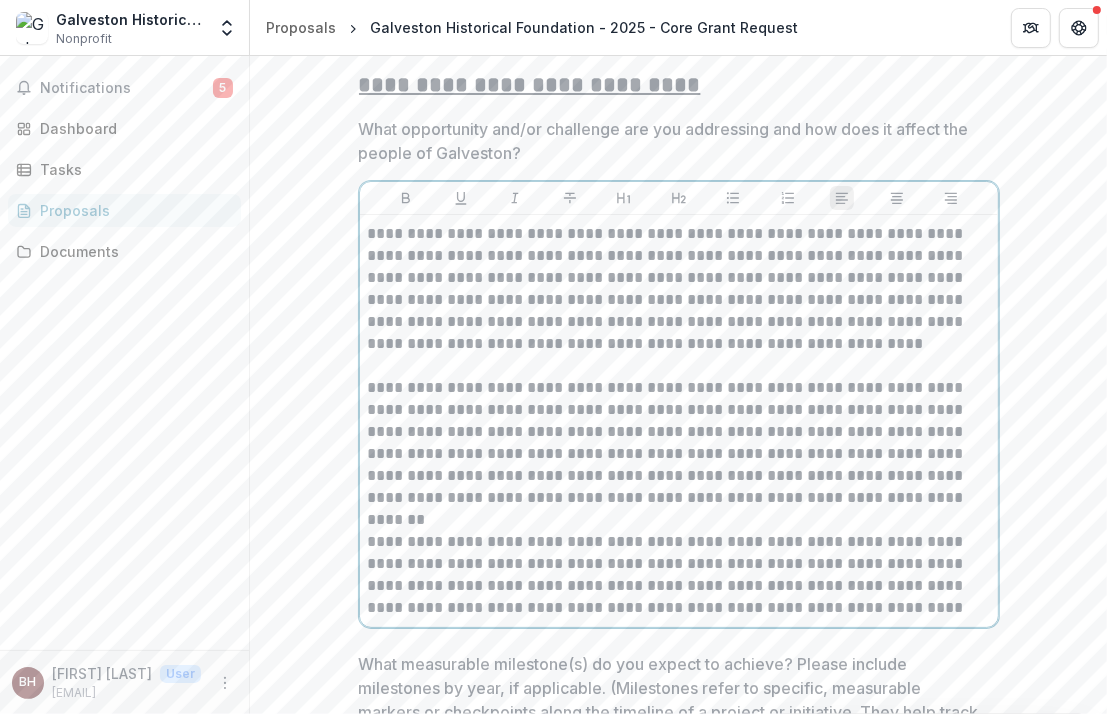 type 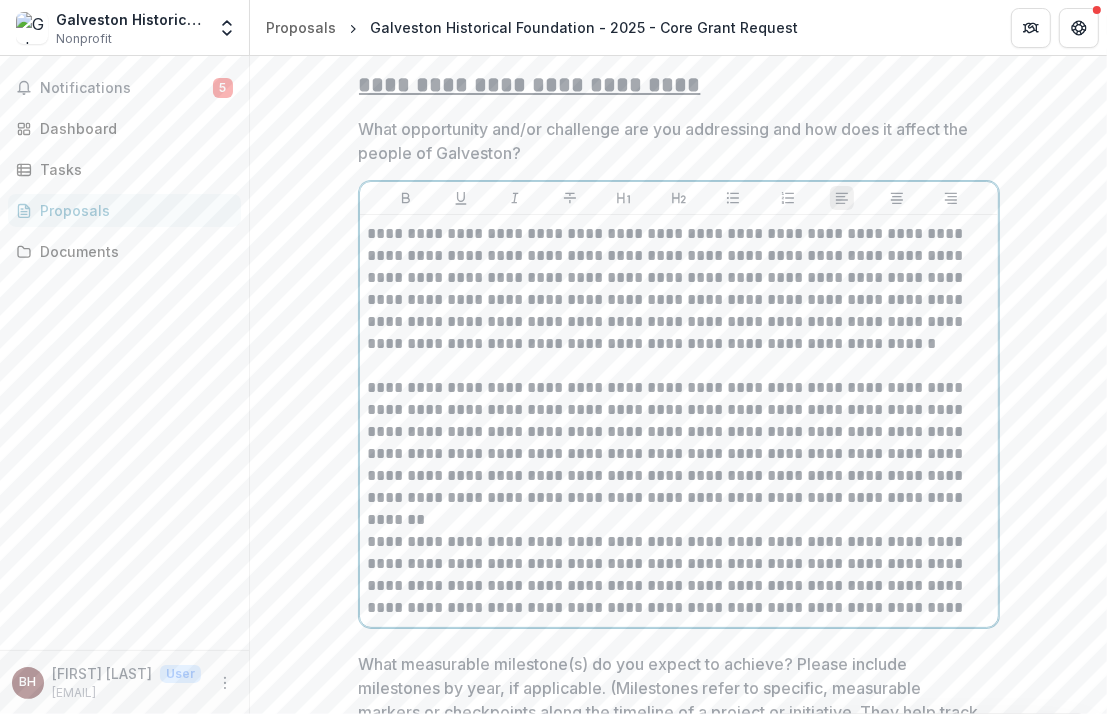click on "**********" at bounding box center (679, 289) 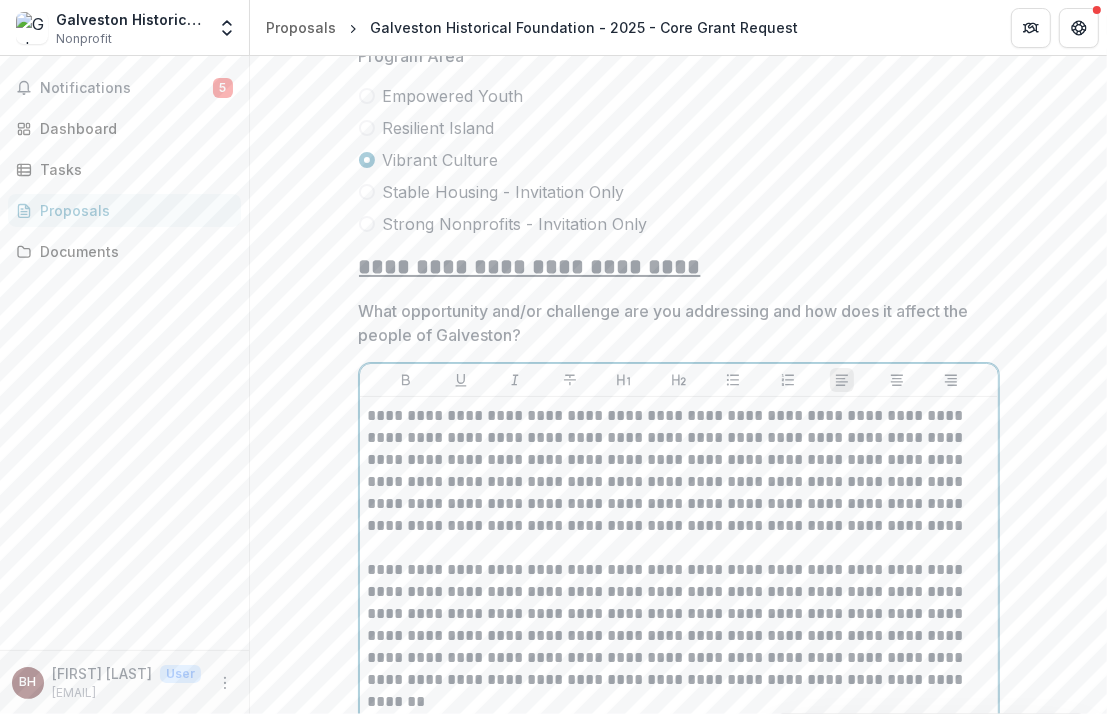 scroll, scrollTop: 5286, scrollLeft: 0, axis: vertical 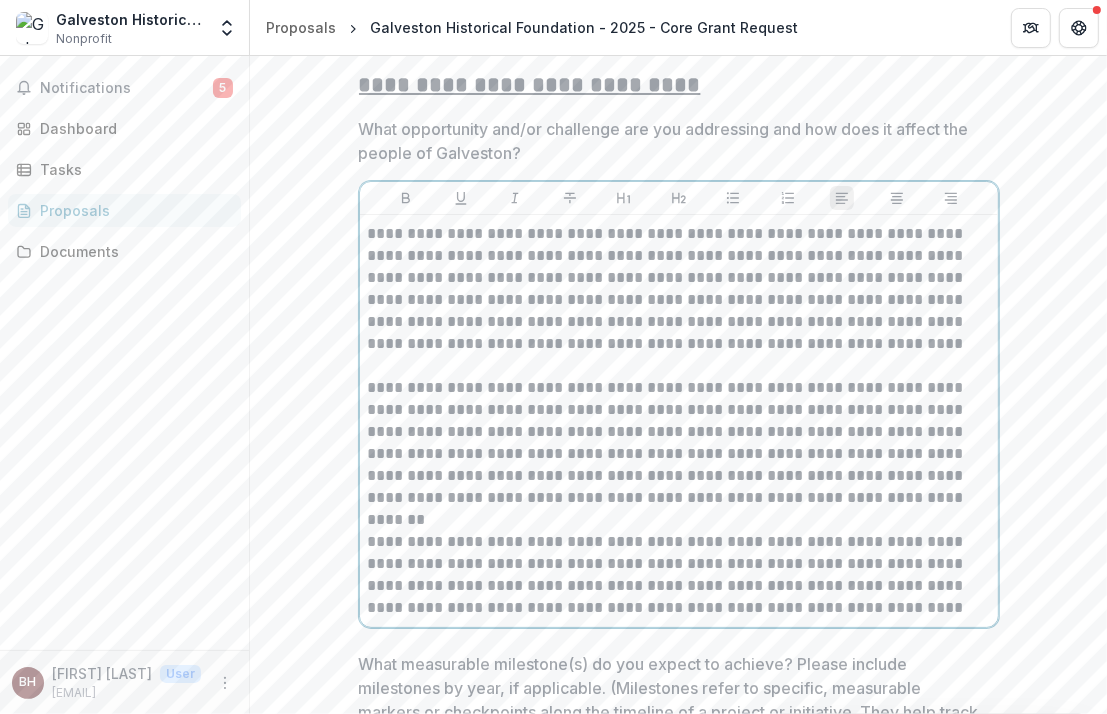 click on "**********" at bounding box center (679, 289) 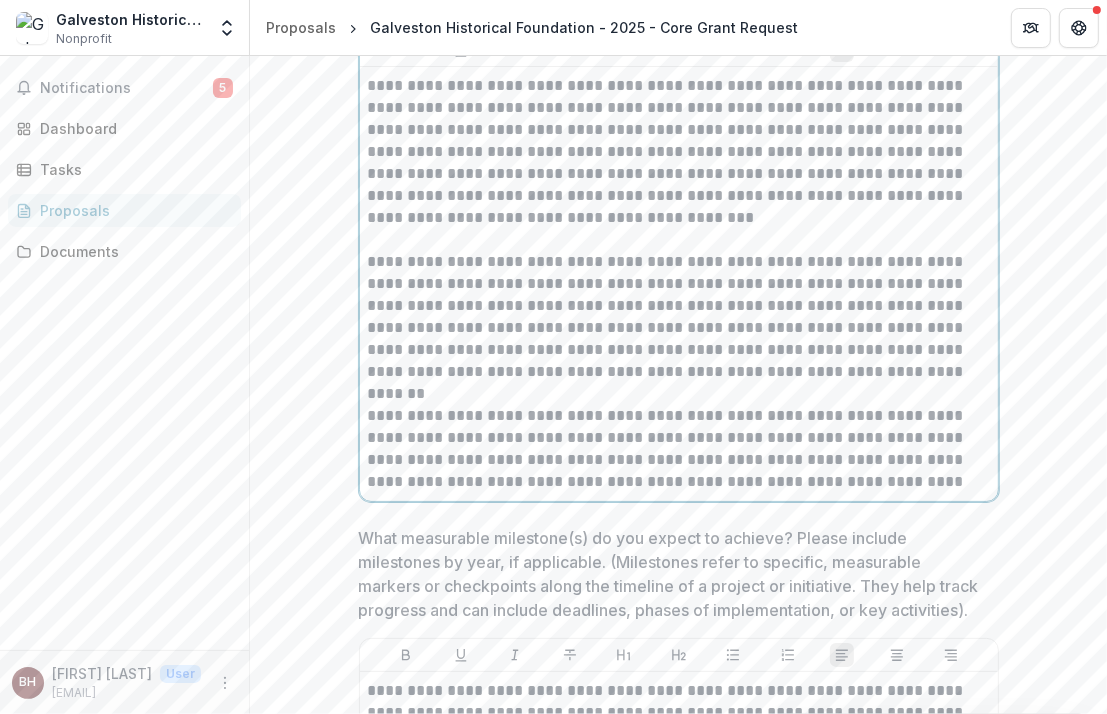 scroll, scrollTop: 5486, scrollLeft: 0, axis: vertical 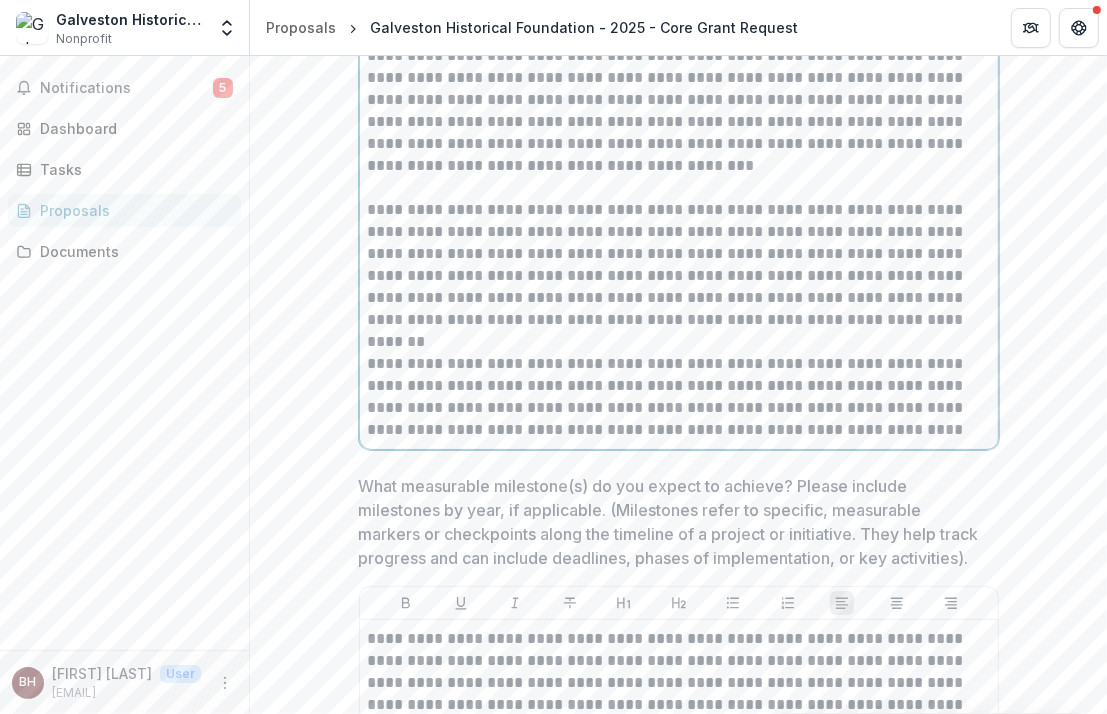 click on "**********" at bounding box center (679, 265) 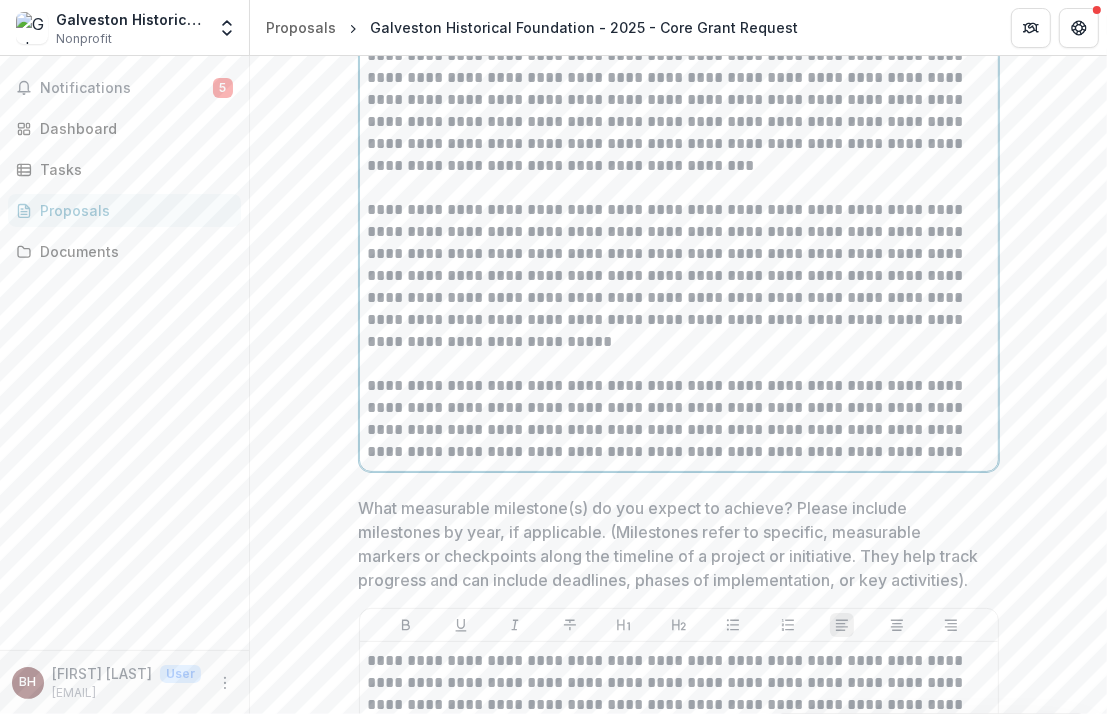 click on "**********" at bounding box center [679, 276] 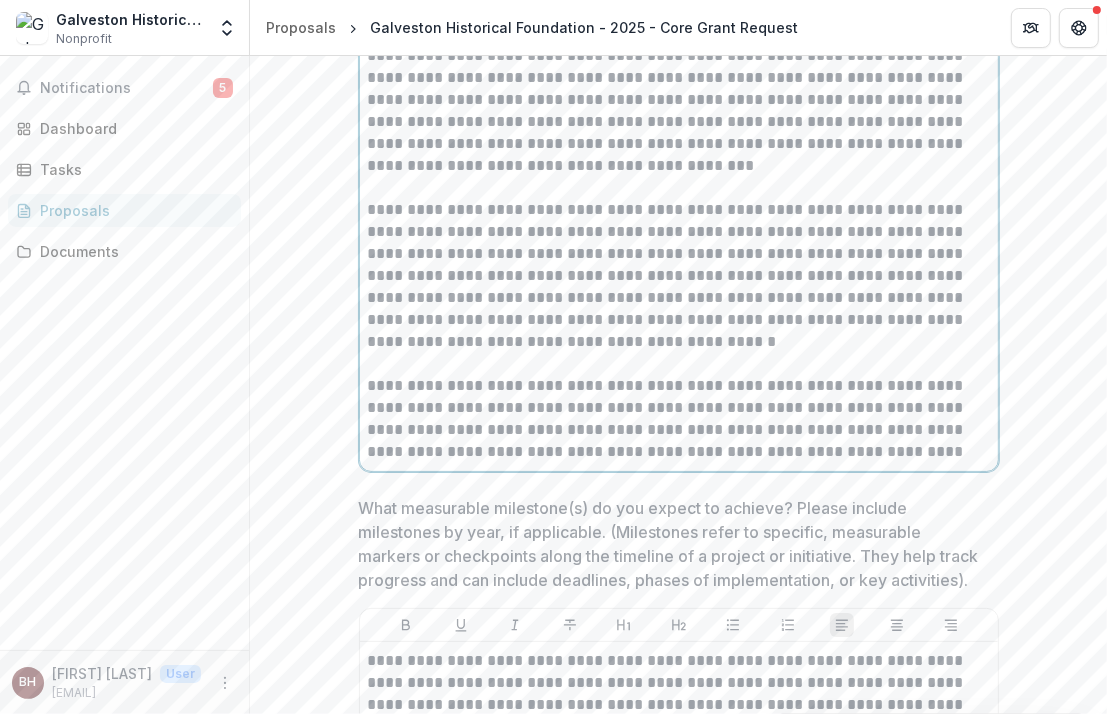 click on "**********" at bounding box center [679, 276] 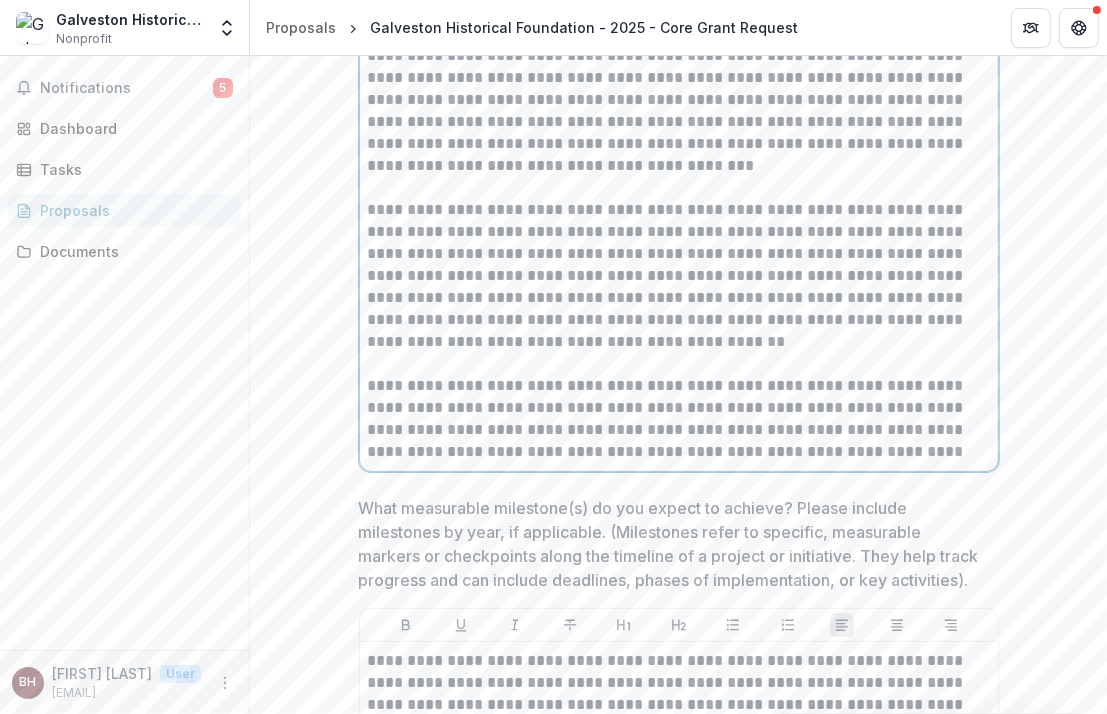 click on "**********" at bounding box center [679, 419] 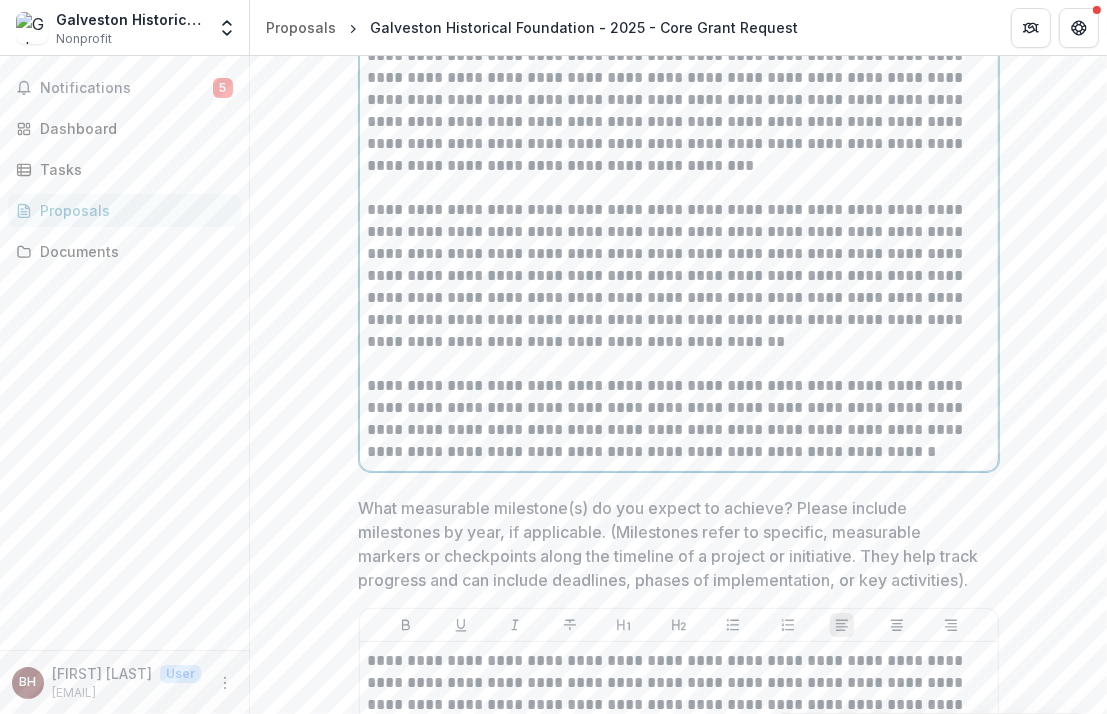 click on "**********" at bounding box center (679, 419) 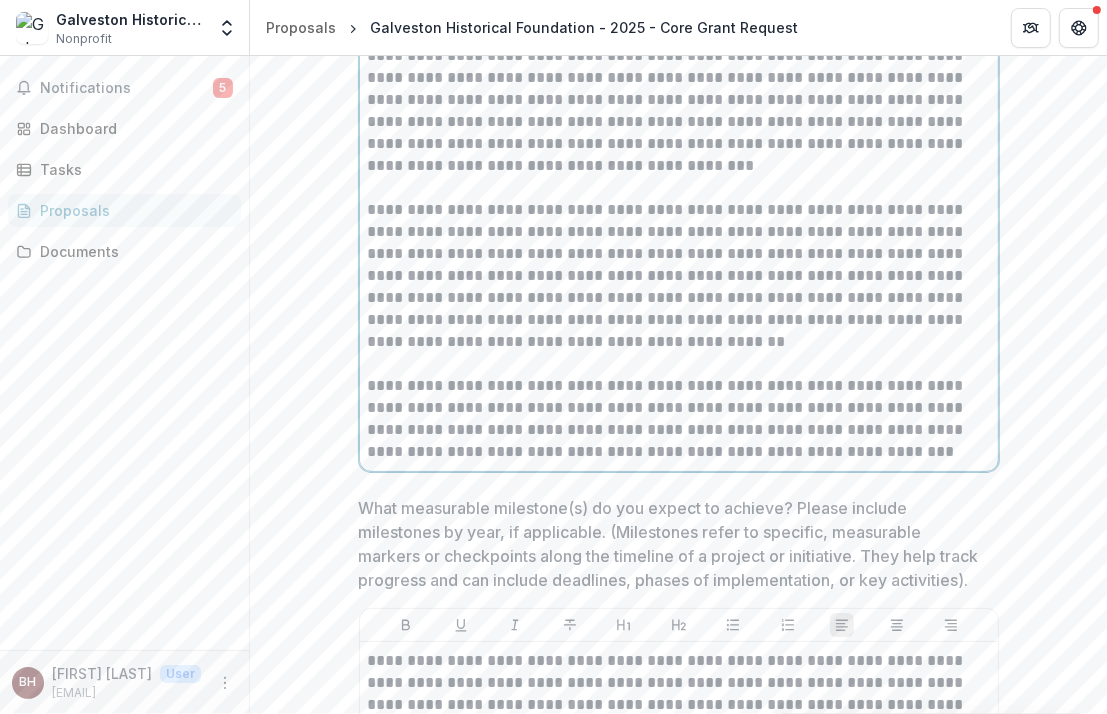 click on "**********" at bounding box center (679, 419) 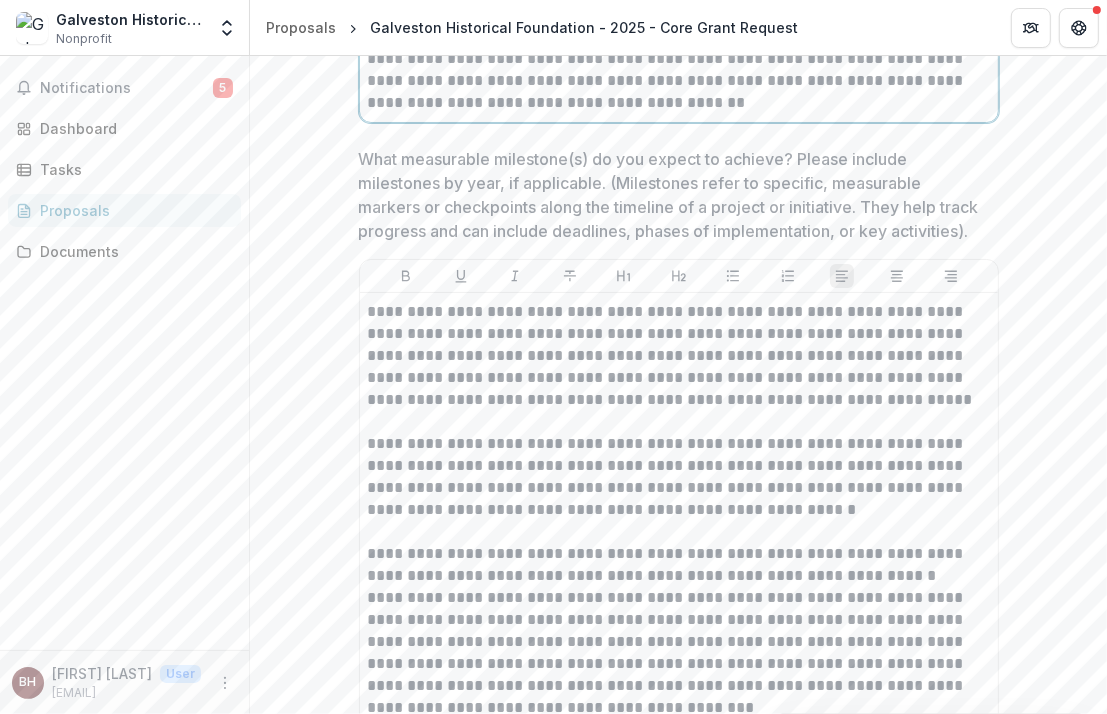scroll, scrollTop: 5986, scrollLeft: 0, axis: vertical 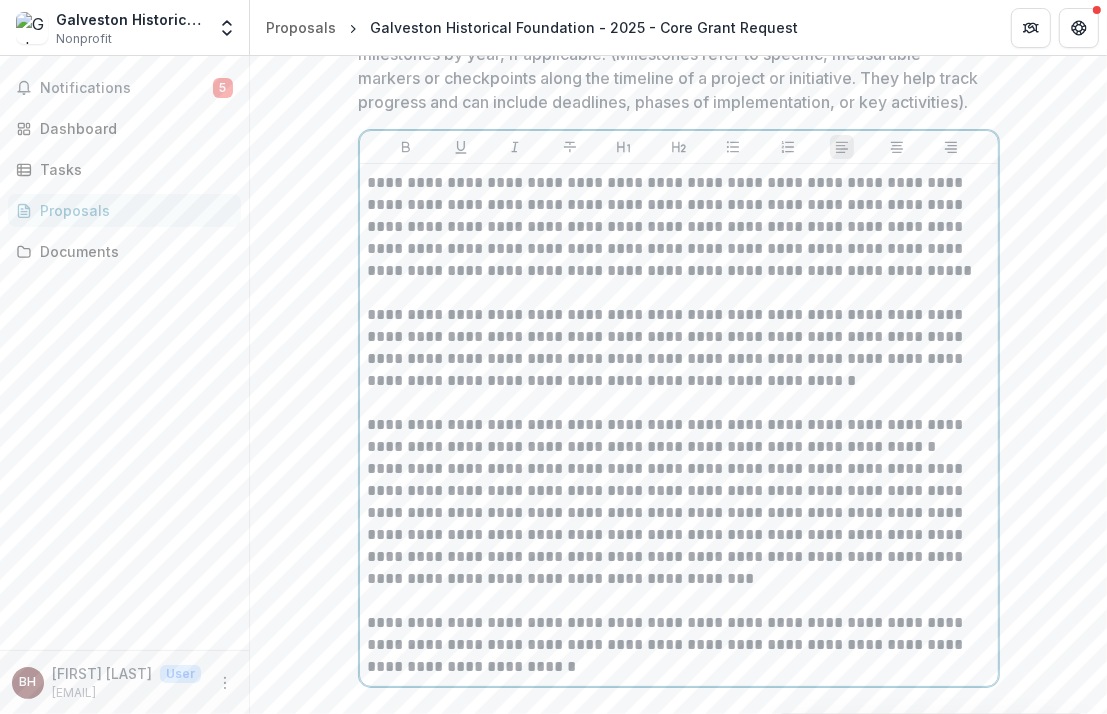 click on "**********" at bounding box center (679, 227) 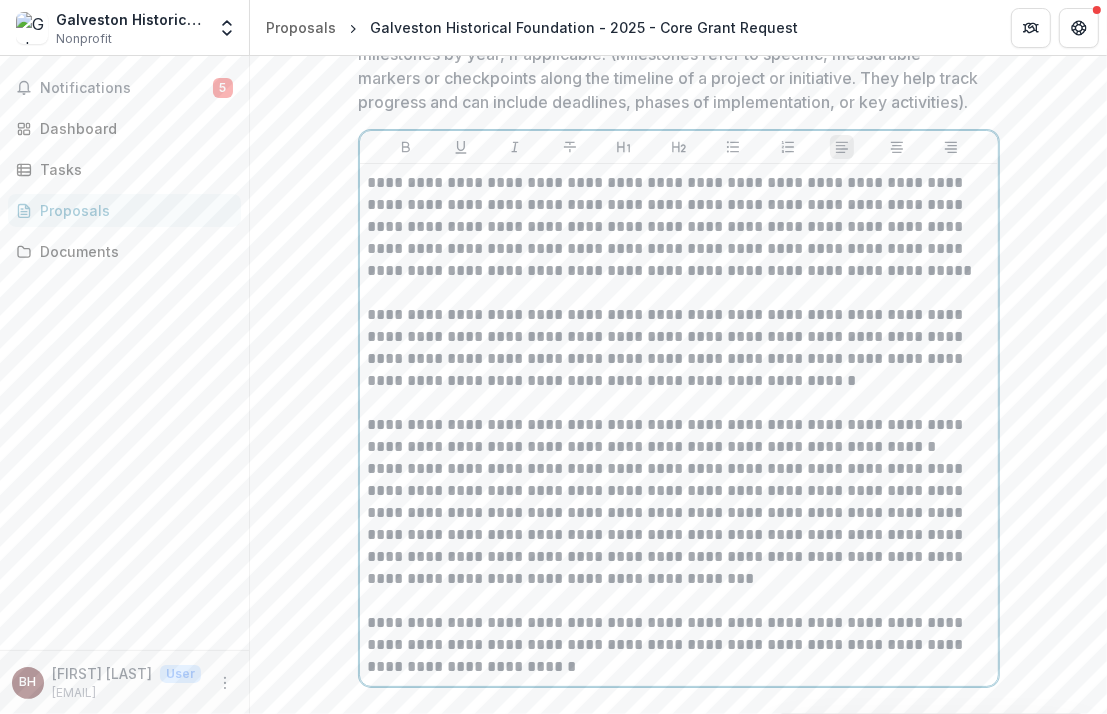 type 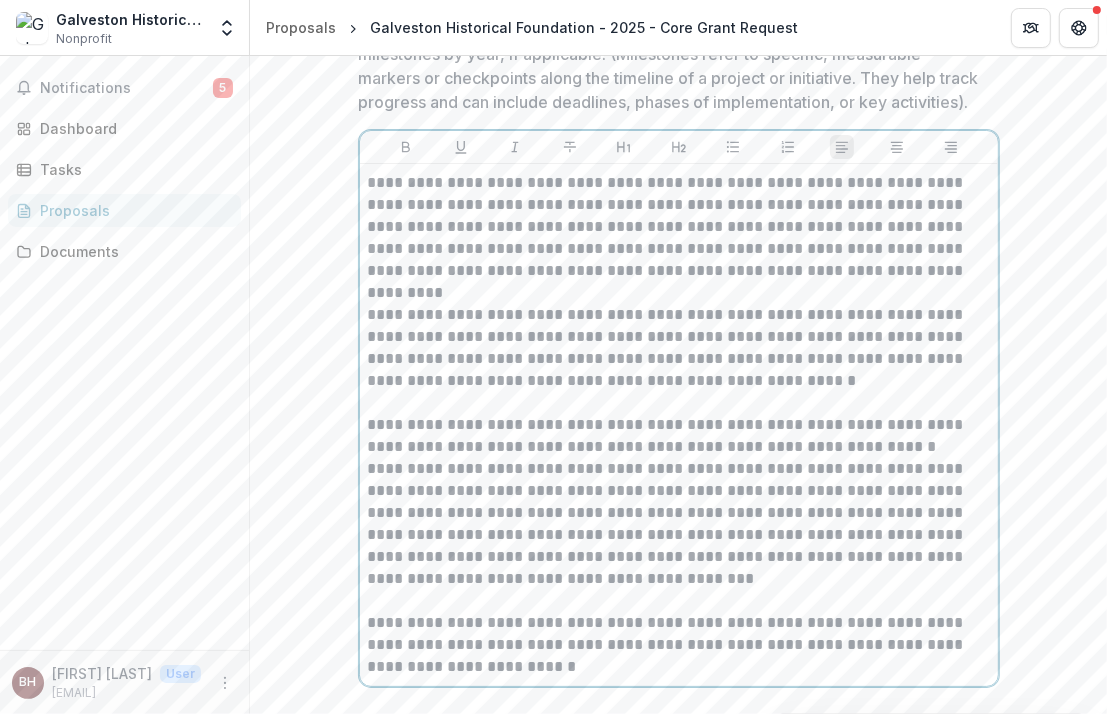 click on "**********" at bounding box center [679, 227] 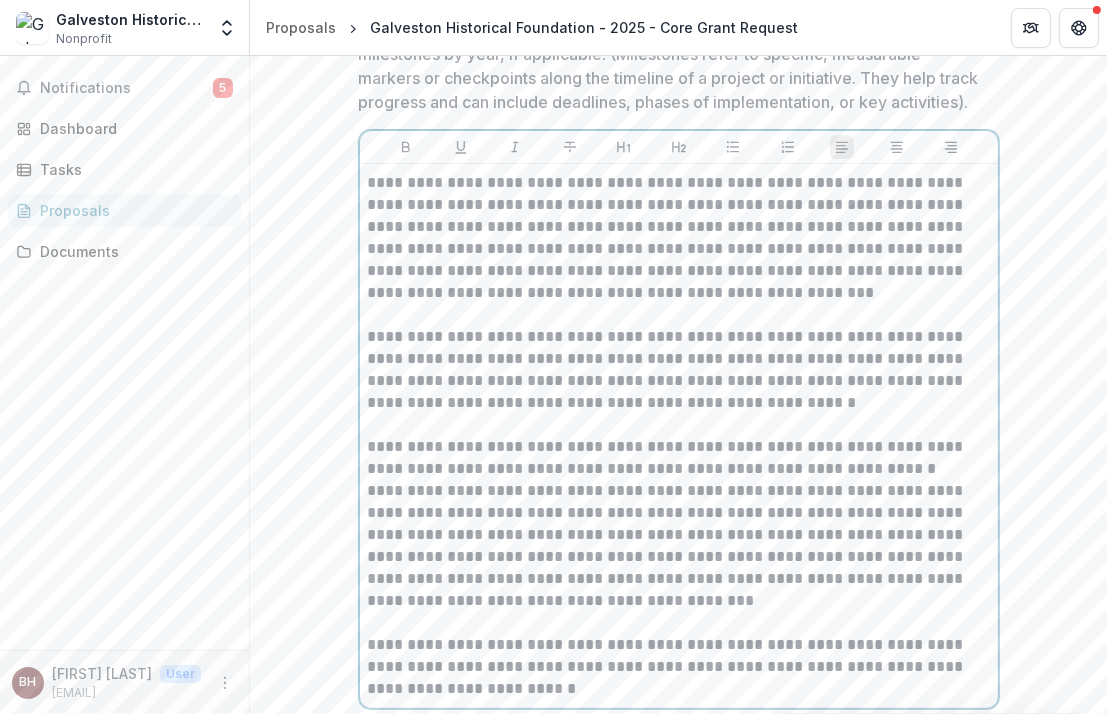 click on "**********" at bounding box center (679, 546) 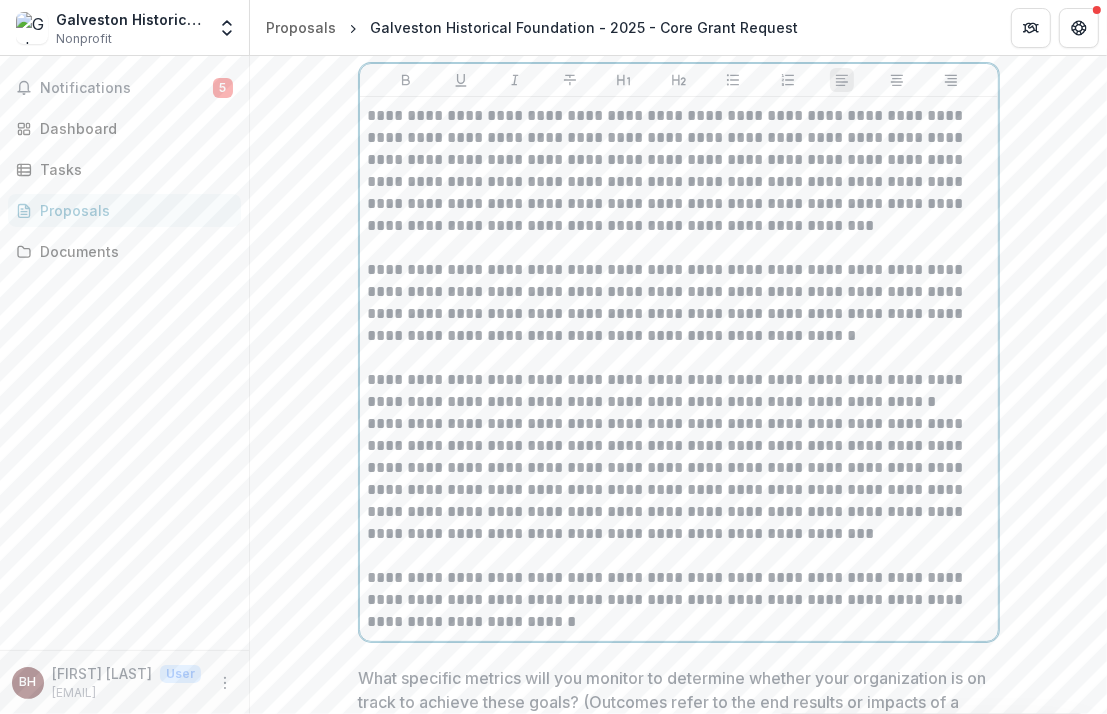 scroll, scrollTop: 6086, scrollLeft: 0, axis: vertical 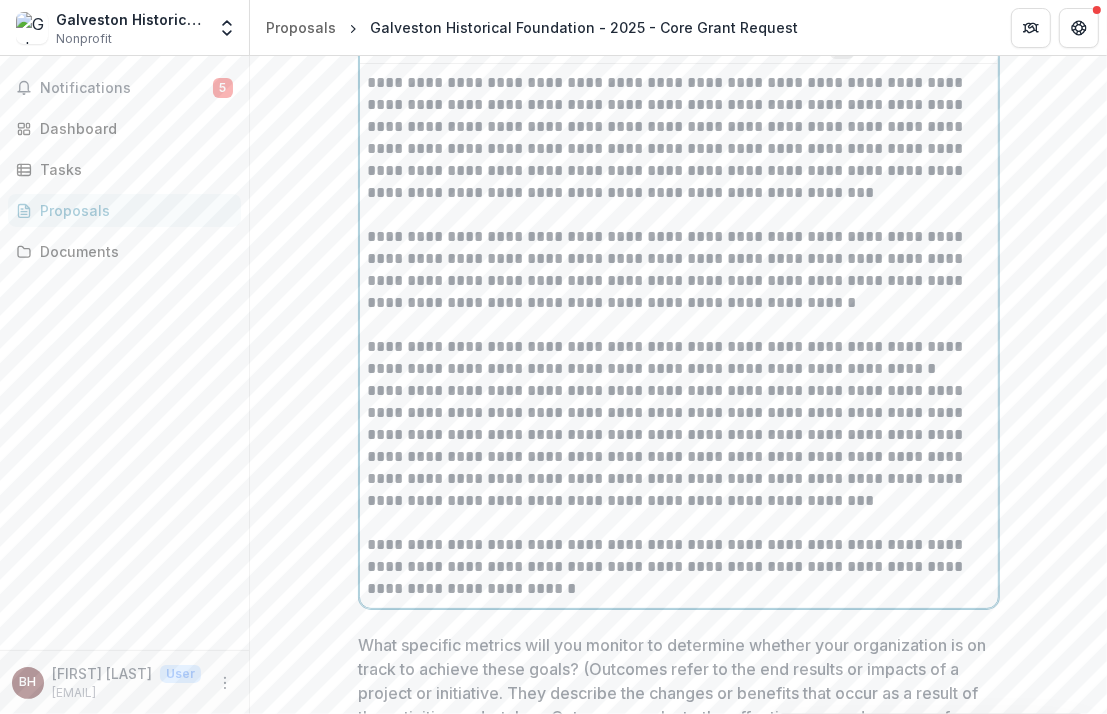 click on "**********" at bounding box center [679, 446] 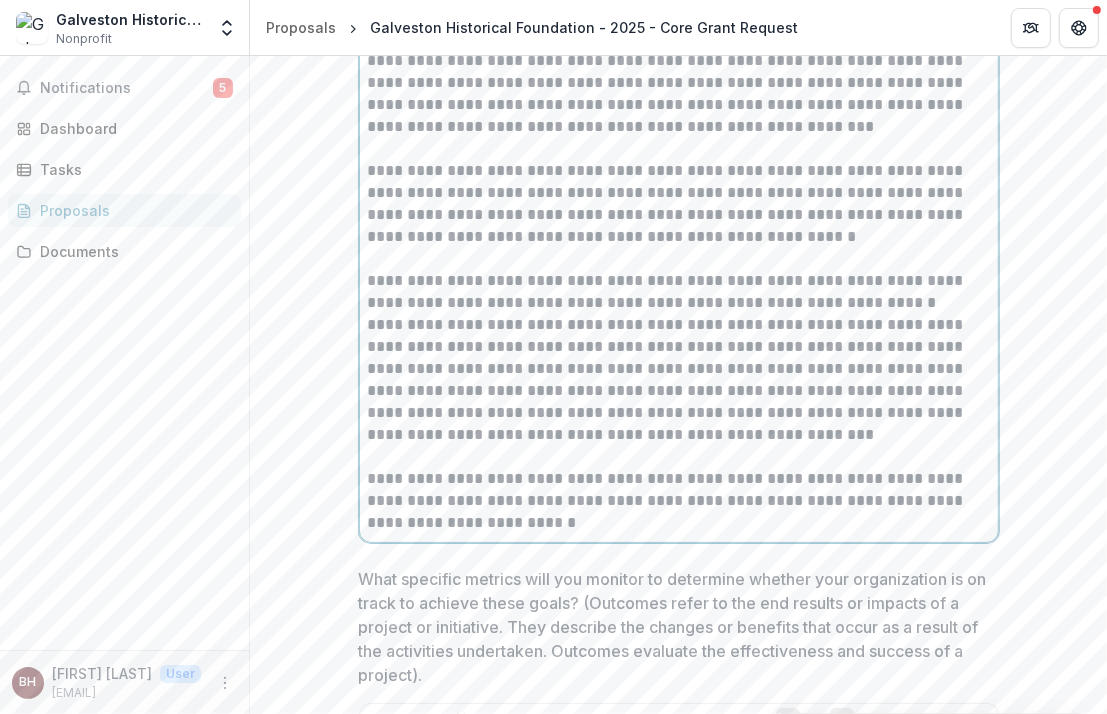 scroll, scrollTop: 6186, scrollLeft: 0, axis: vertical 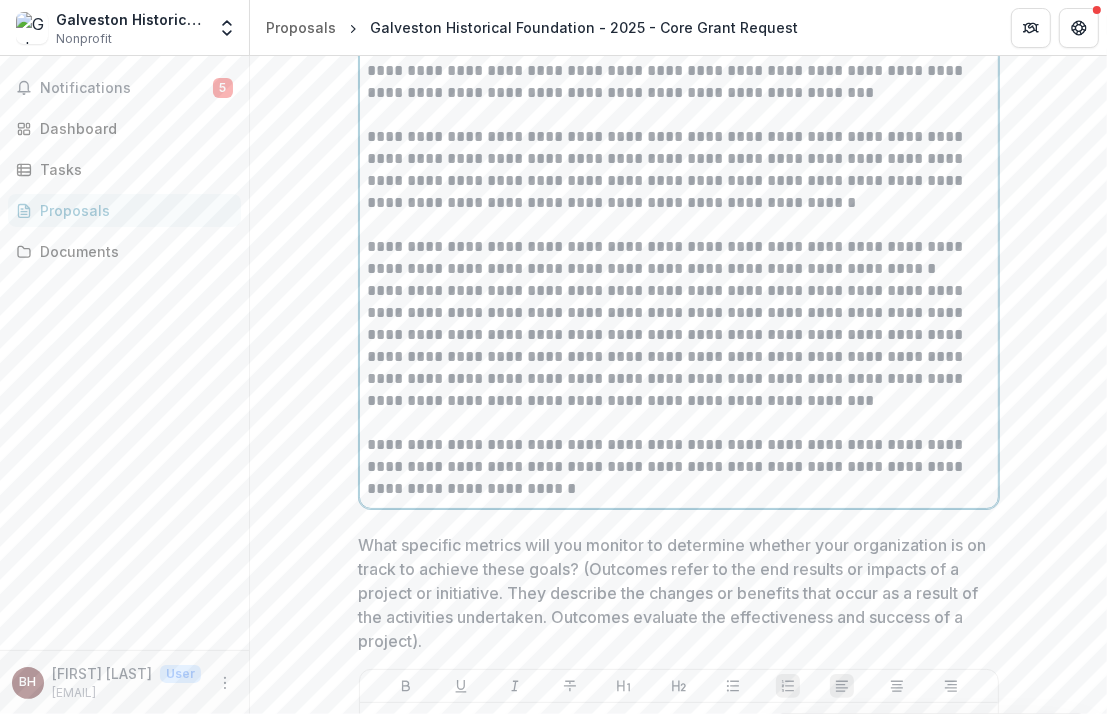 click on "**********" at bounding box center (679, 467) 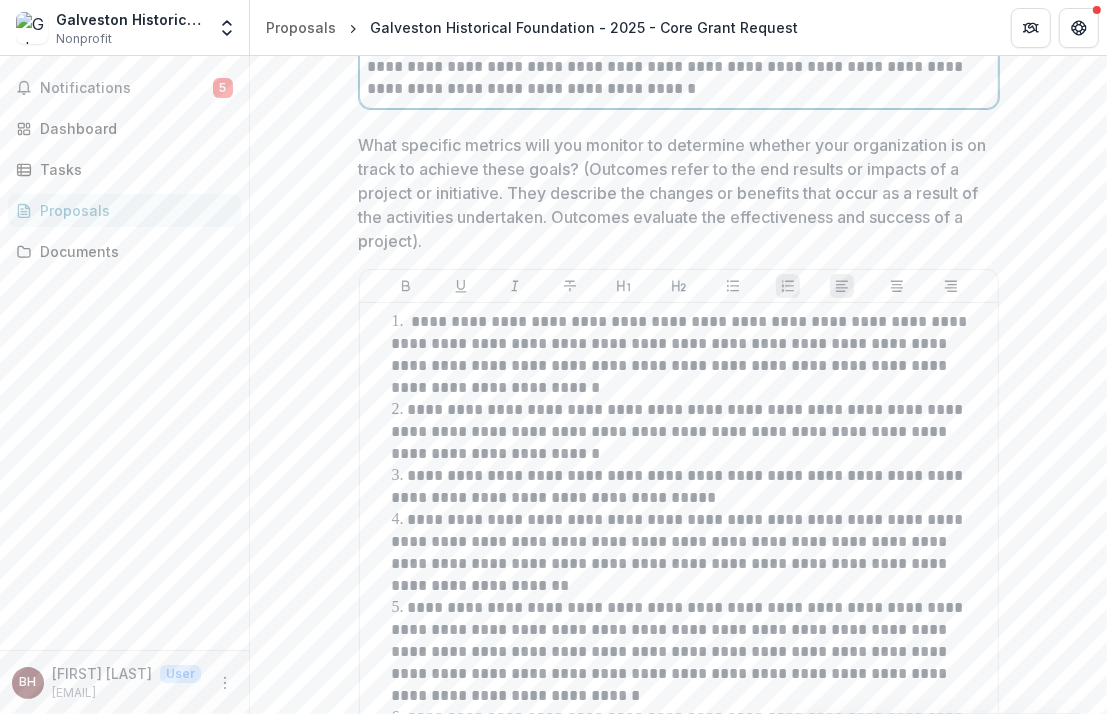 scroll, scrollTop: 6786, scrollLeft: 0, axis: vertical 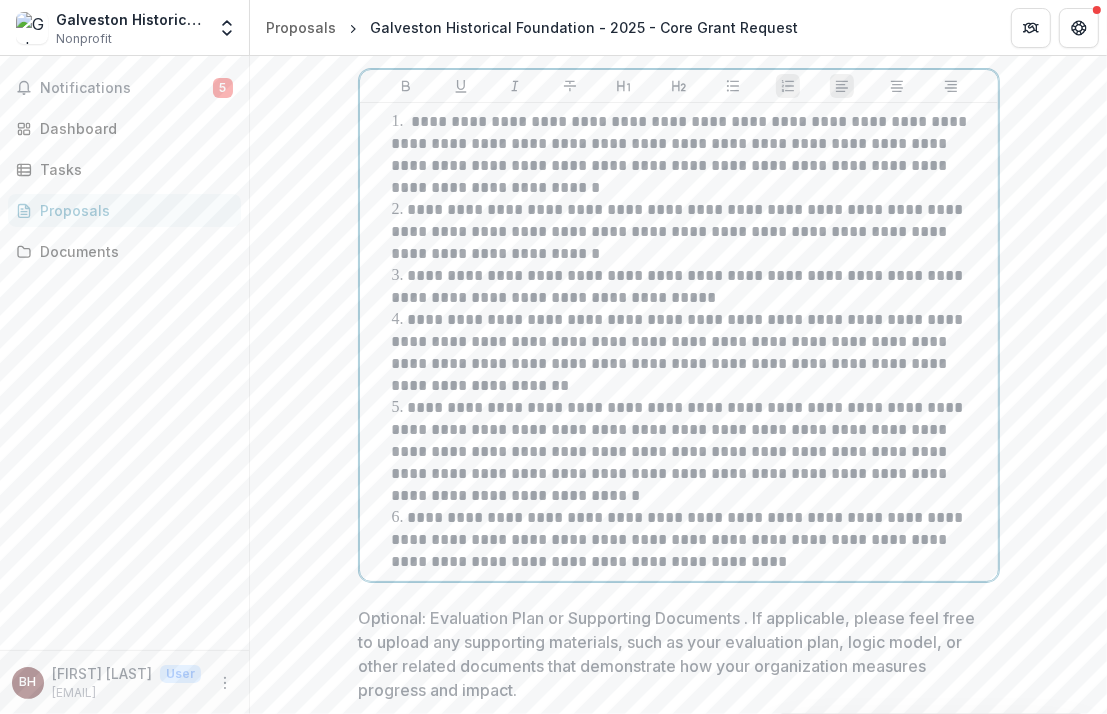 click on "**********" at bounding box center (680, 286) 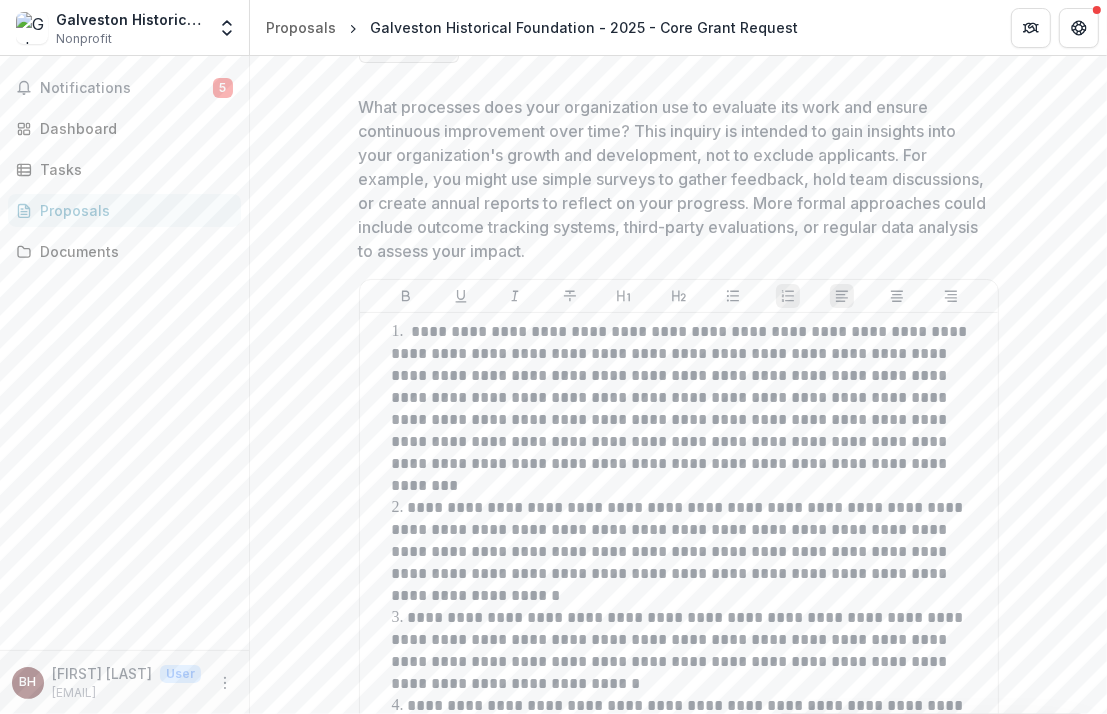 scroll, scrollTop: 7786, scrollLeft: 0, axis: vertical 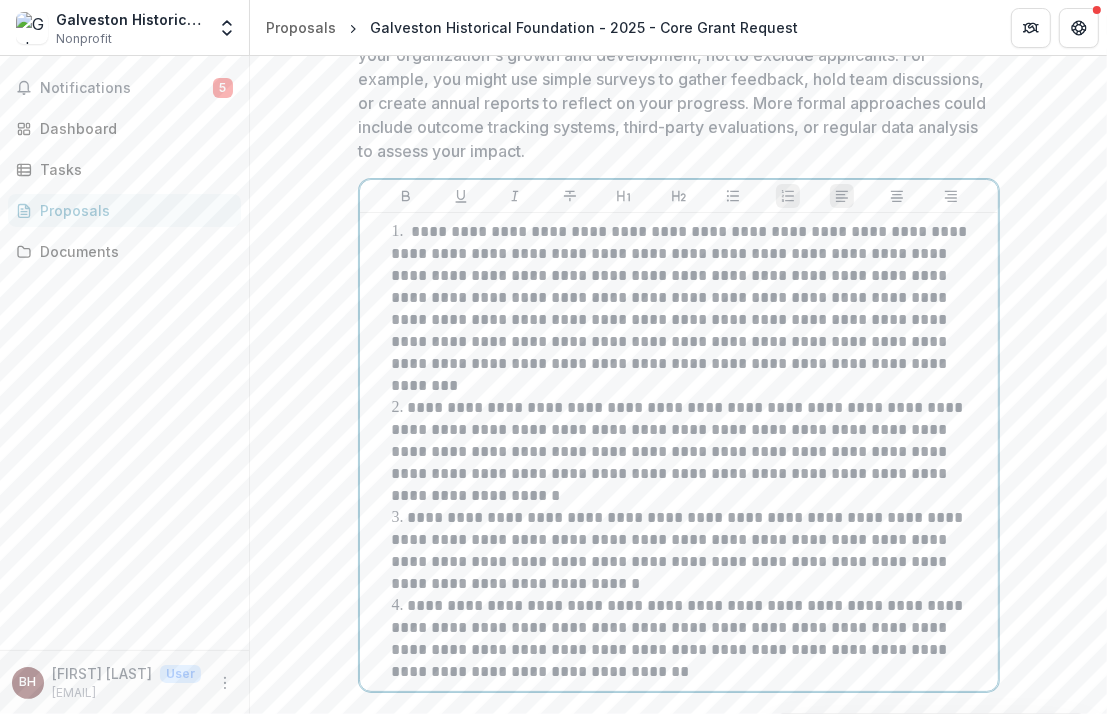 click on "**********" at bounding box center [682, 308] 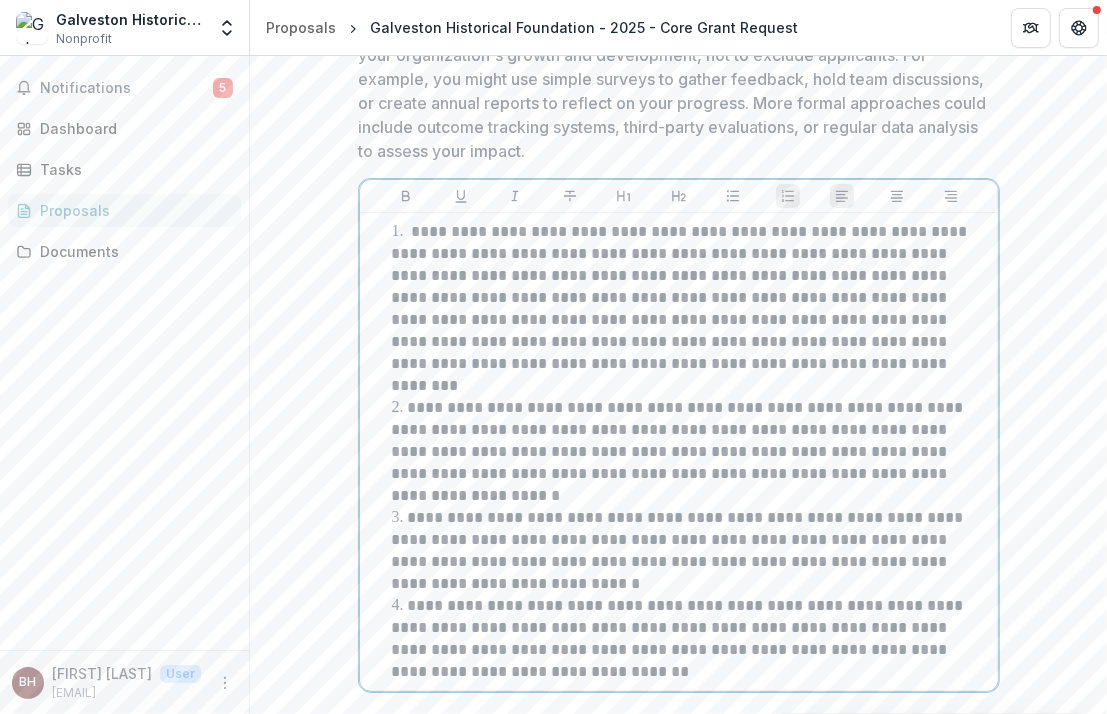 click on "**********" at bounding box center (682, 308) 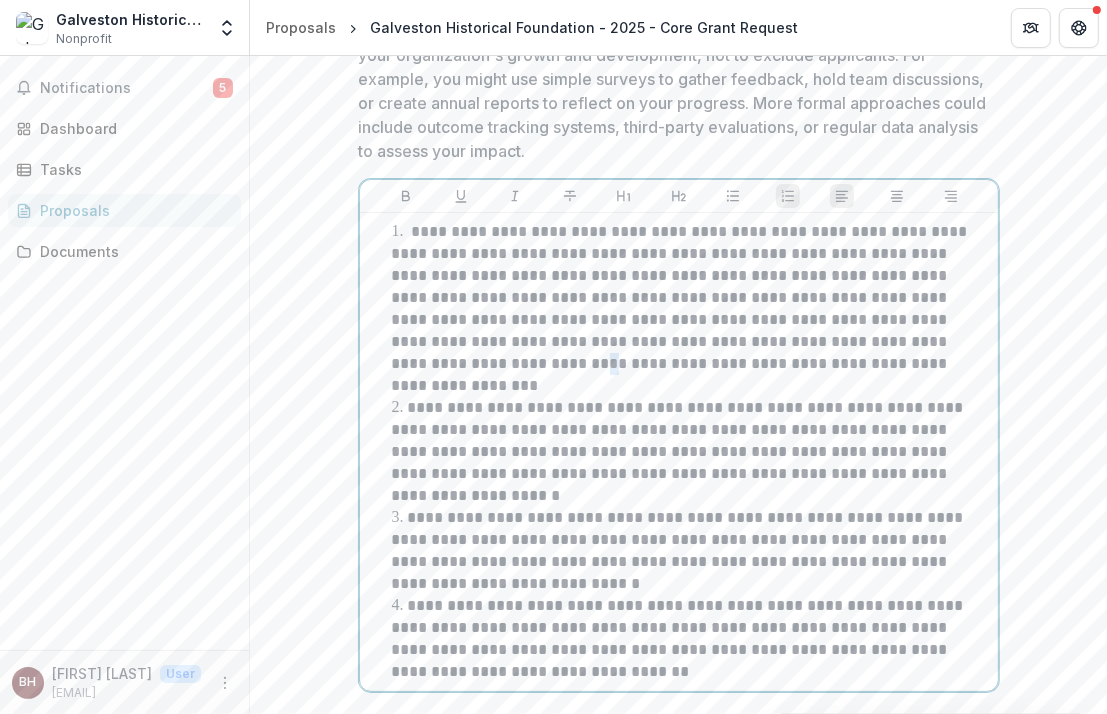 drag, startPoint x: 832, startPoint y: 321, endPoint x: 840, endPoint y: 314, distance: 10.630146 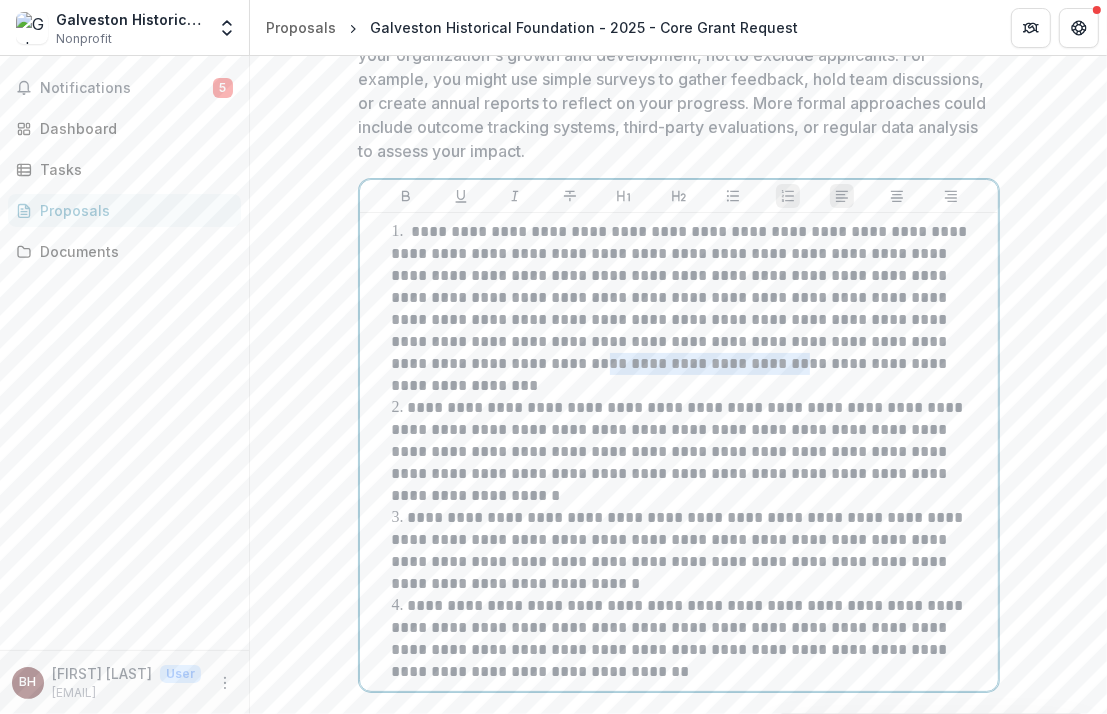 drag, startPoint x: 828, startPoint y: 317, endPoint x: 480, endPoint y: 340, distance: 348.75922 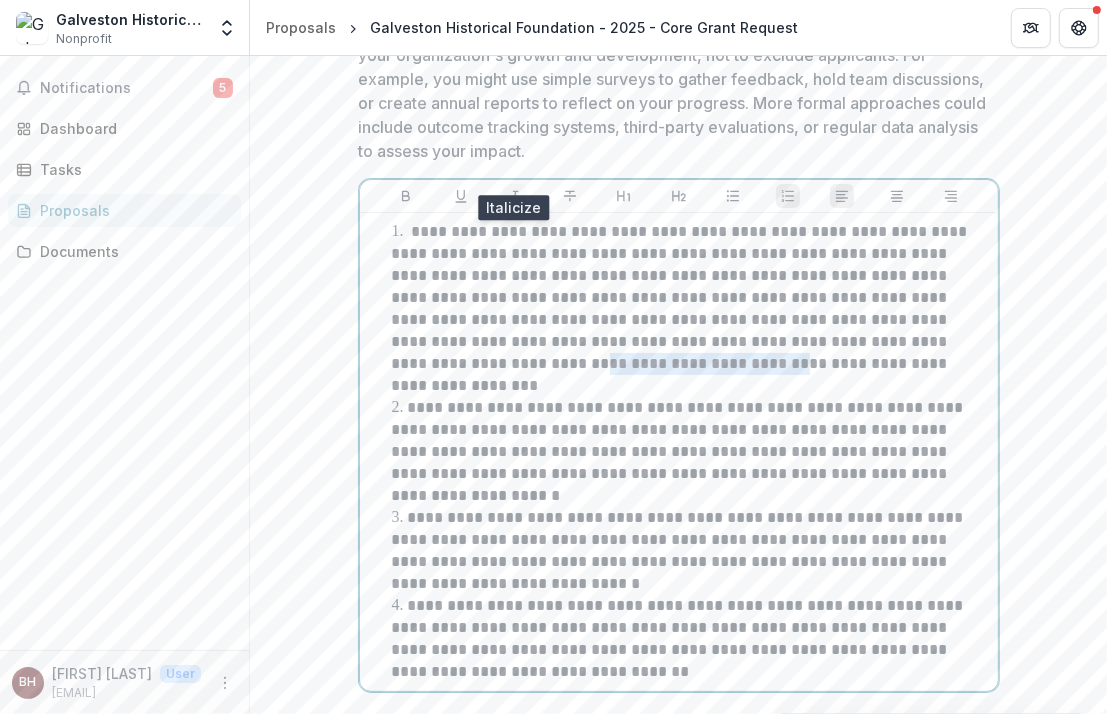 click 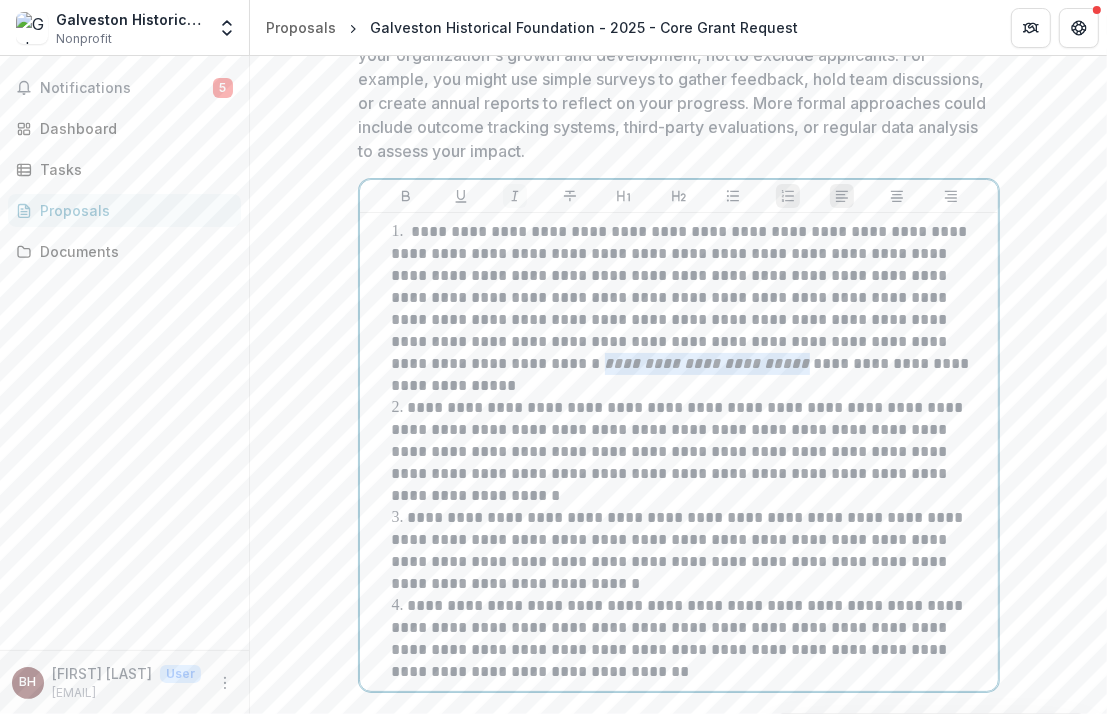 scroll, scrollTop: 7886, scrollLeft: 0, axis: vertical 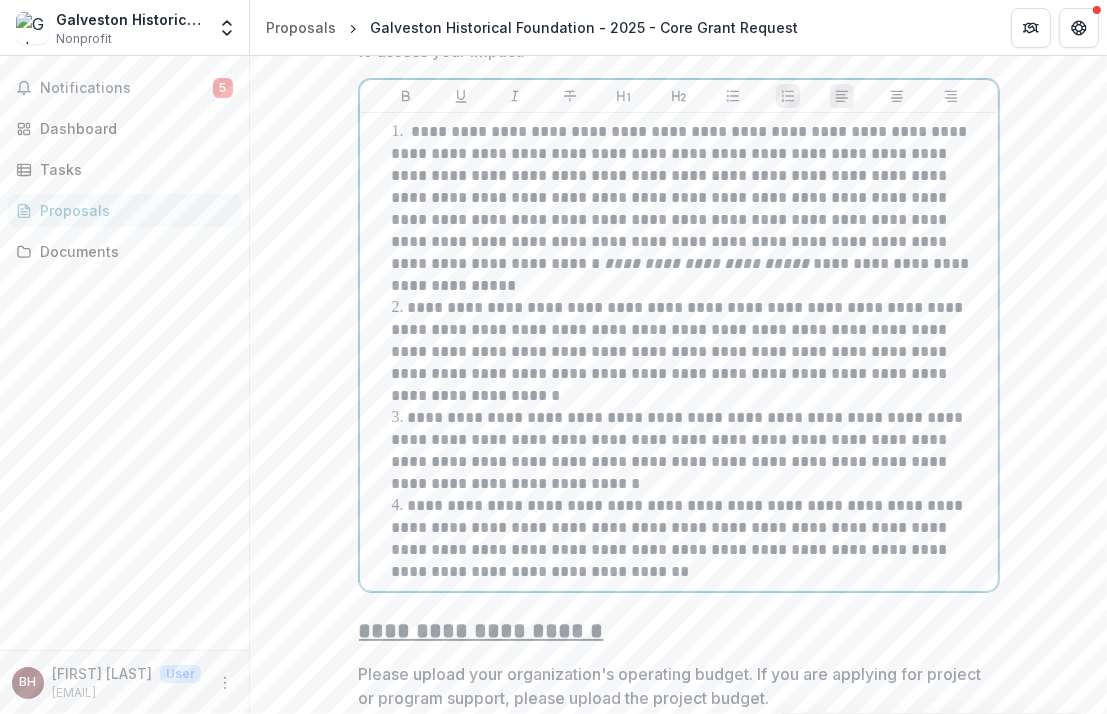 click on "**********" at bounding box center [680, 351] 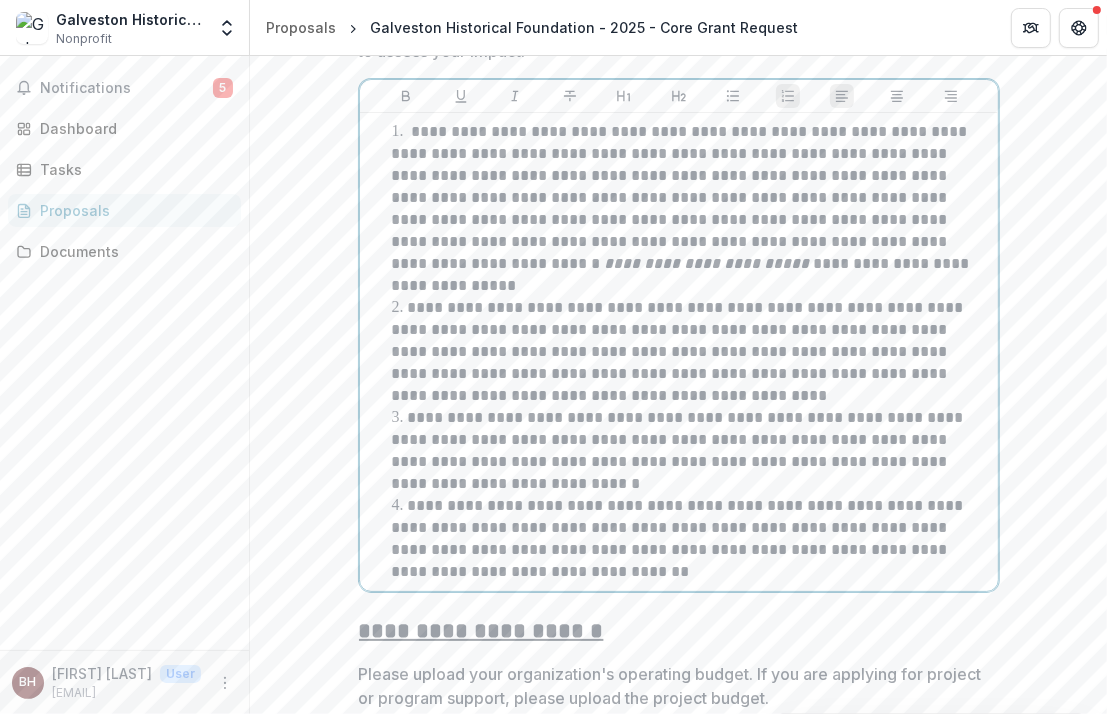 click on "**********" at bounding box center (680, 351) 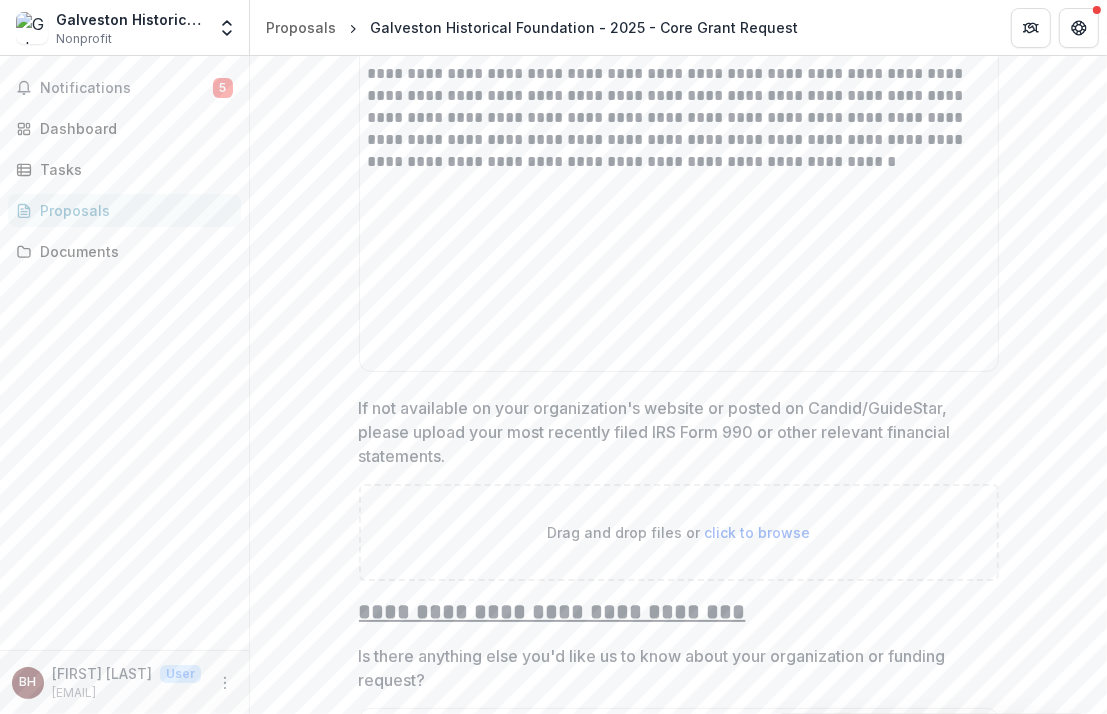 scroll, scrollTop: 8686, scrollLeft: 0, axis: vertical 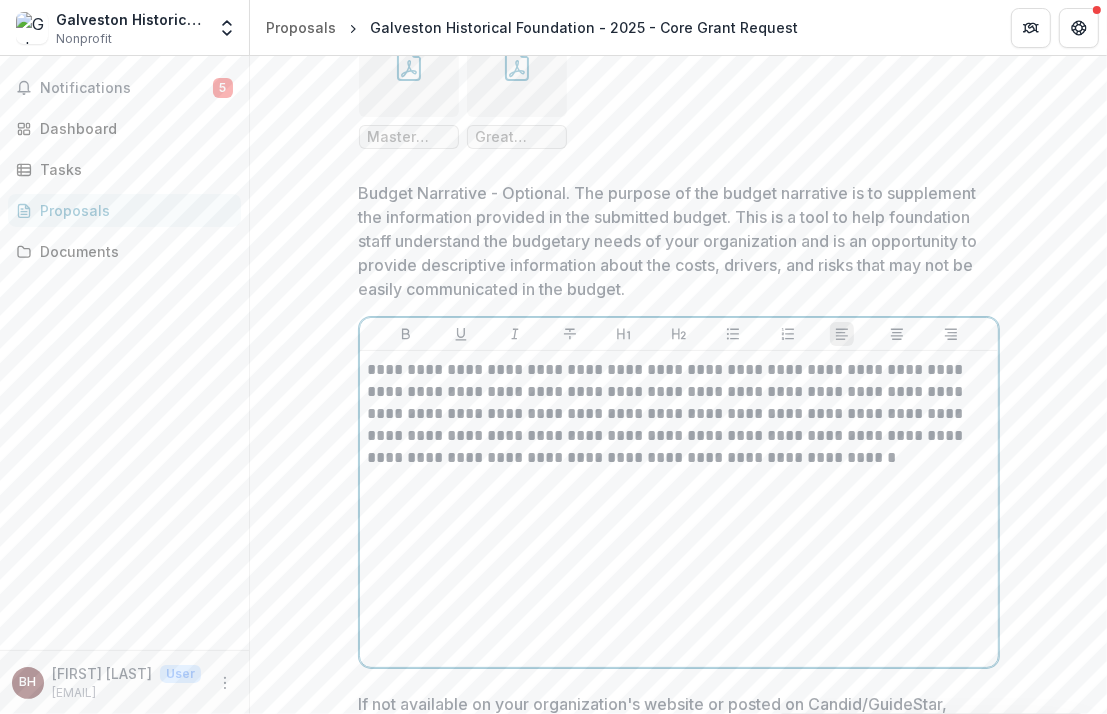 click on "**********" at bounding box center (679, 414) 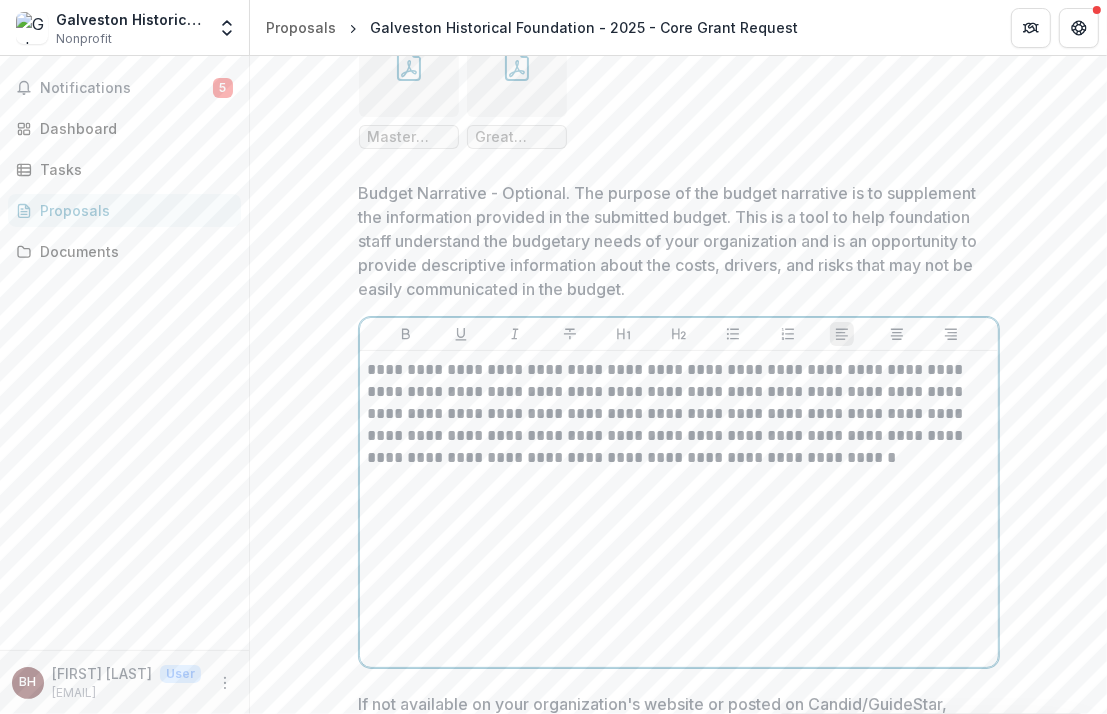 type 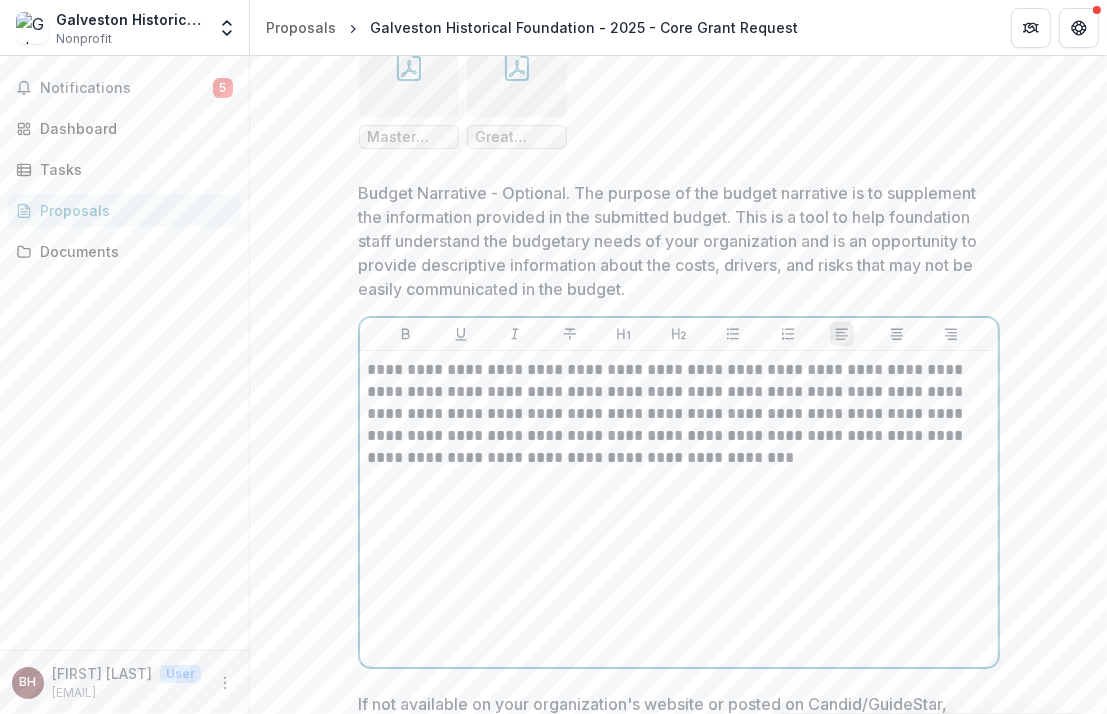 click on "**********" at bounding box center [679, 509] 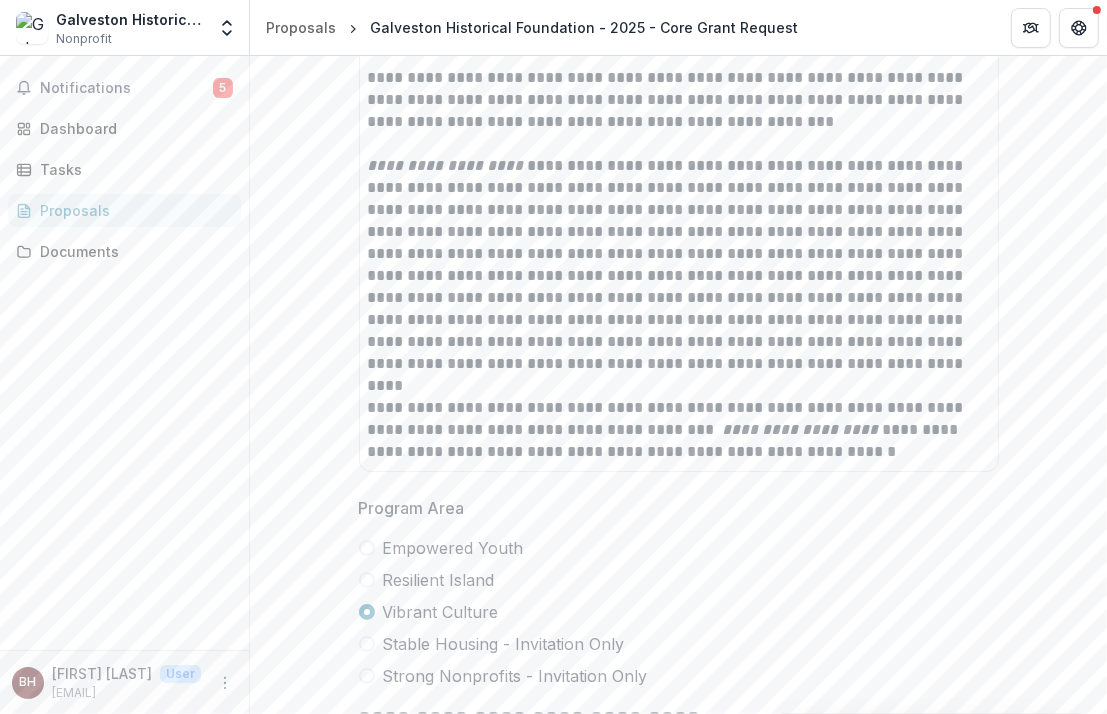 scroll, scrollTop: 4686, scrollLeft: 0, axis: vertical 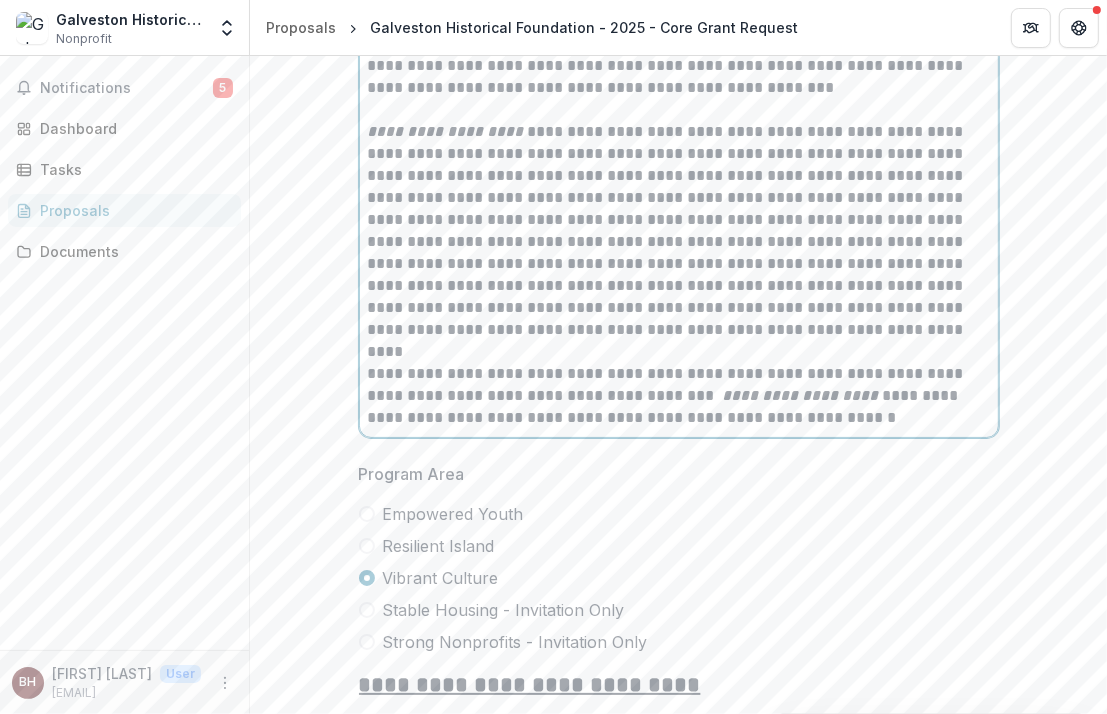 click on "**********" at bounding box center [679, 231] 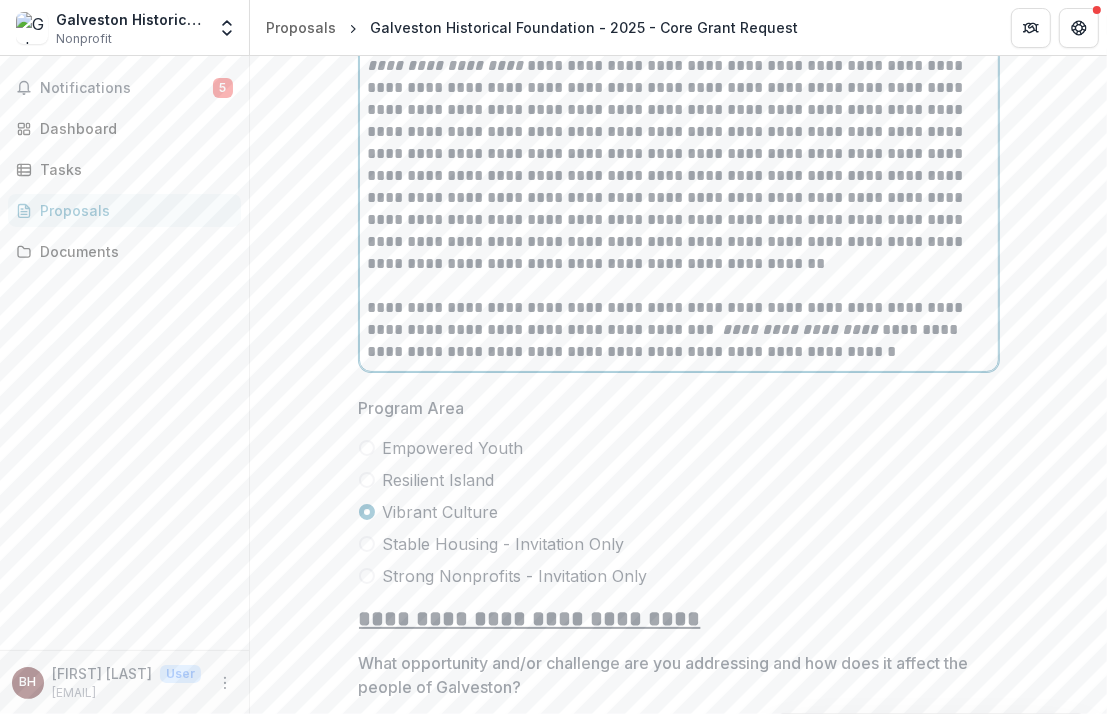 scroll, scrollTop: 4786, scrollLeft: 0, axis: vertical 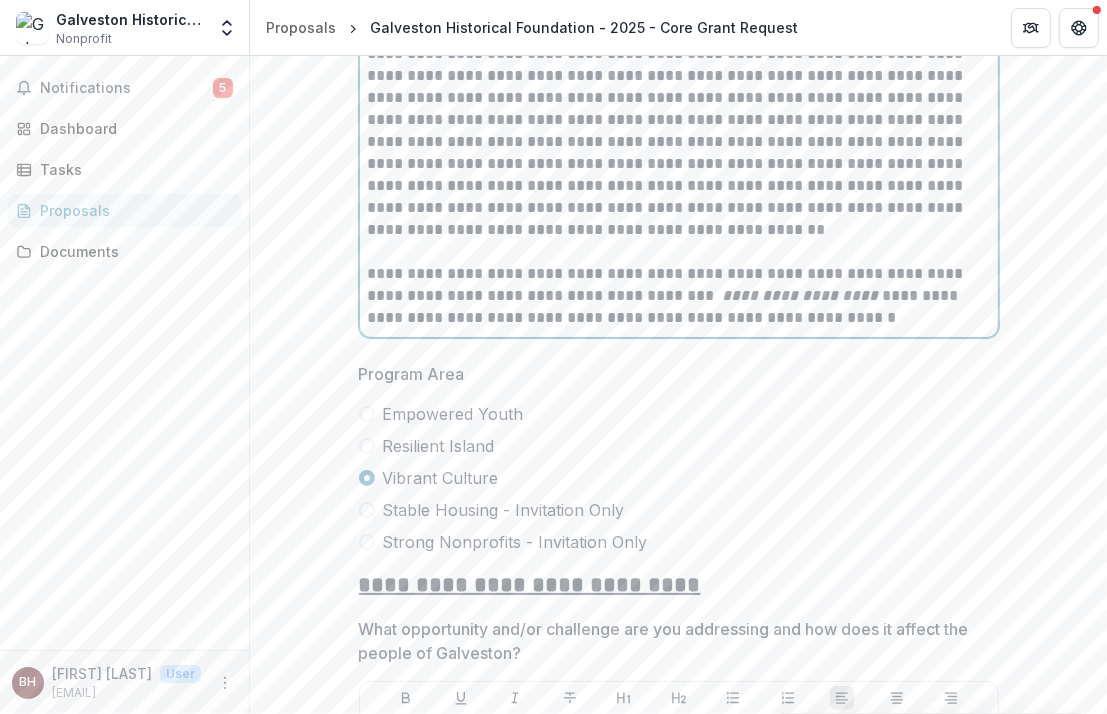 click on "**********" at bounding box center (679, 131) 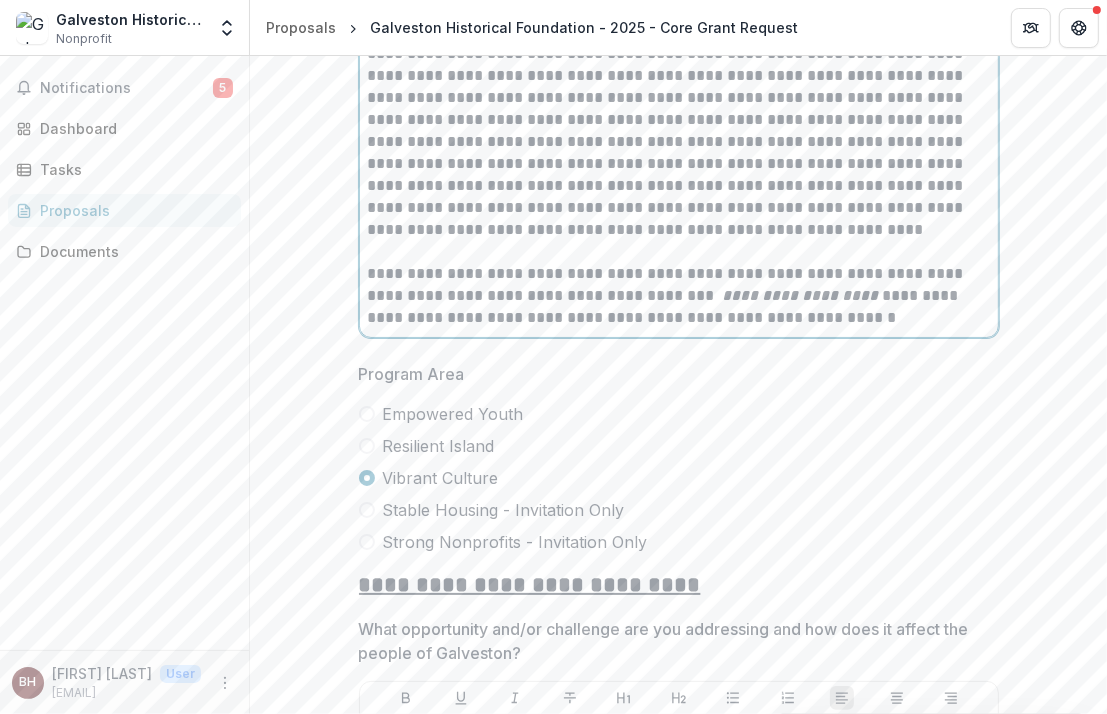 click on "**********" at bounding box center (679, 296) 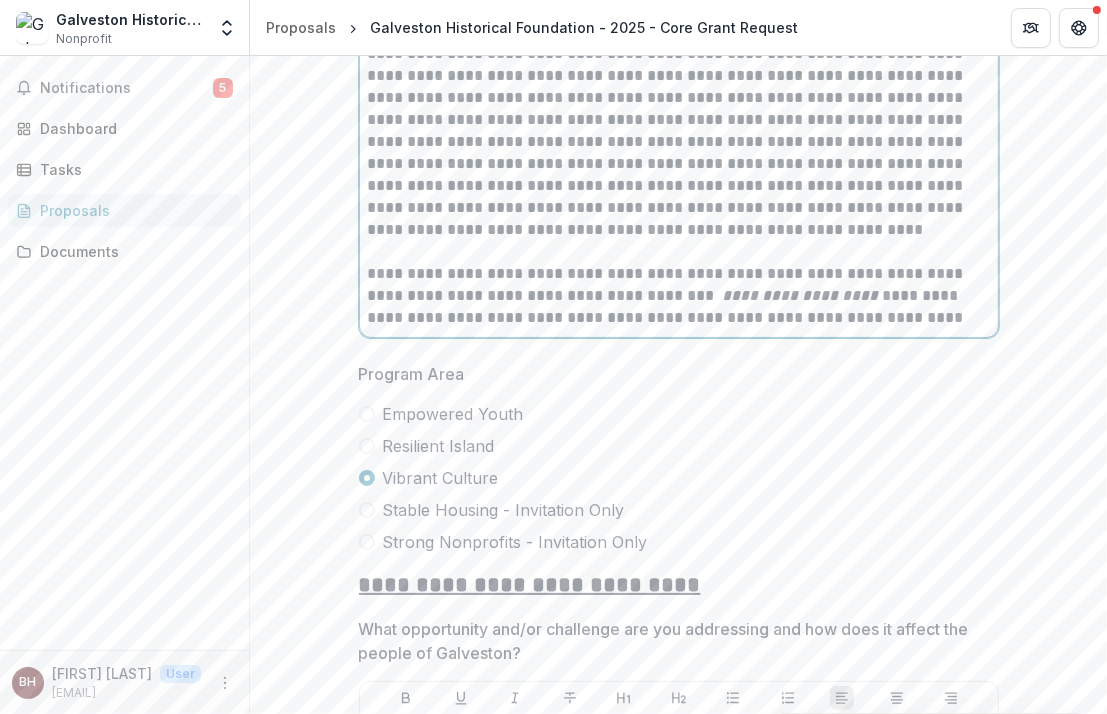 click on "**********" at bounding box center [679, 296] 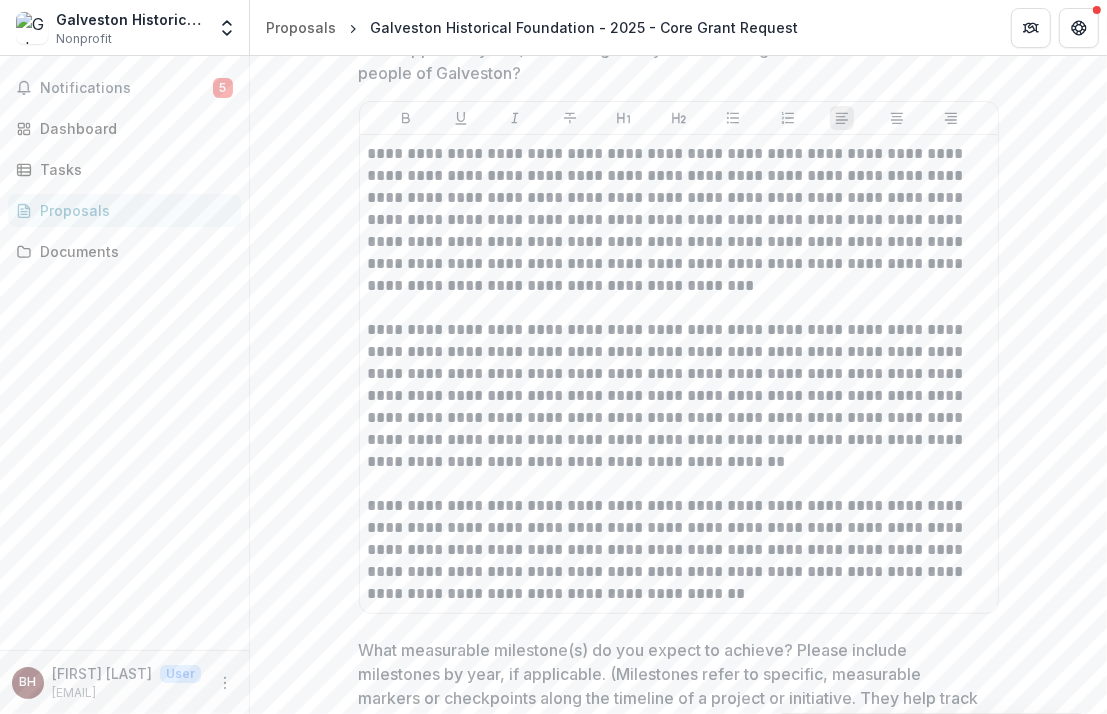 scroll, scrollTop: 5386, scrollLeft: 0, axis: vertical 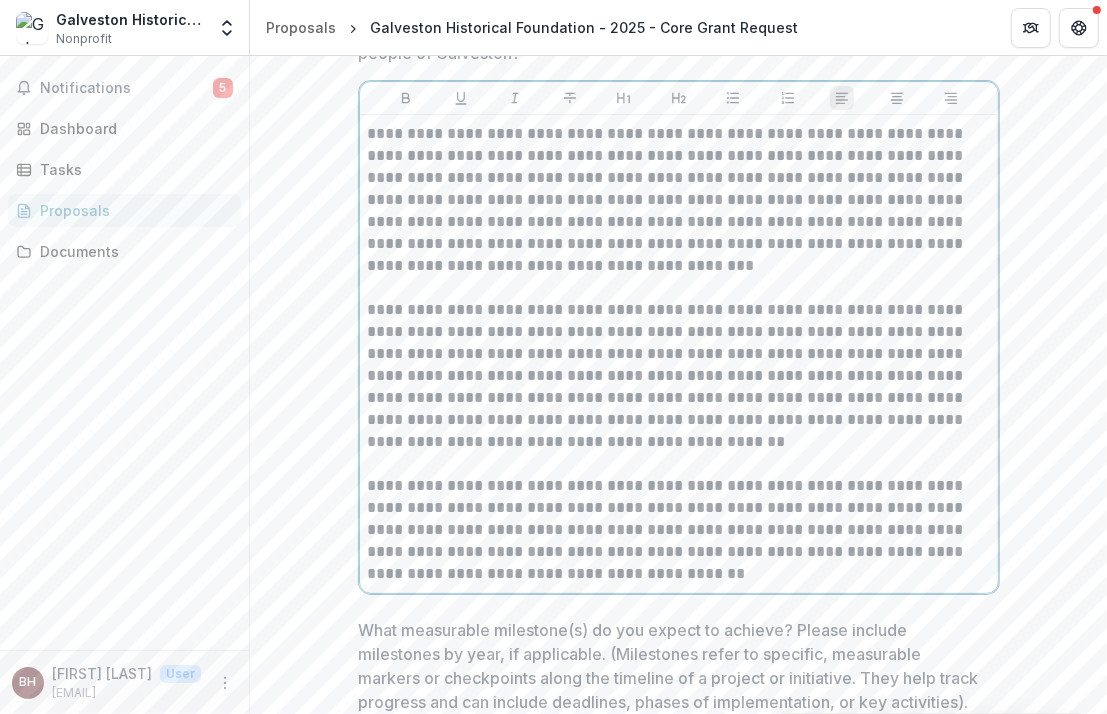 click on "**********" at bounding box center (679, 200) 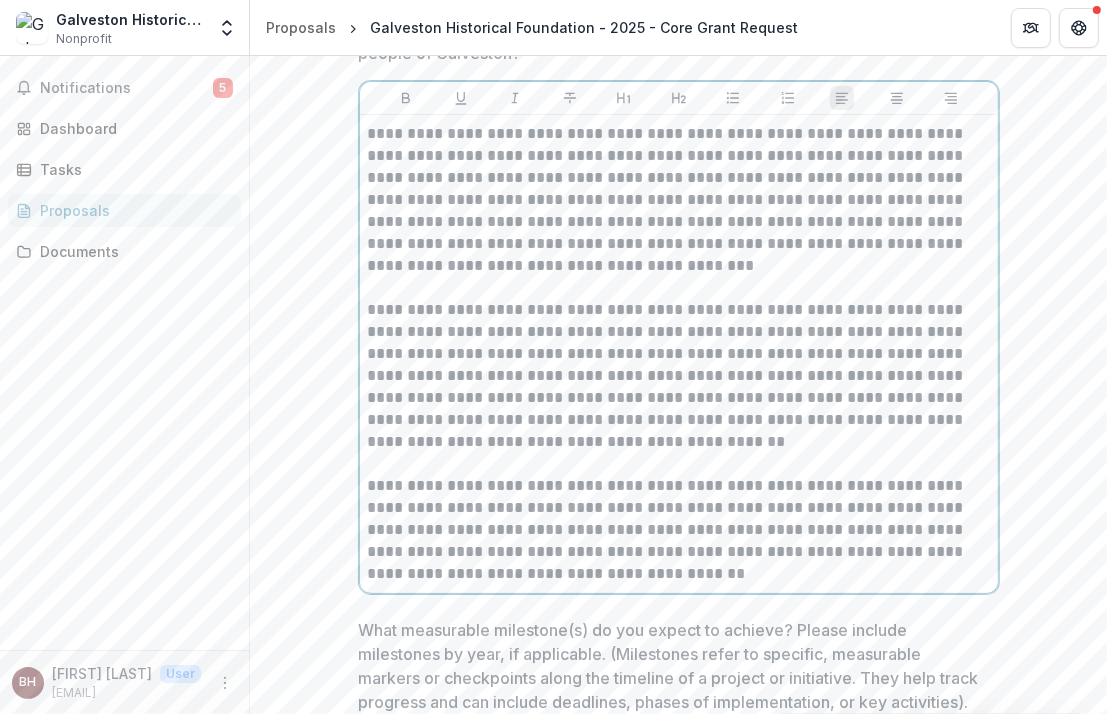 click on "**********" at bounding box center [679, 200] 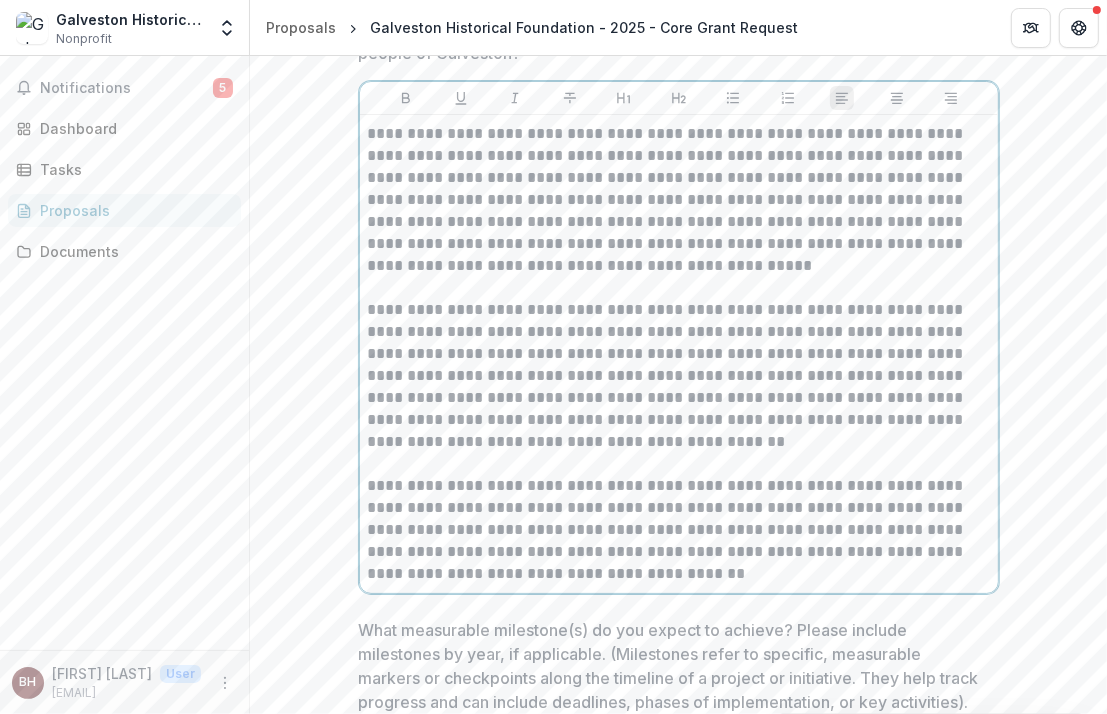 click on "**********" at bounding box center [679, 200] 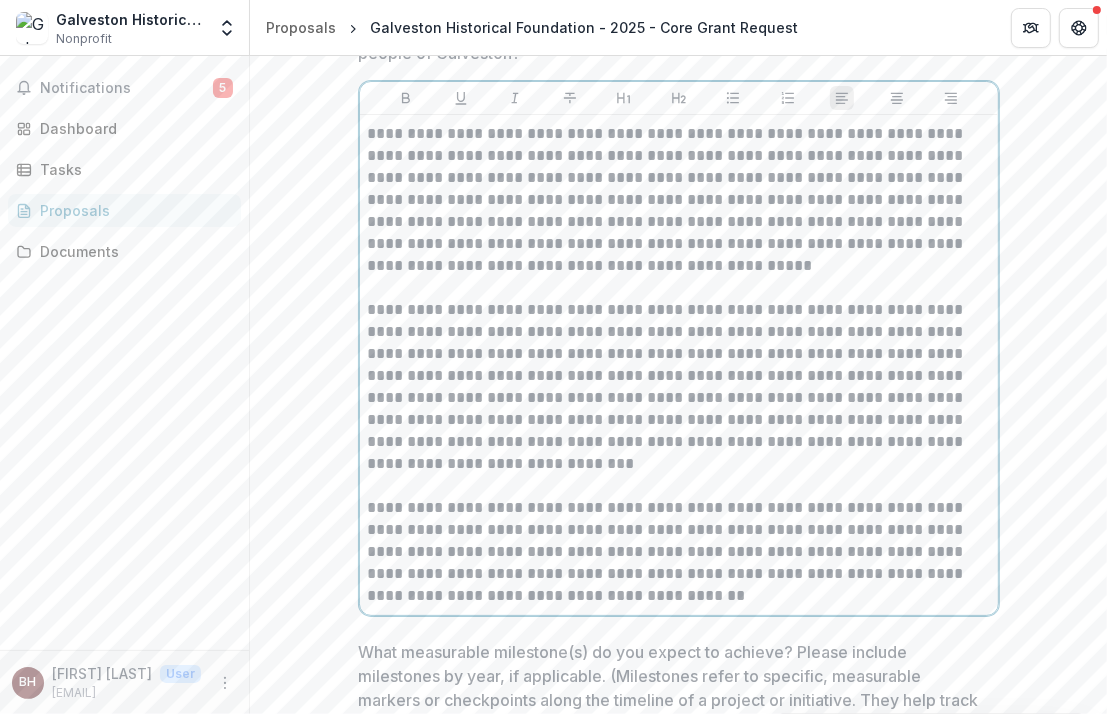 click on "**********" at bounding box center (679, 552) 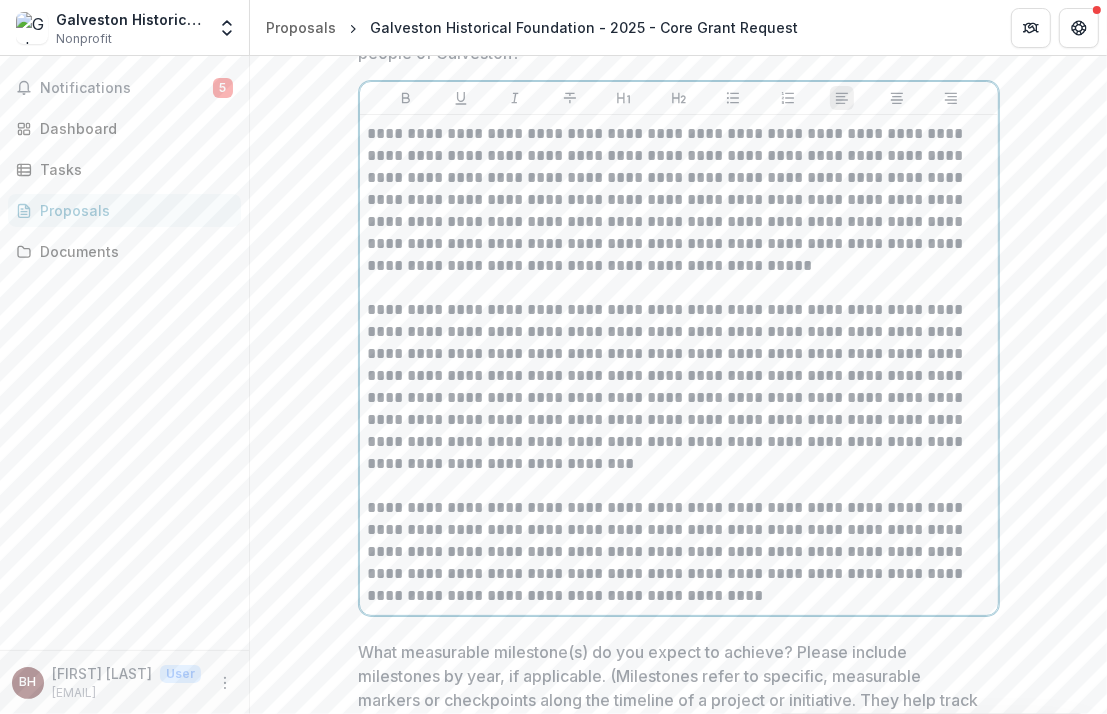 click on "**********" at bounding box center (679, 552) 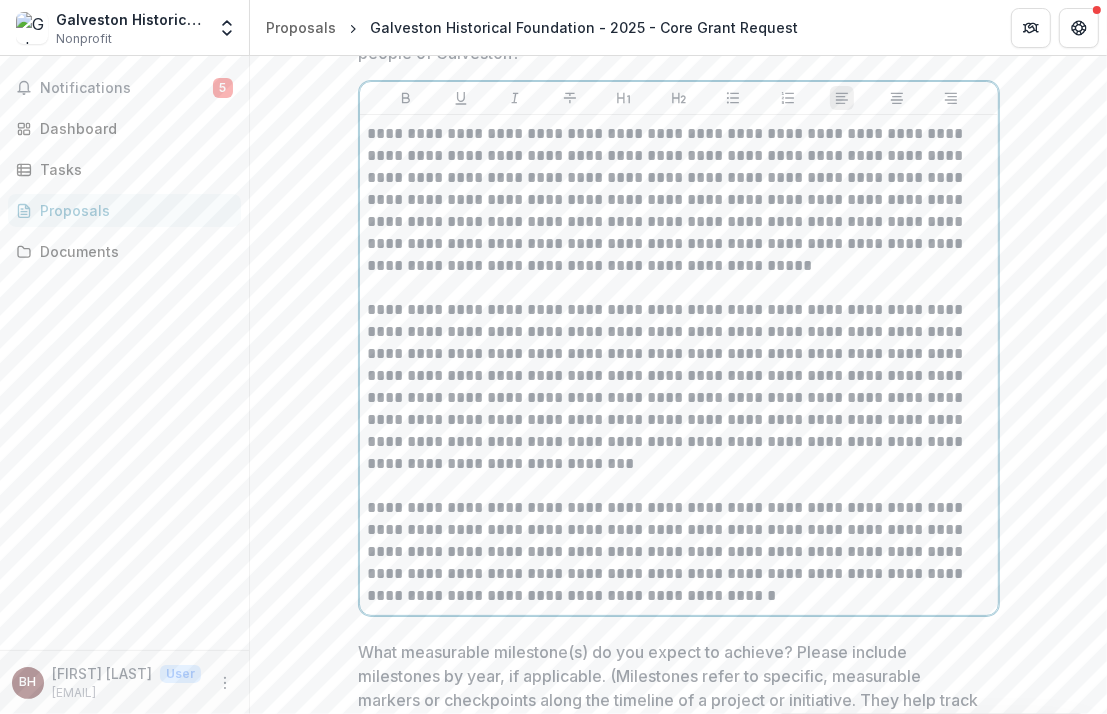 click on "**********" at bounding box center (679, 552) 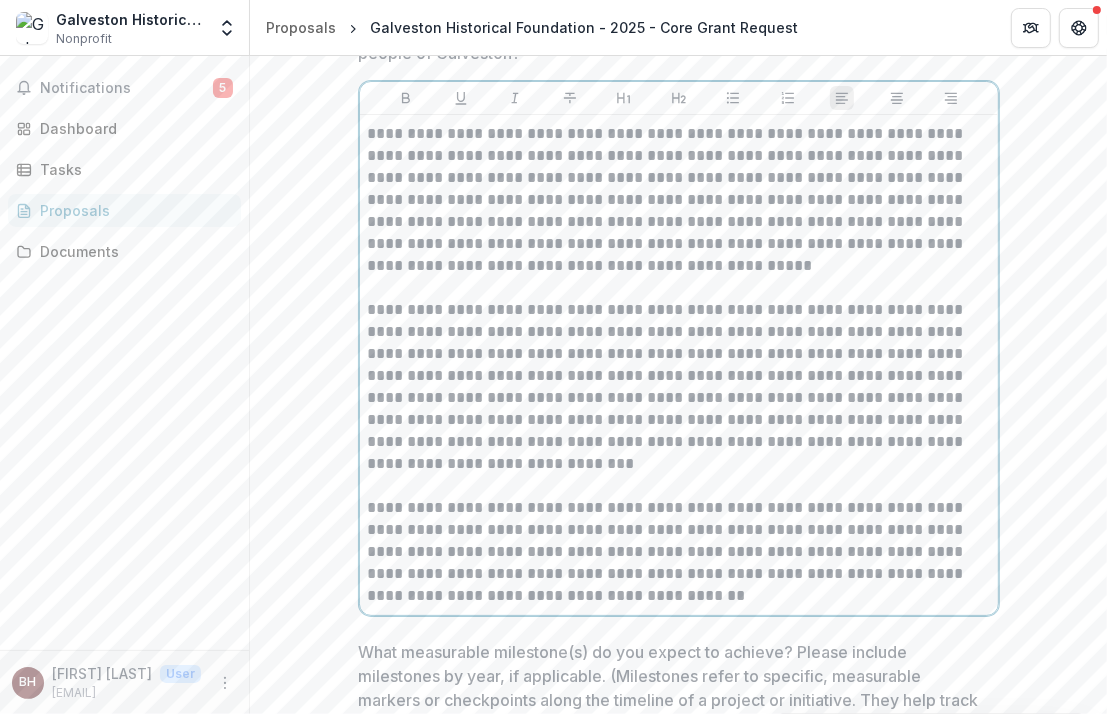 click on "**********" at bounding box center [679, 552] 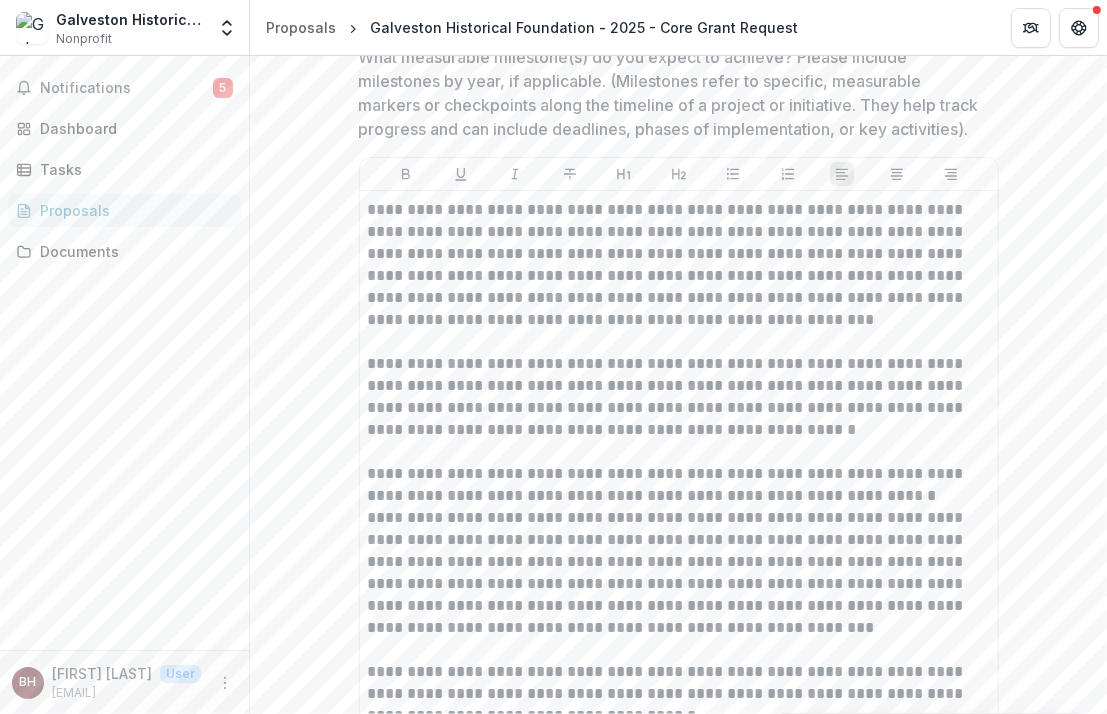scroll, scrollTop: 5986, scrollLeft: 0, axis: vertical 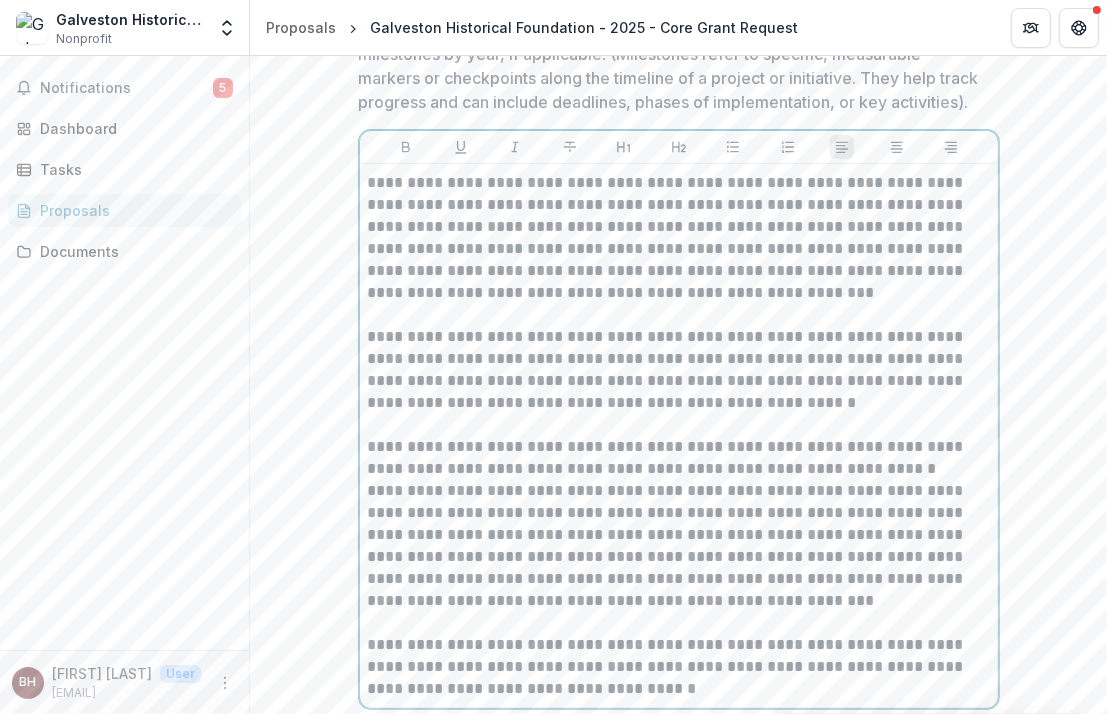 click on "**********" at bounding box center (679, 238) 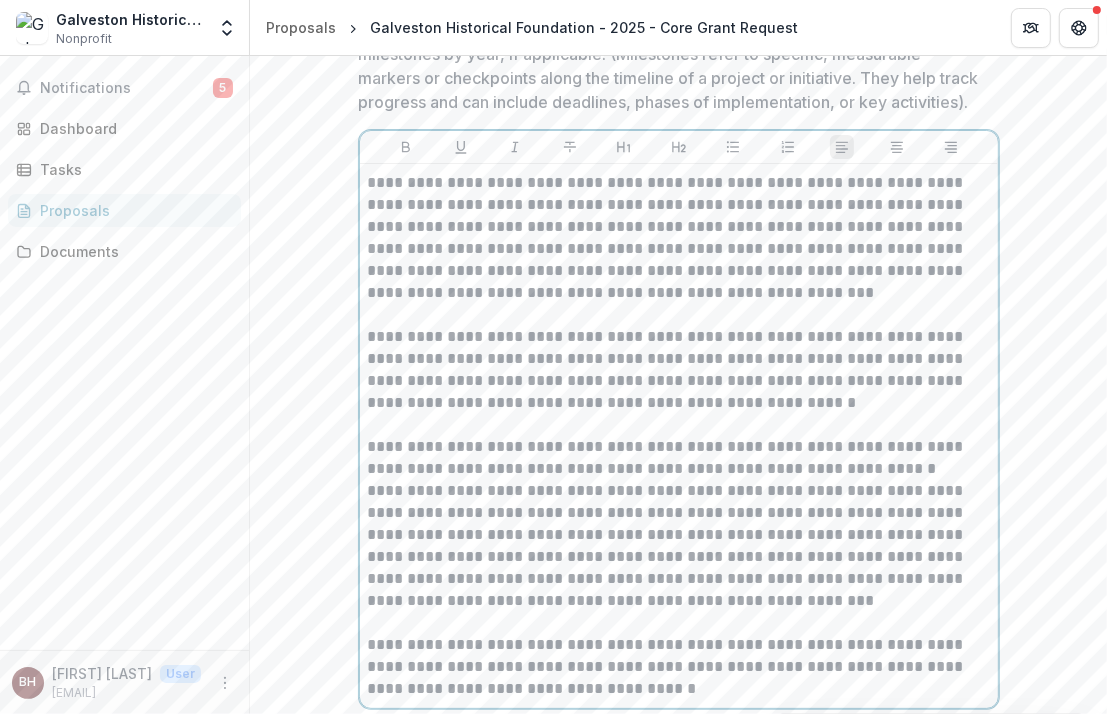 click on "**********" at bounding box center (679, 238) 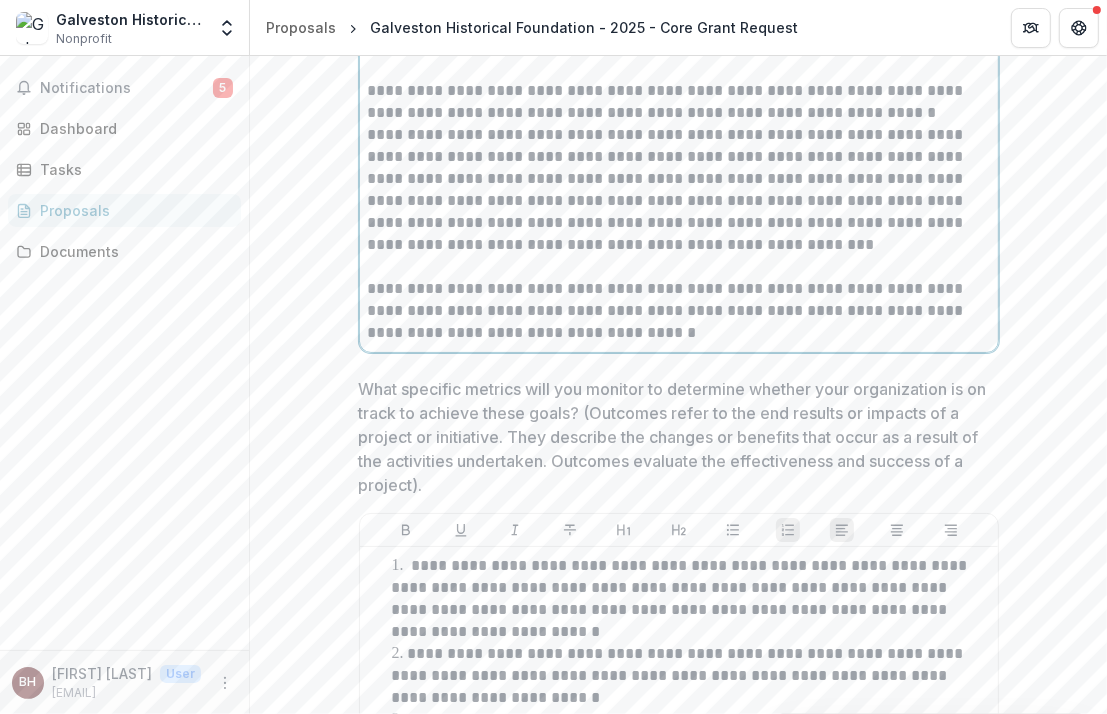 scroll, scrollTop: 6386, scrollLeft: 0, axis: vertical 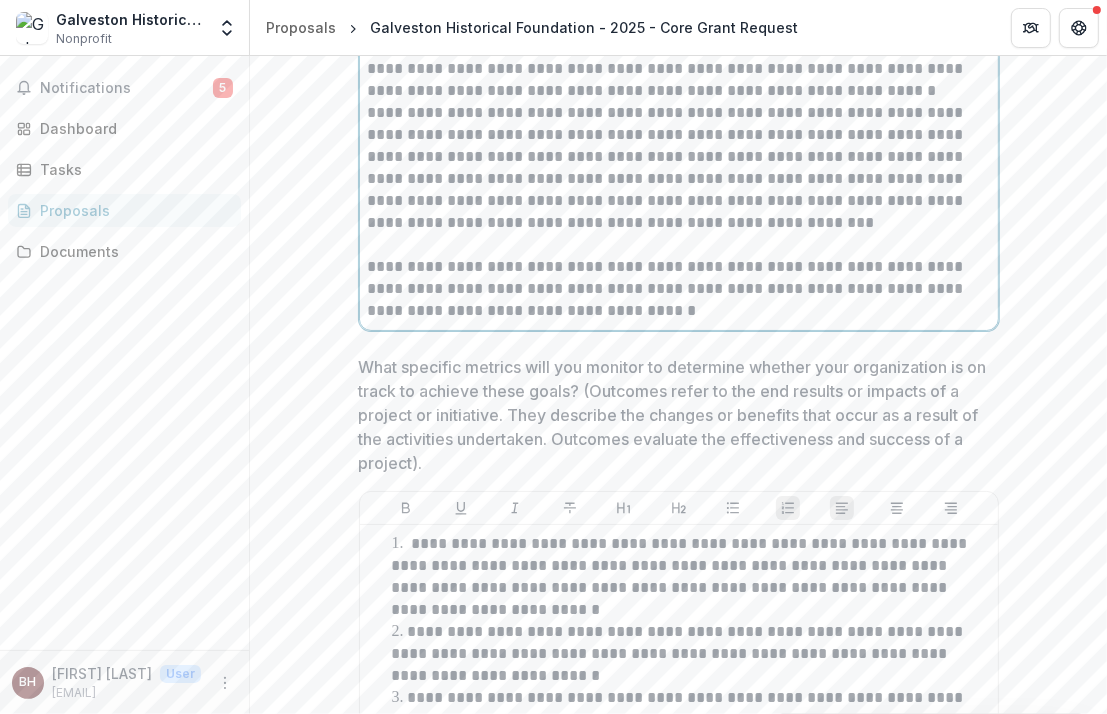 click on "**********" at bounding box center [679, 289] 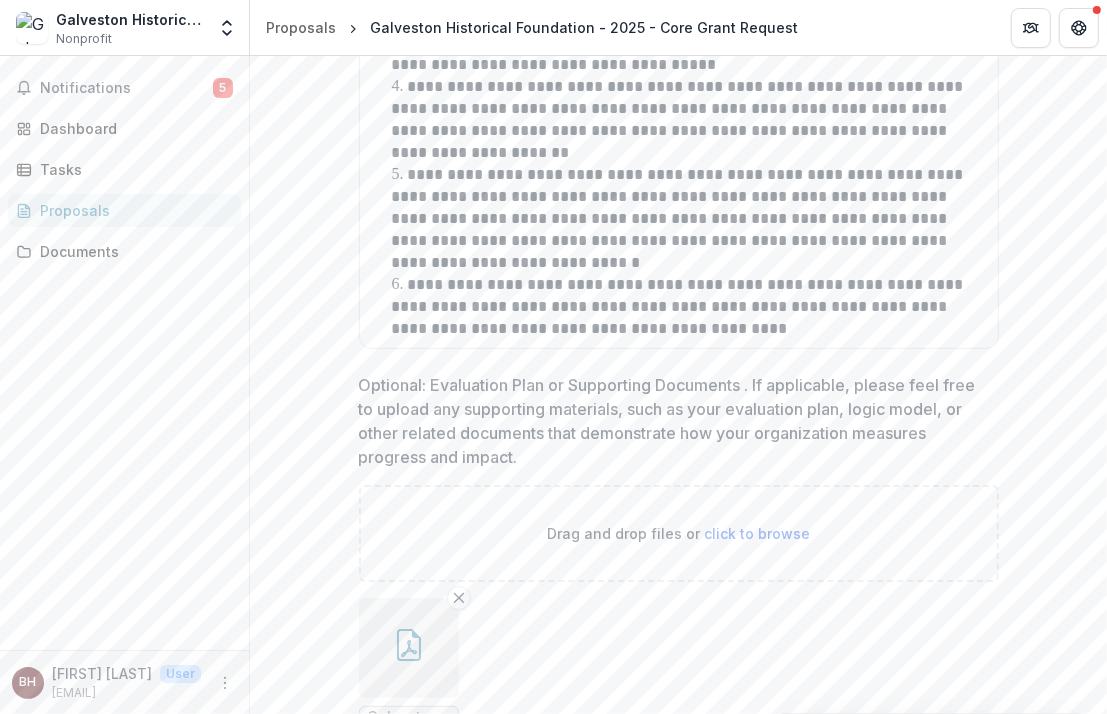 scroll, scrollTop: 7086, scrollLeft: 0, axis: vertical 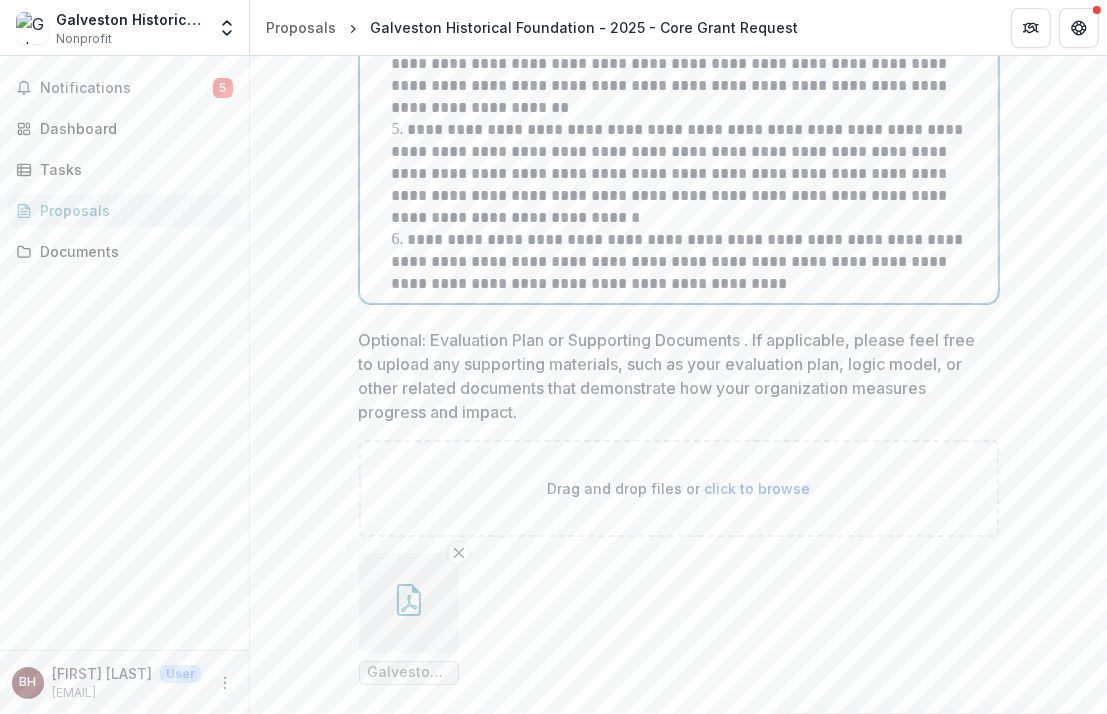 click on "**********" at bounding box center [691, 262] 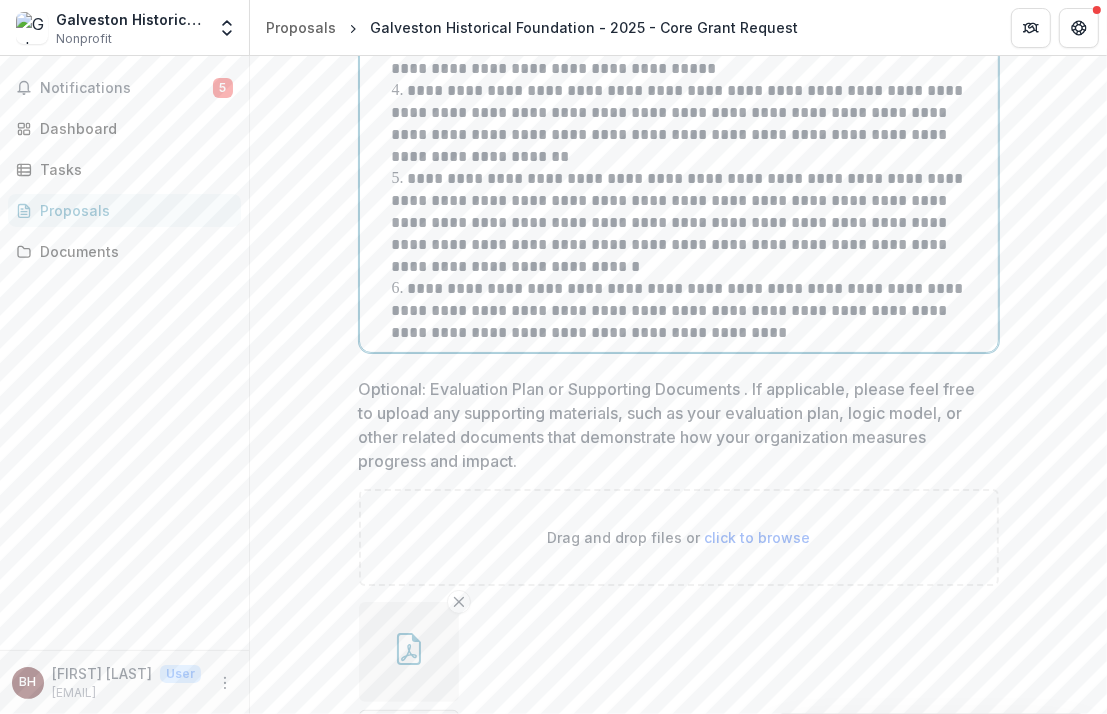 click on "**********" at bounding box center (691, 311) 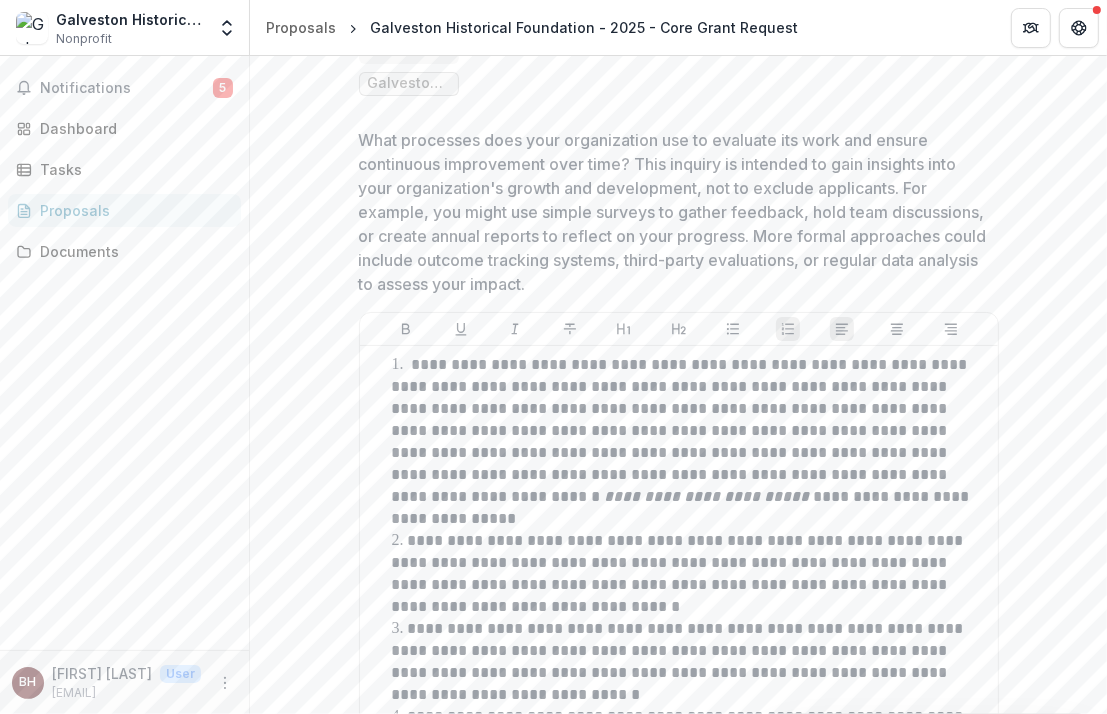 scroll, scrollTop: 7737, scrollLeft: 0, axis: vertical 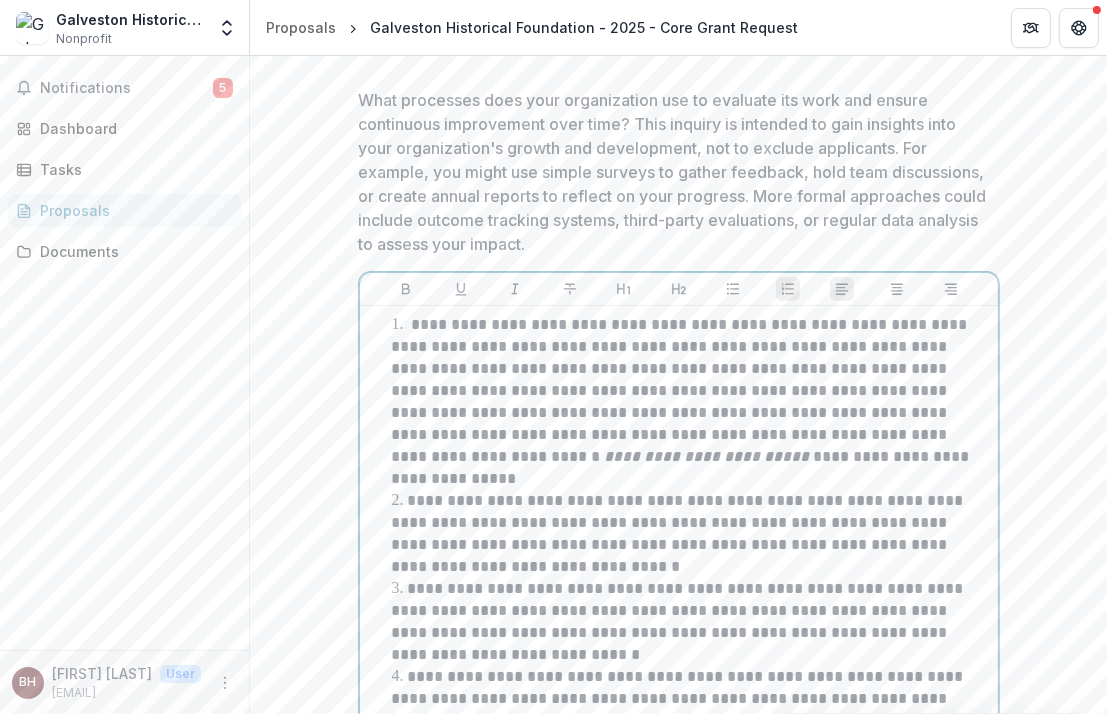 click on "**********" at bounding box center (683, 401) 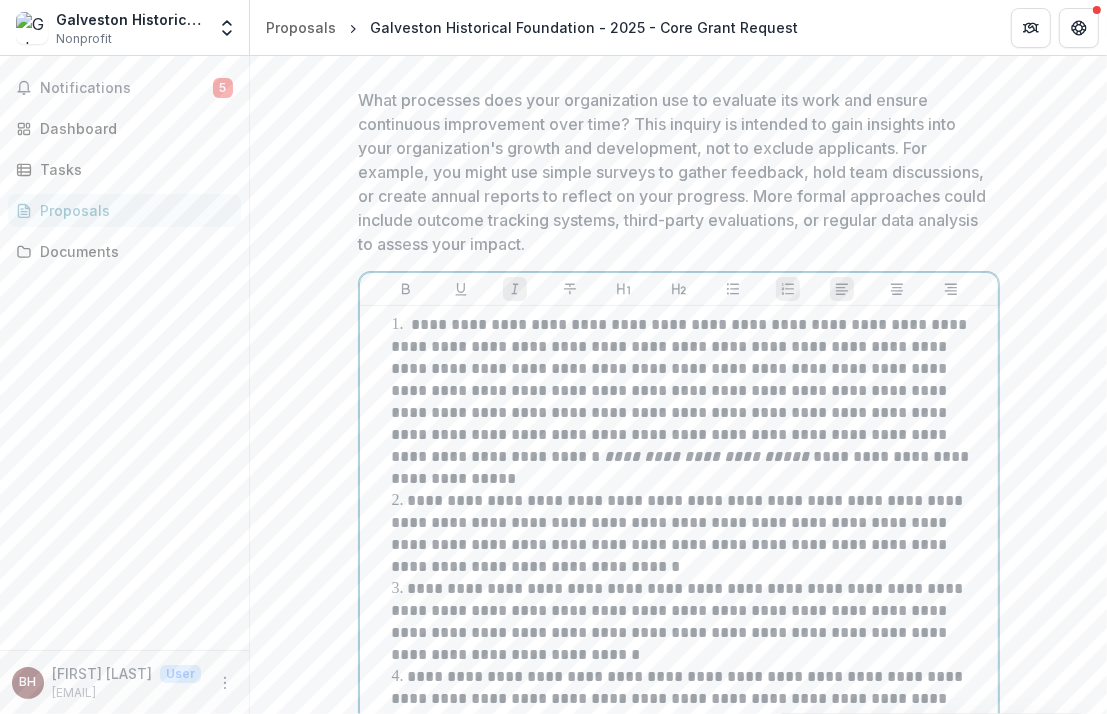click on "**********" at bounding box center [683, 401] 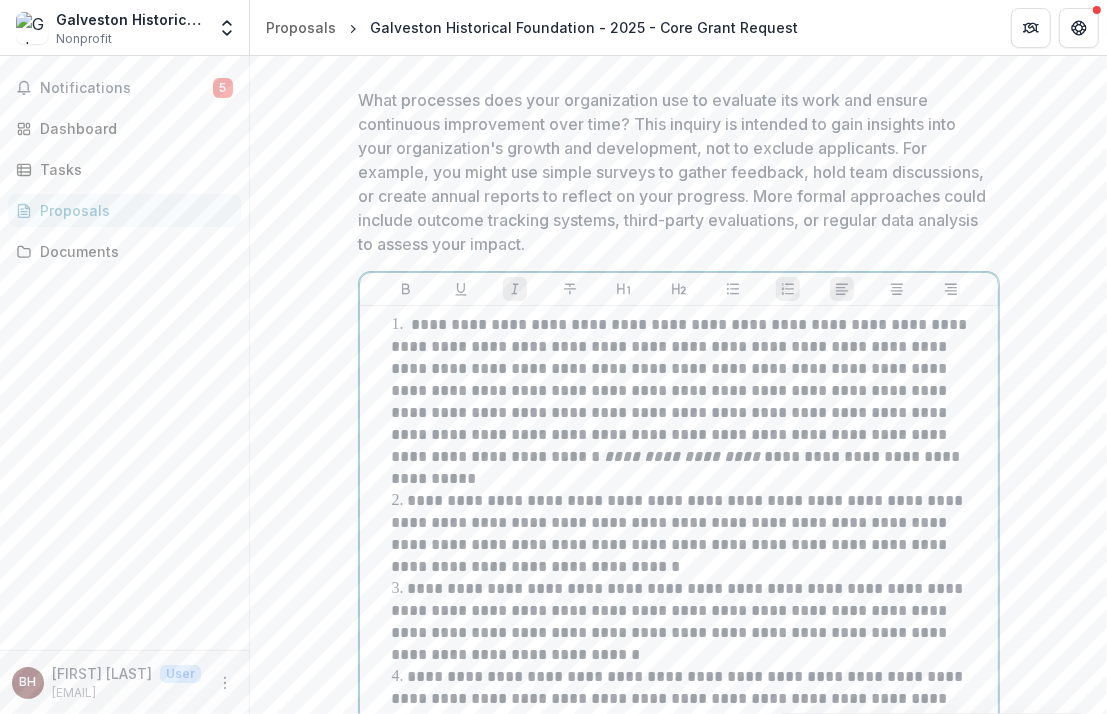 click on "**********" at bounding box center [682, 401] 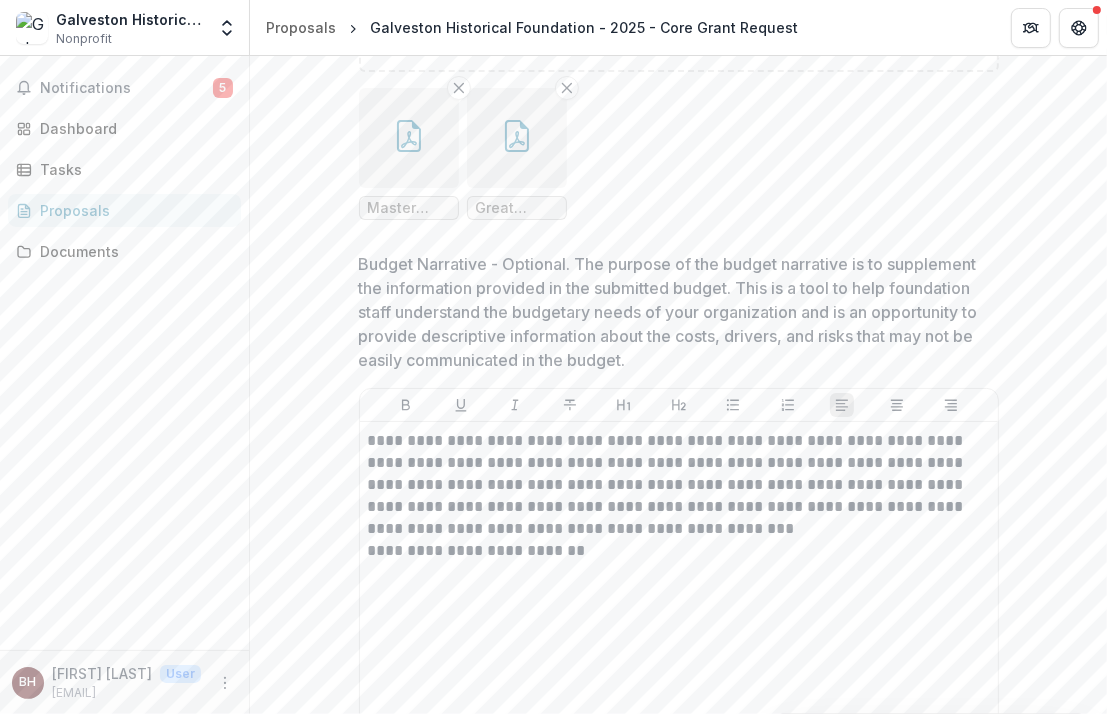 scroll, scrollTop: 8837, scrollLeft: 0, axis: vertical 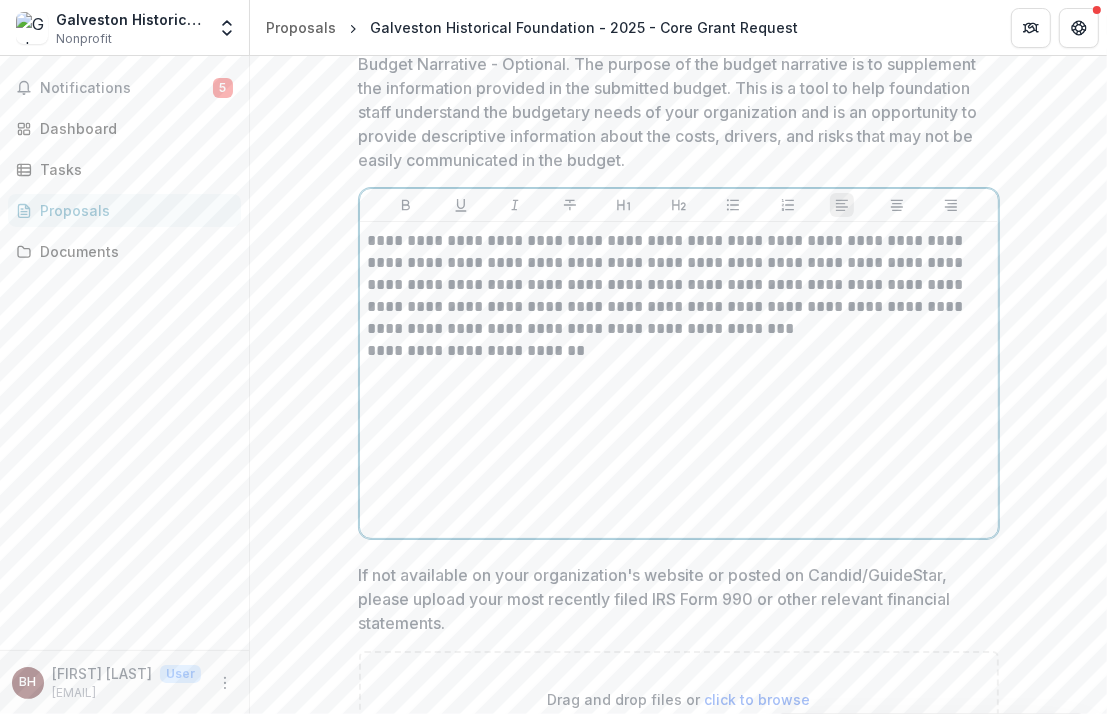 click on "**********" at bounding box center [679, 285] 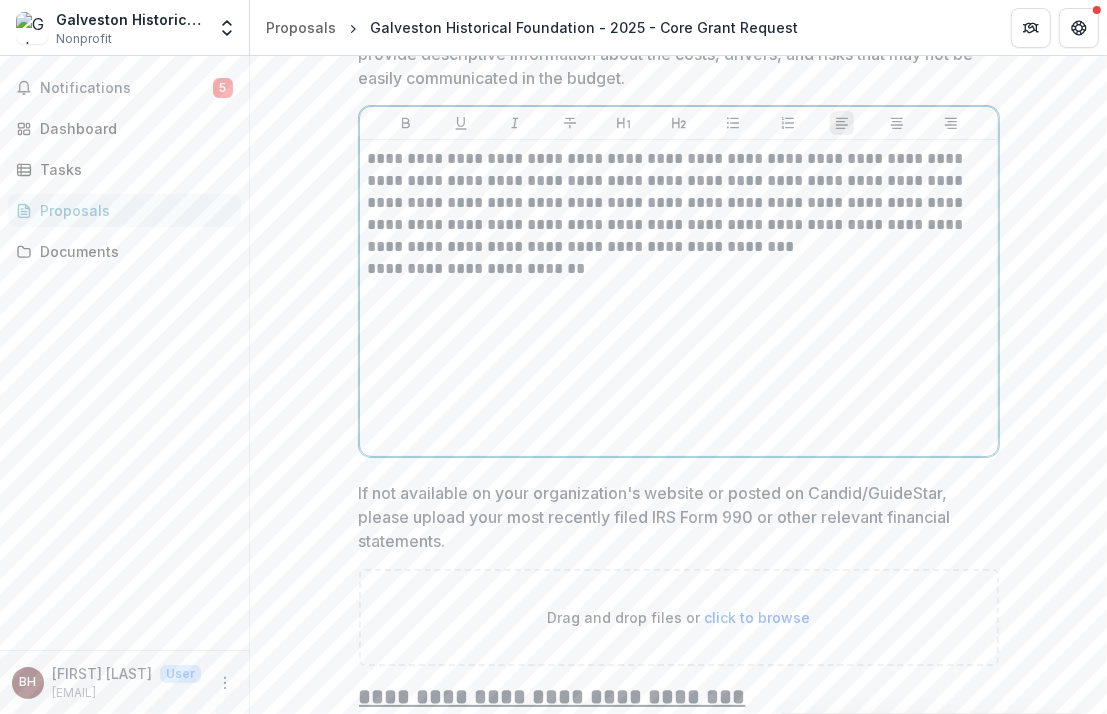 scroll, scrollTop: 8937, scrollLeft: 0, axis: vertical 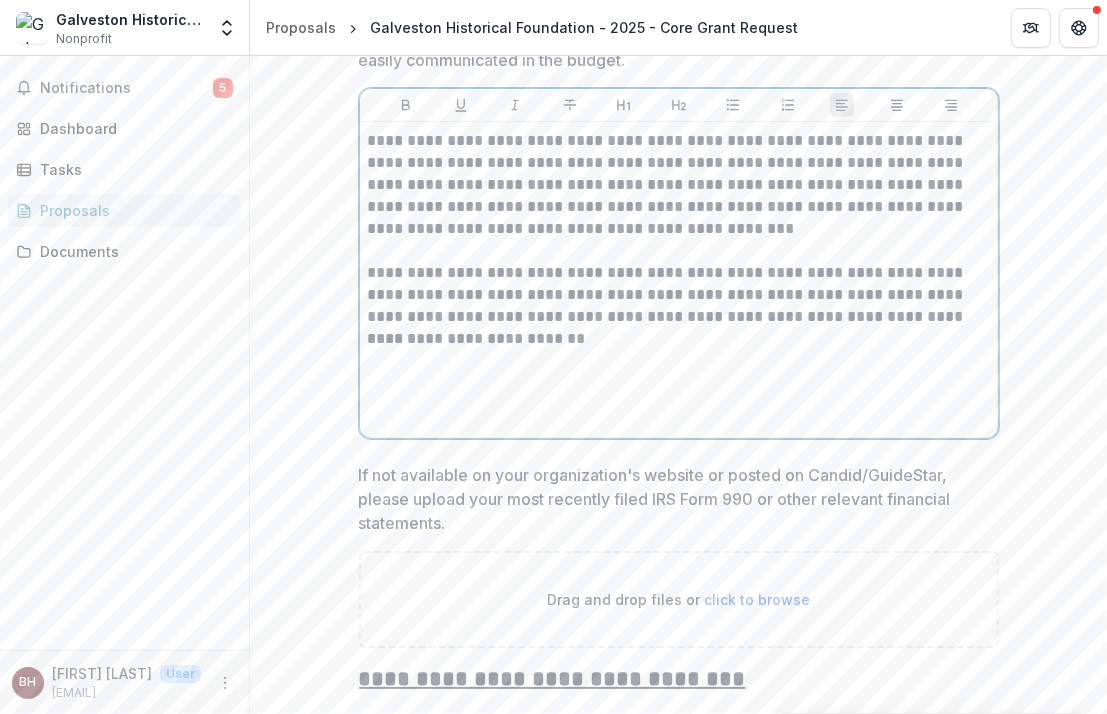 click on "**********" at bounding box center [679, 295] 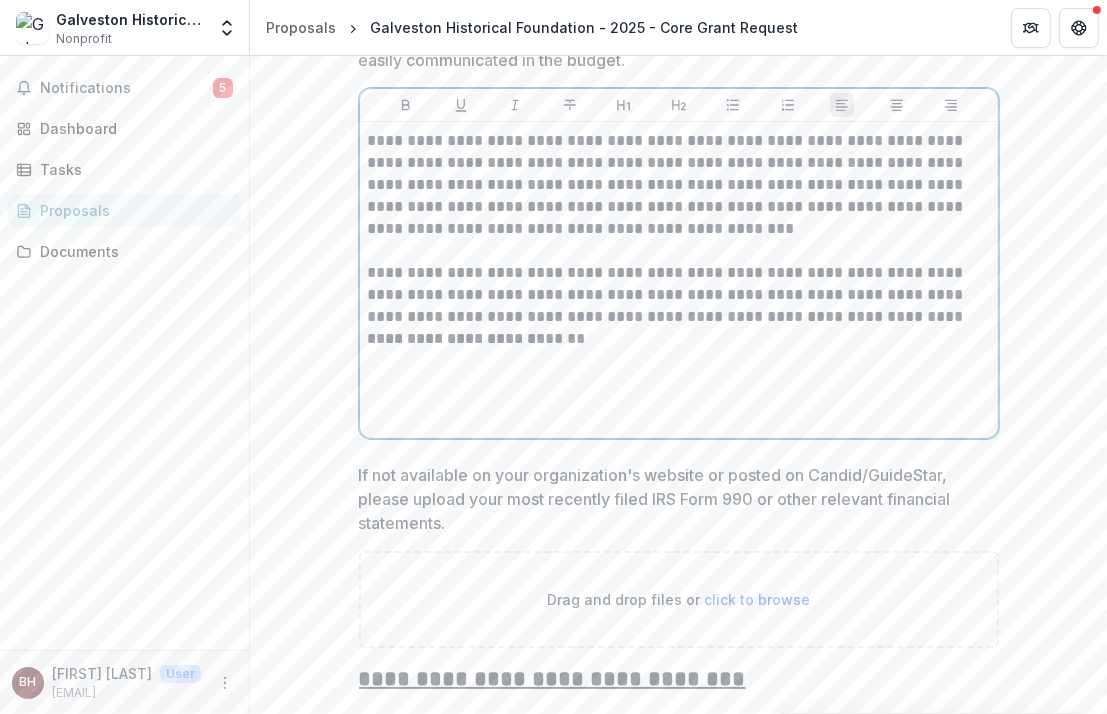 click on "**********" at bounding box center [679, 295] 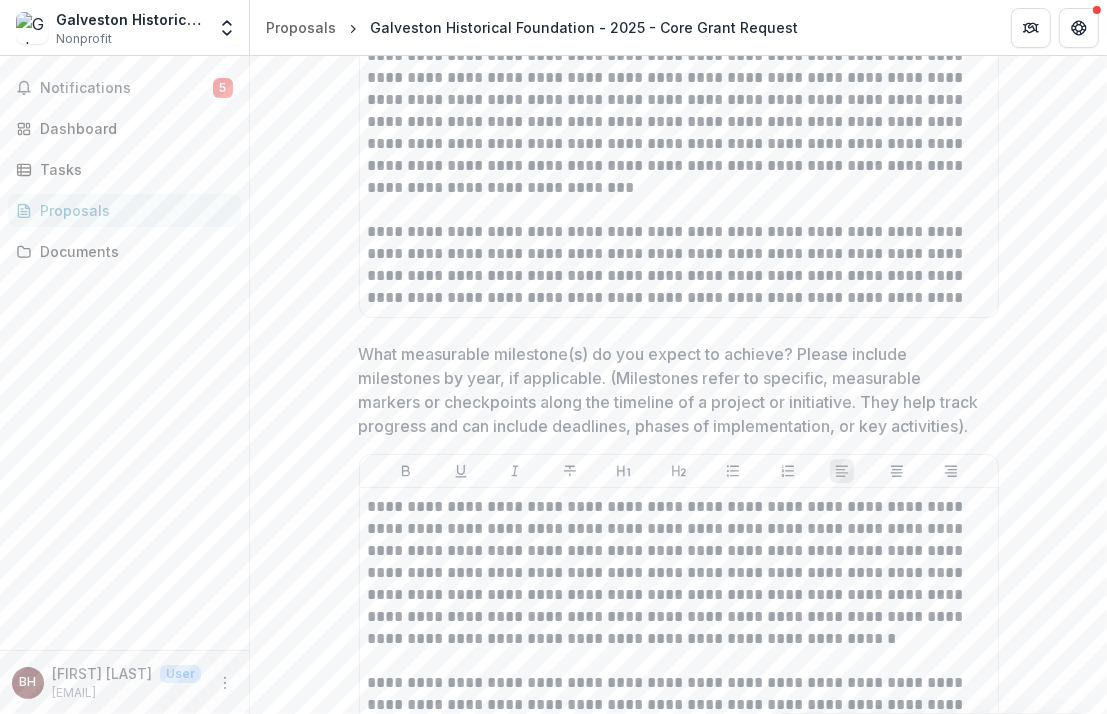scroll, scrollTop: 5637, scrollLeft: 0, axis: vertical 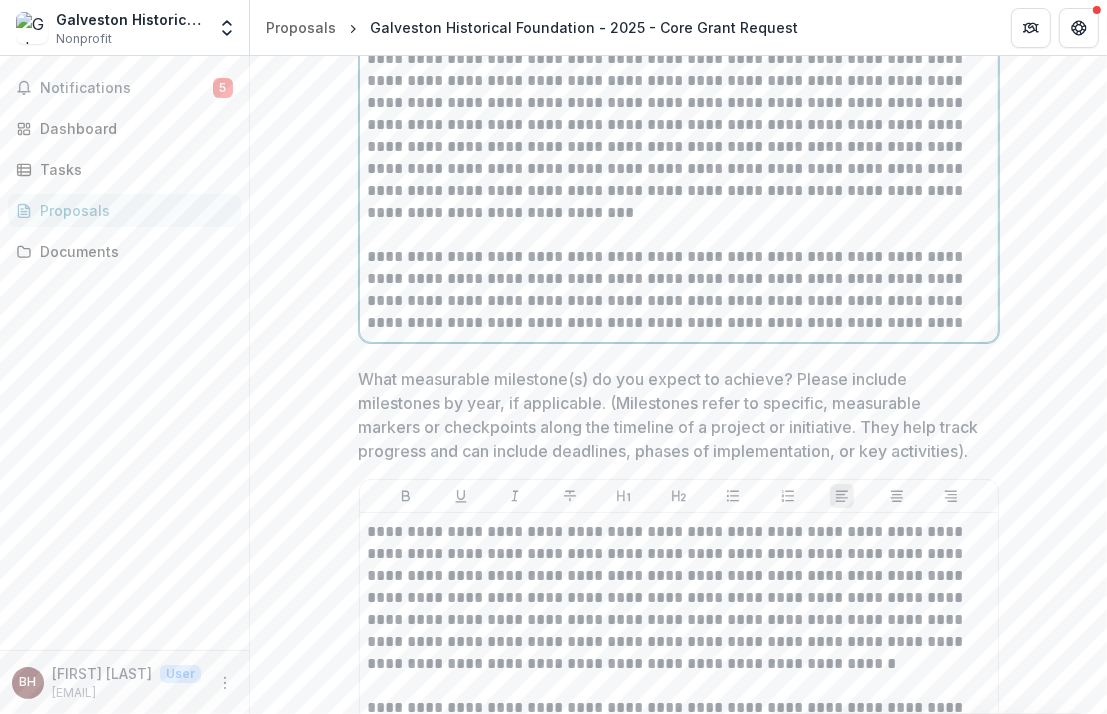 click on "**********" at bounding box center (679, 290) 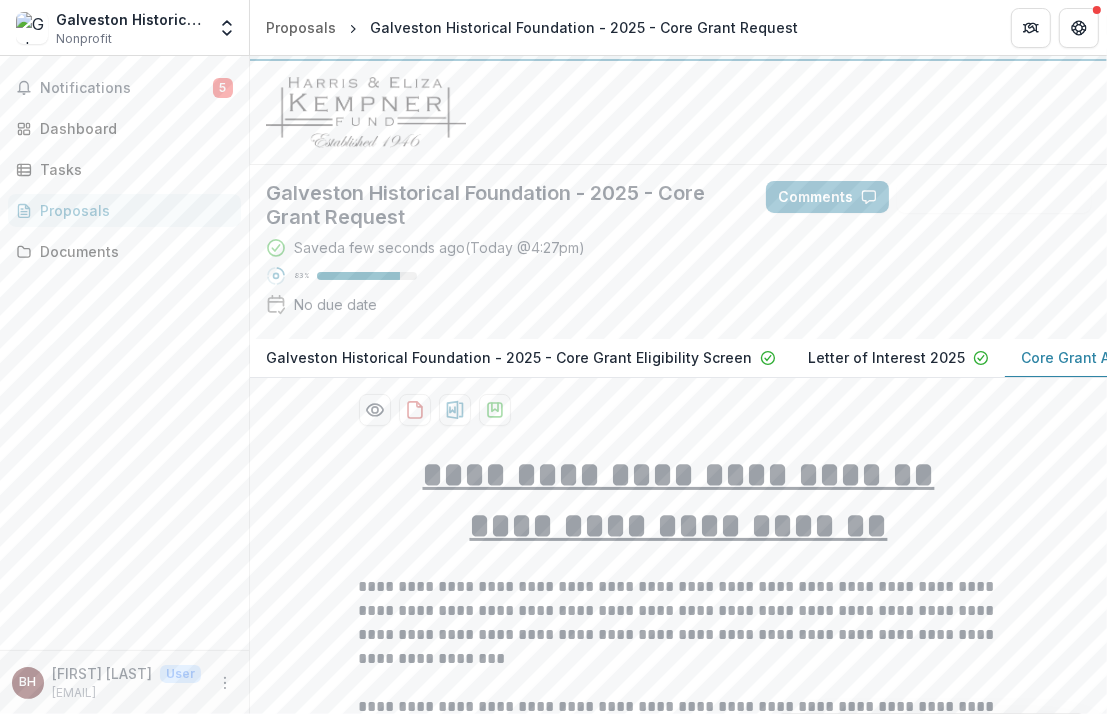 scroll, scrollTop: 0, scrollLeft: 0, axis: both 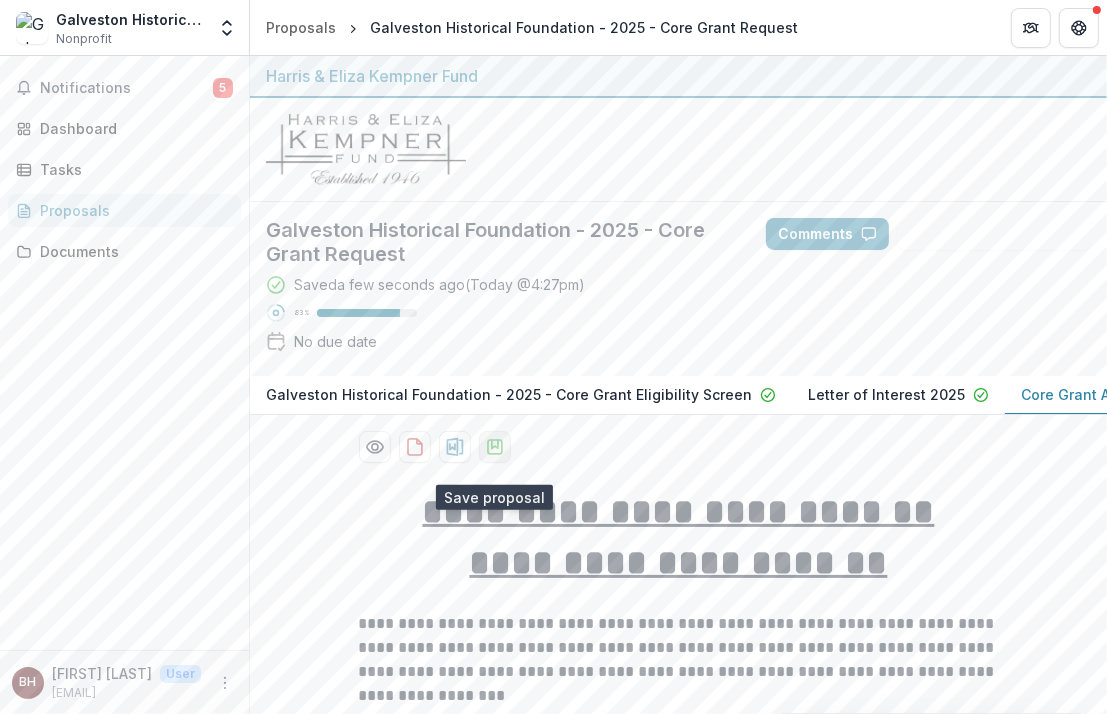 click 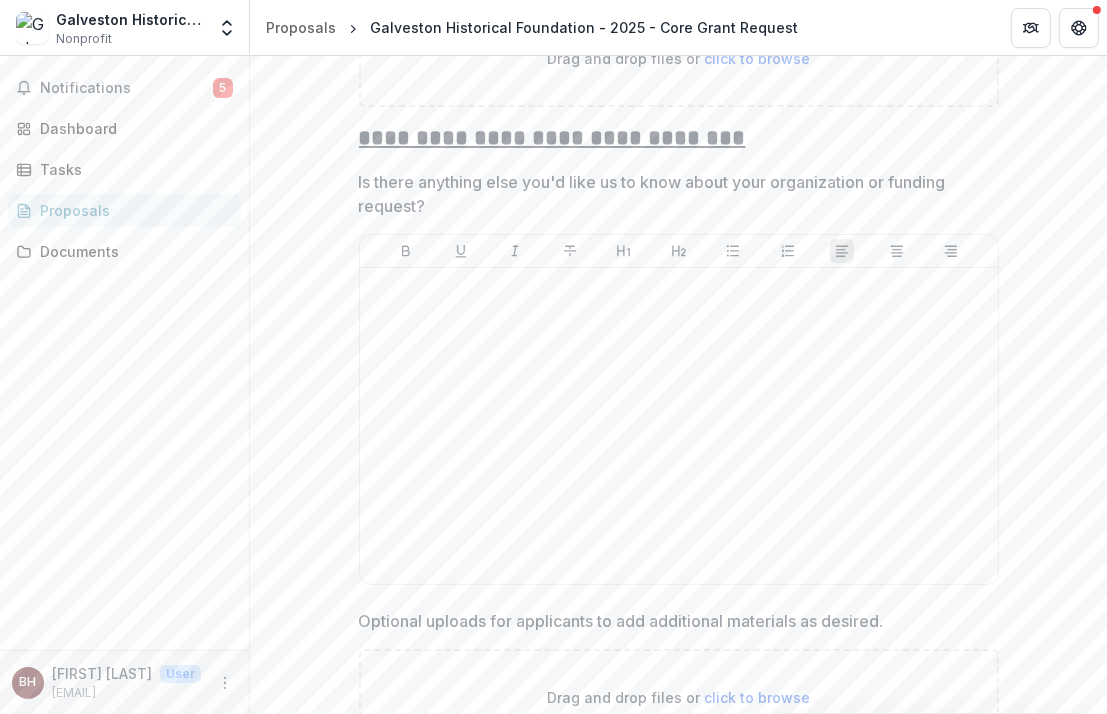 scroll, scrollTop: 9596, scrollLeft: 0, axis: vertical 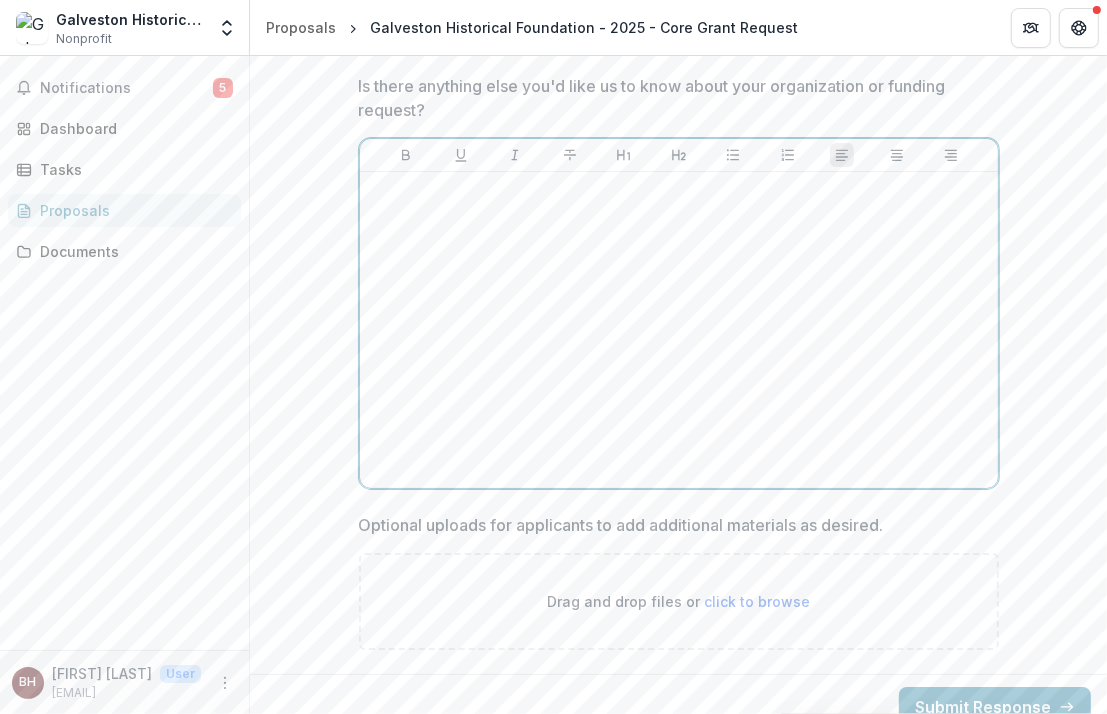 click at bounding box center (679, 330) 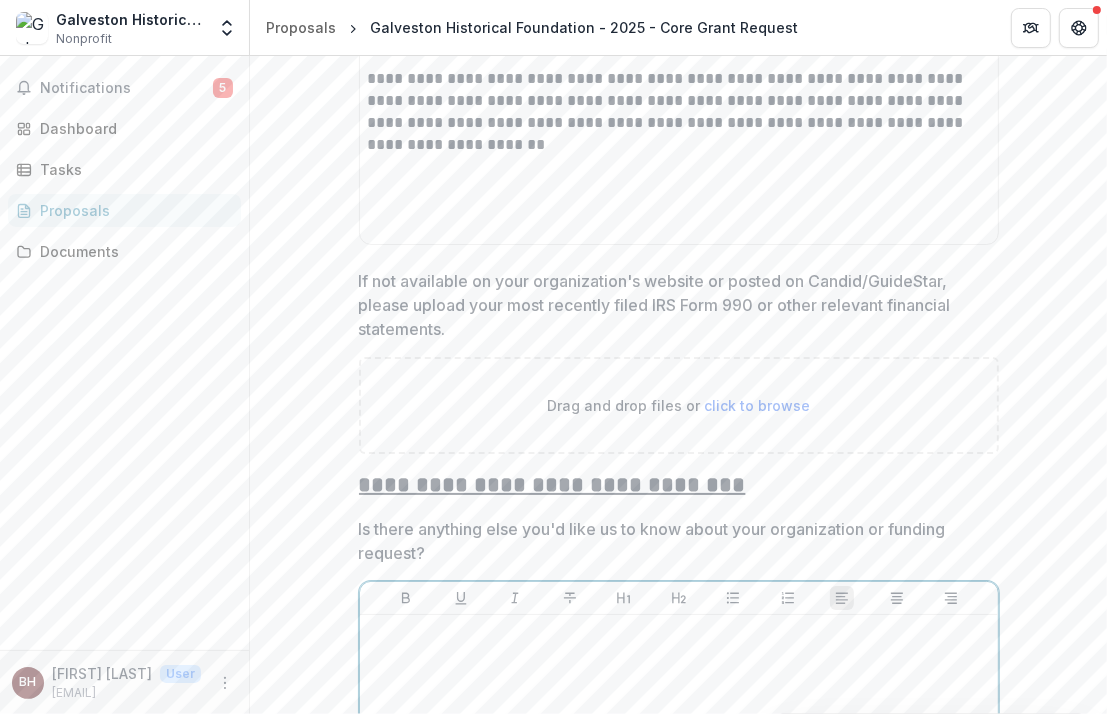 scroll, scrollTop: 9196, scrollLeft: 0, axis: vertical 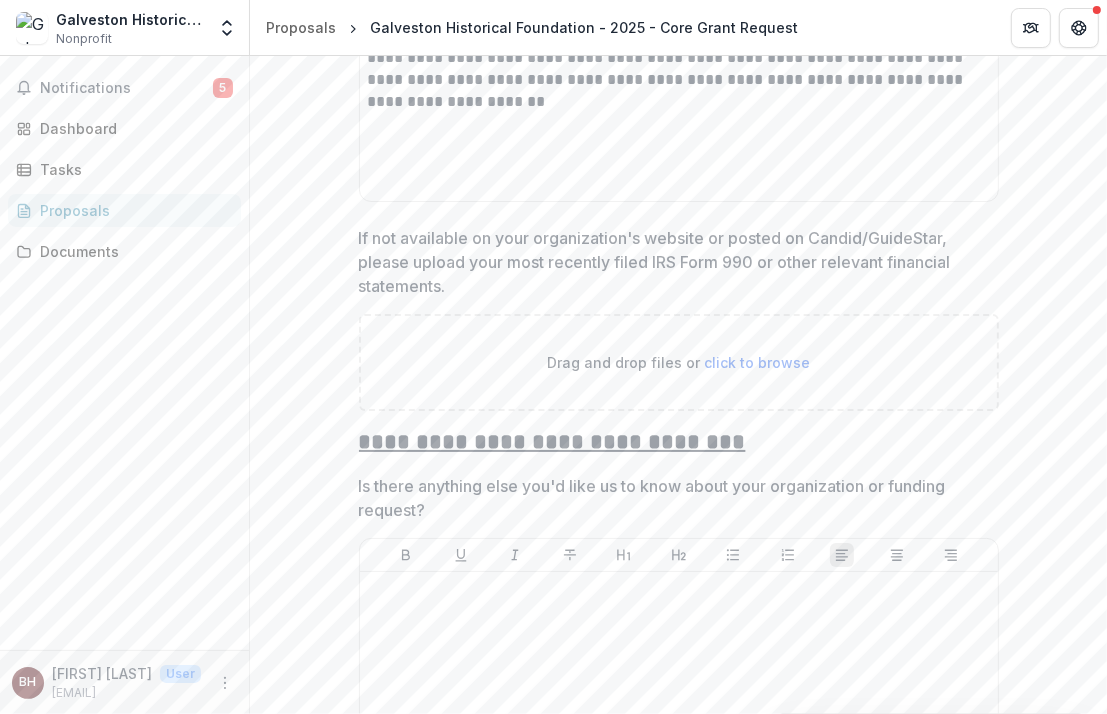 click on "click to browse" at bounding box center [757, 362] 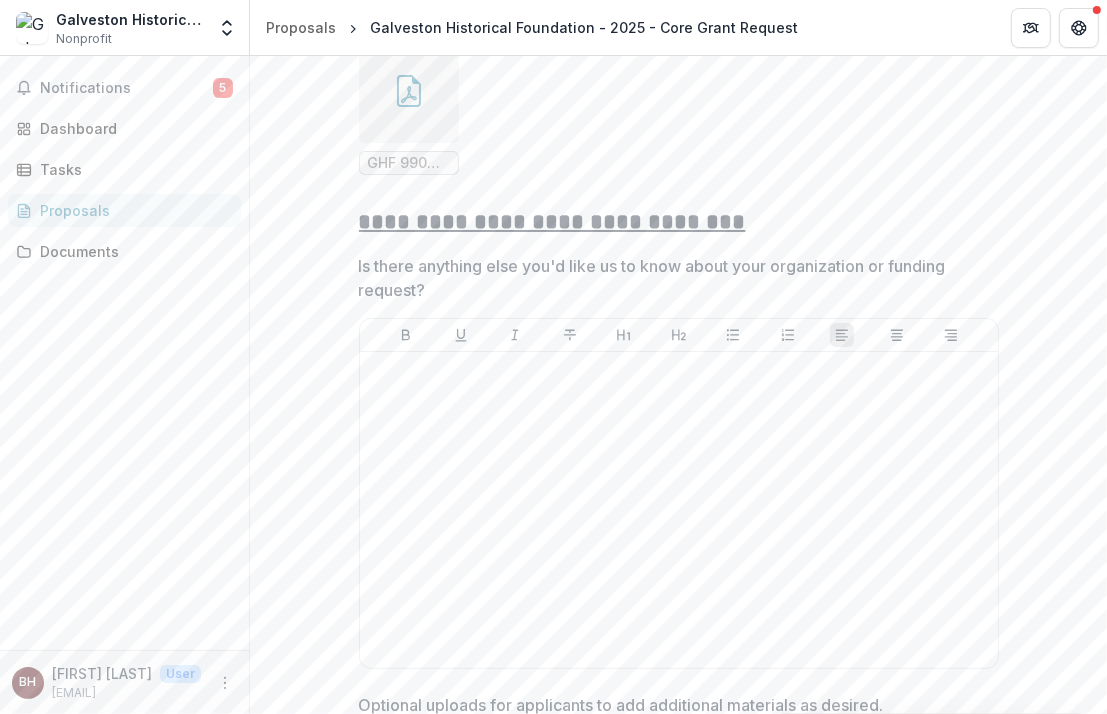 scroll, scrollTop: 9596, scrollLeft: 0, axis: vertical 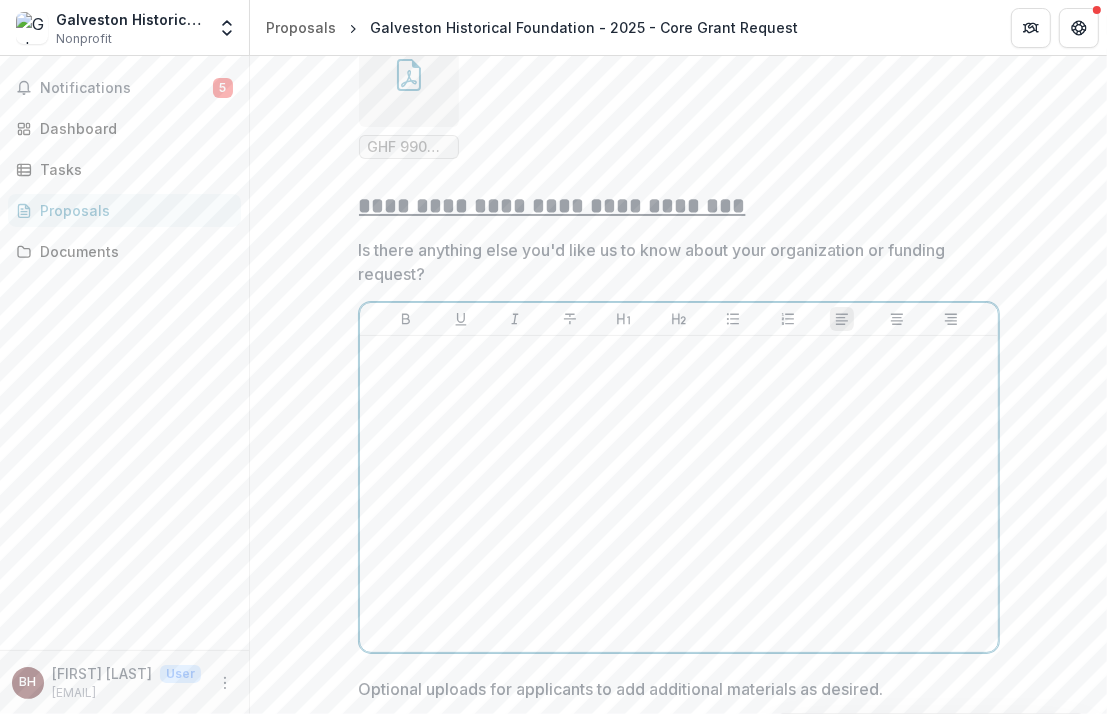 click at bounding box center (679, 494) 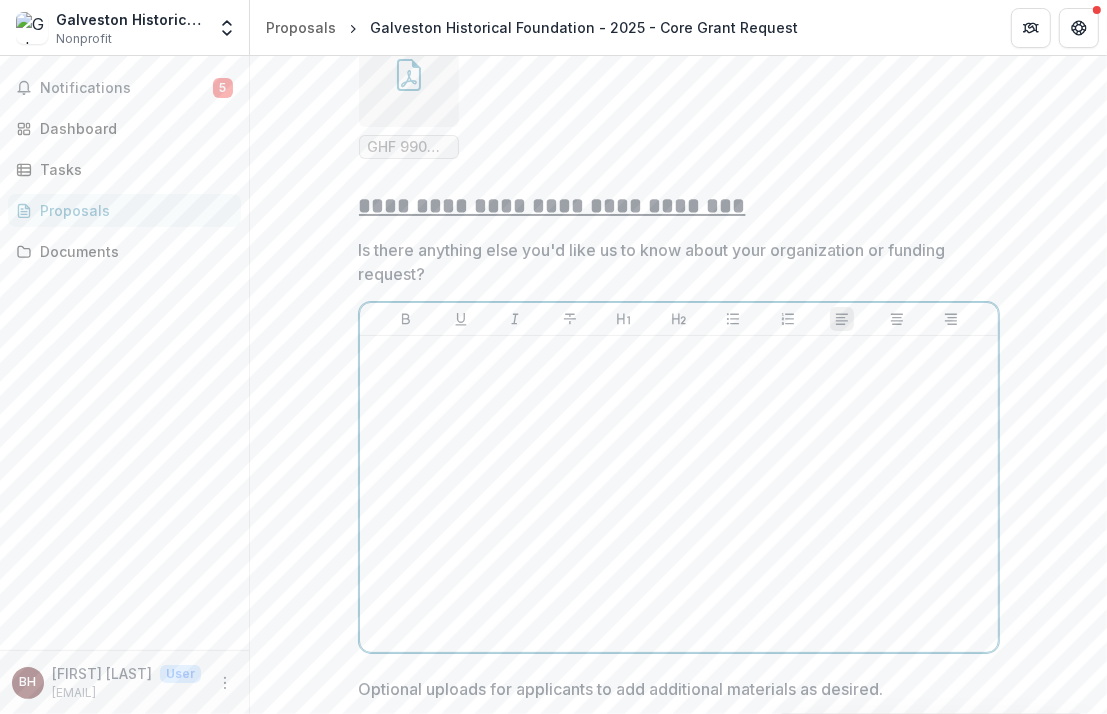 click at bounding box center (679, 494) 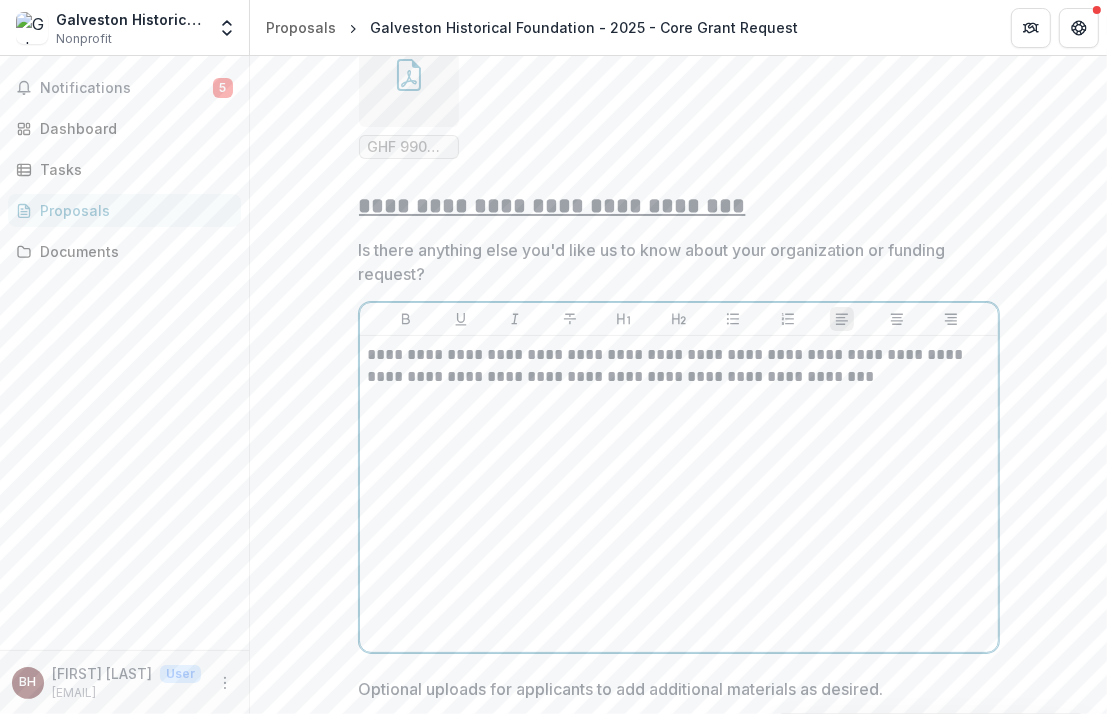 click on "**********" at bounding box center [679, 494] 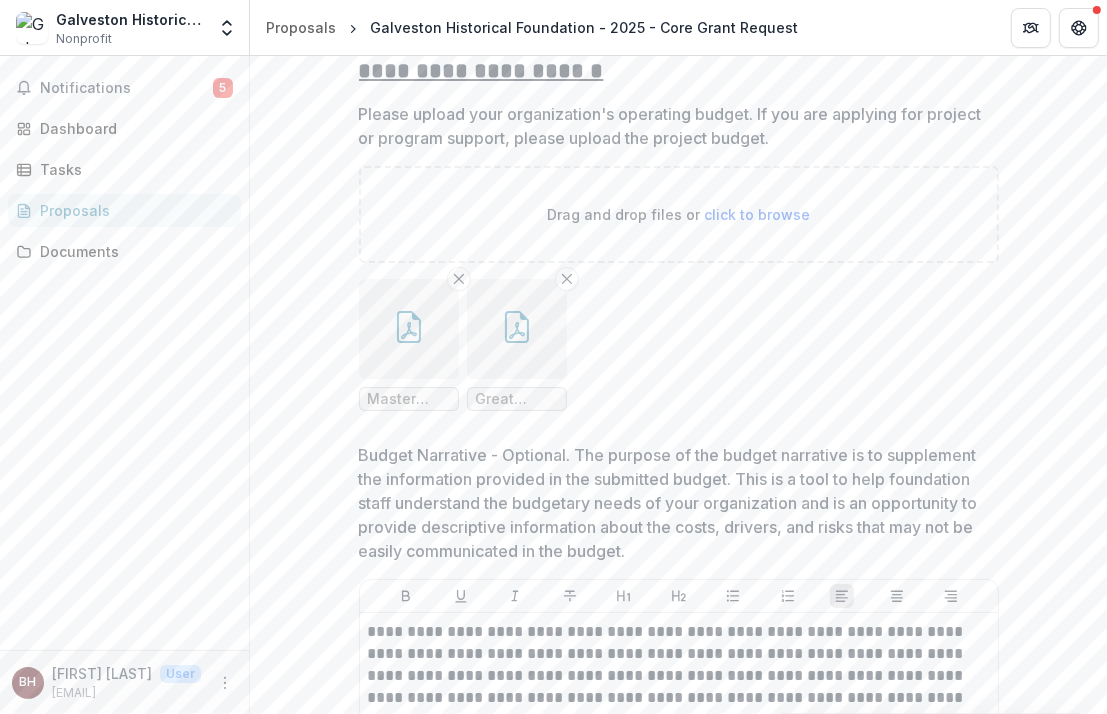 scroll, scrollTop: 8460, scrollLeft: 0, axis: vertical 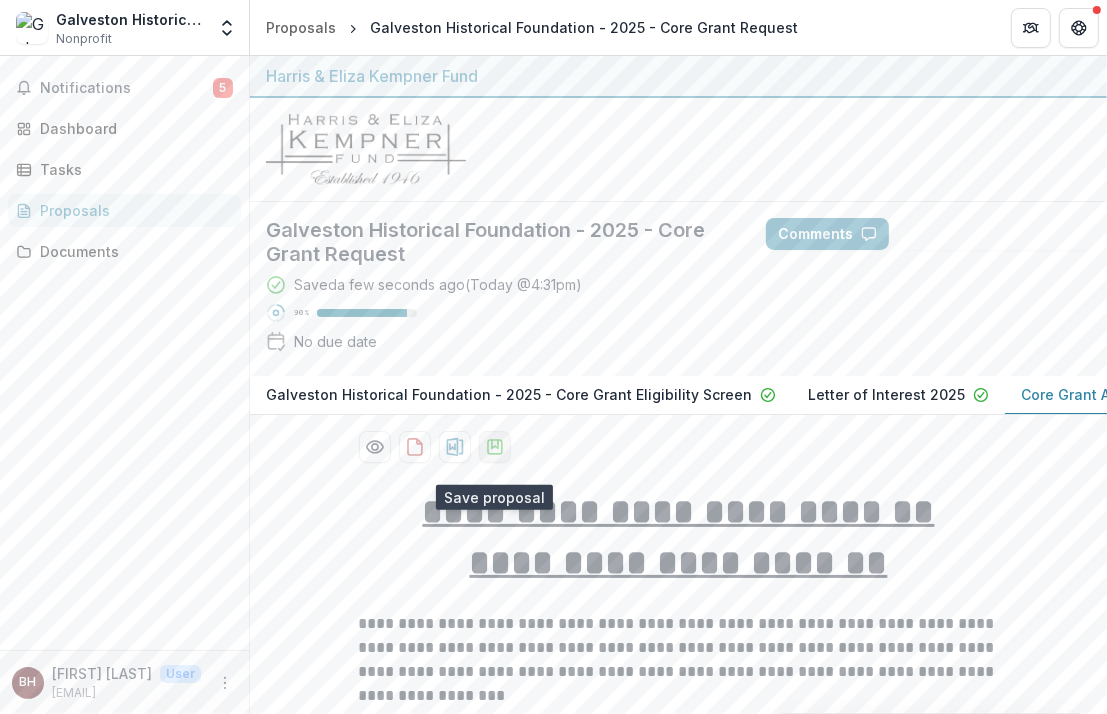 click 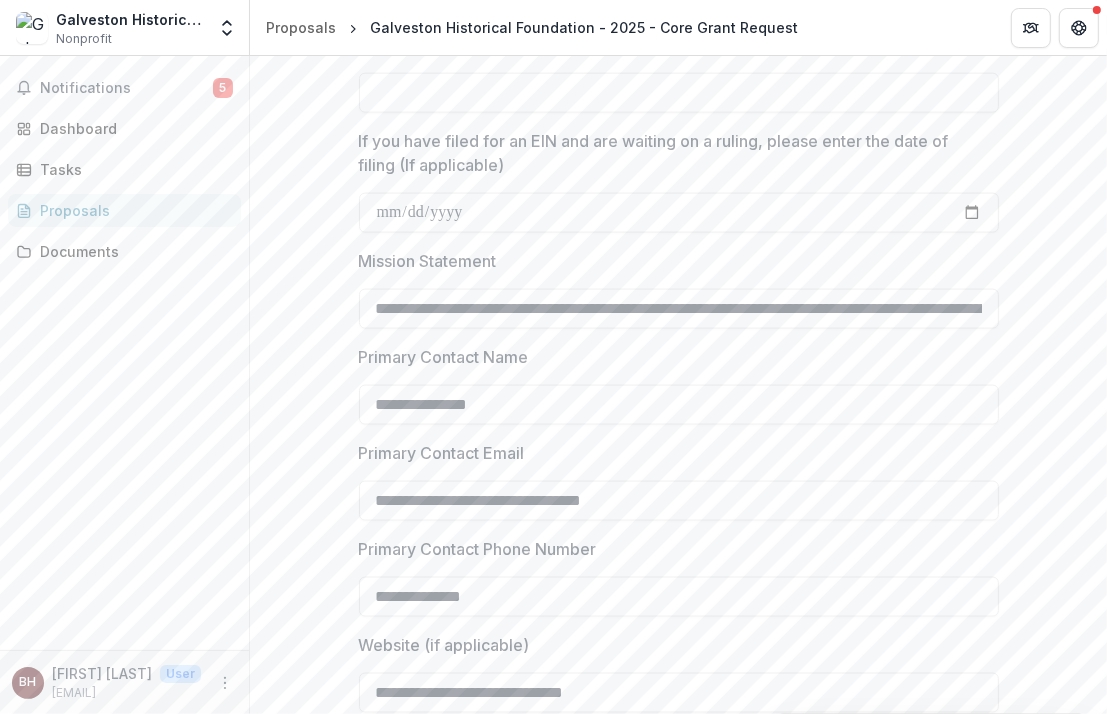 scroll, scrollTop: 2000, scrollLeft: 0, axis: vertical 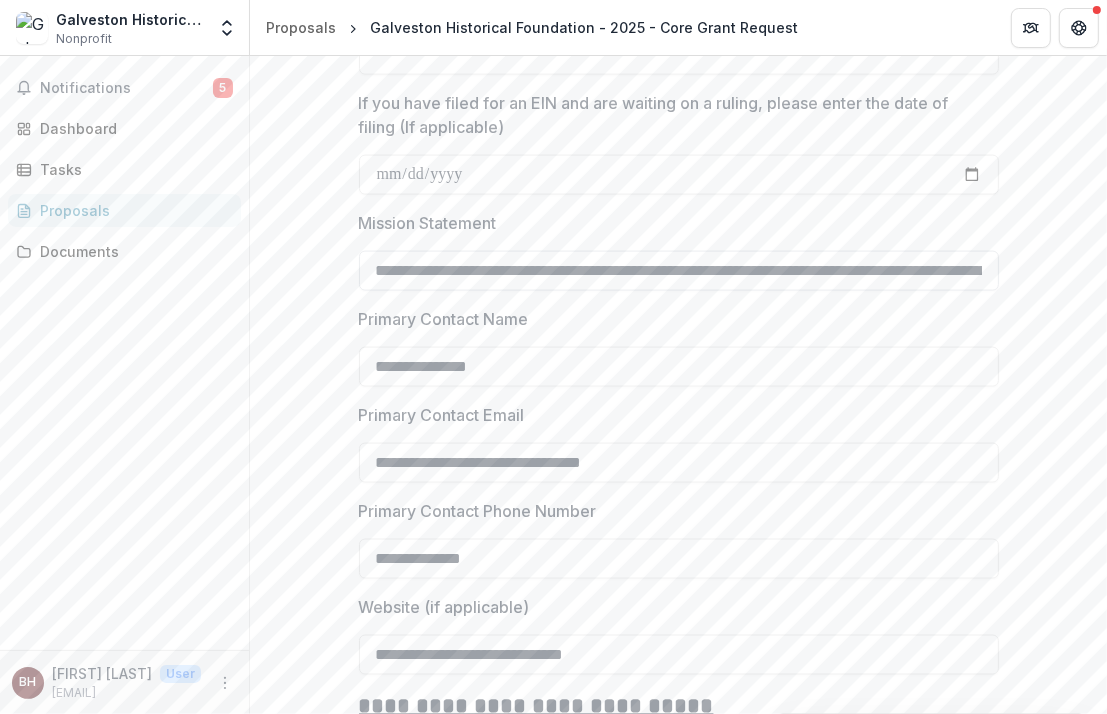 click on "**********" at bounding box center (679, 271) 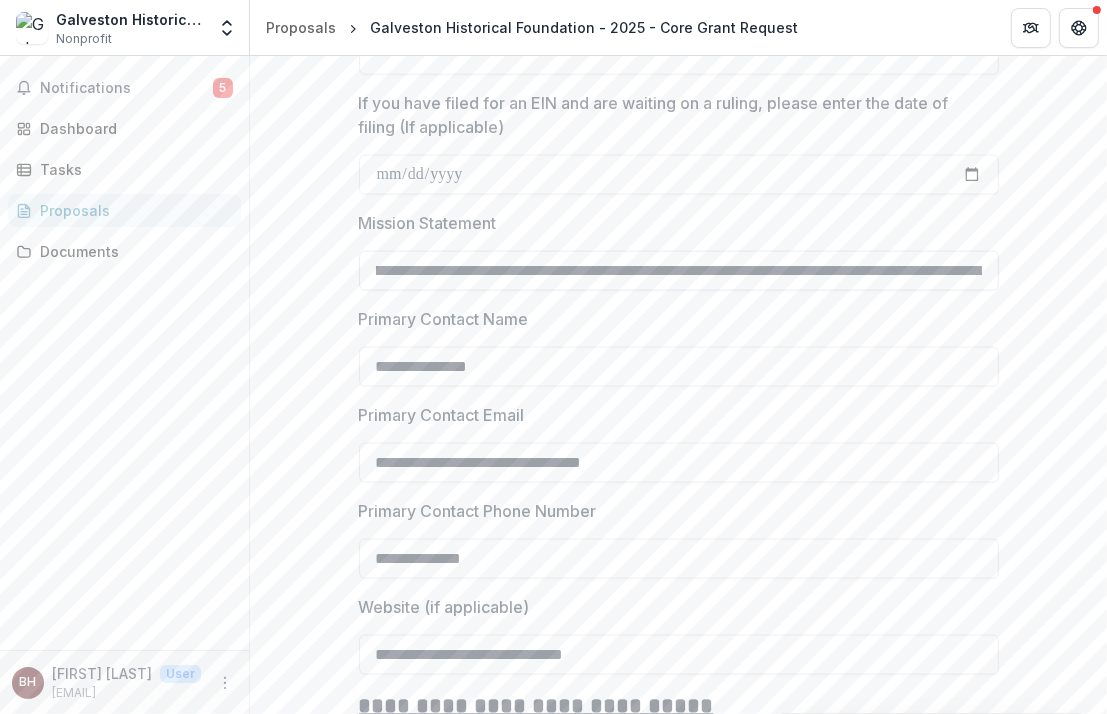 scroll, scrollTop: 0, scrollLeft: 0, axis: both 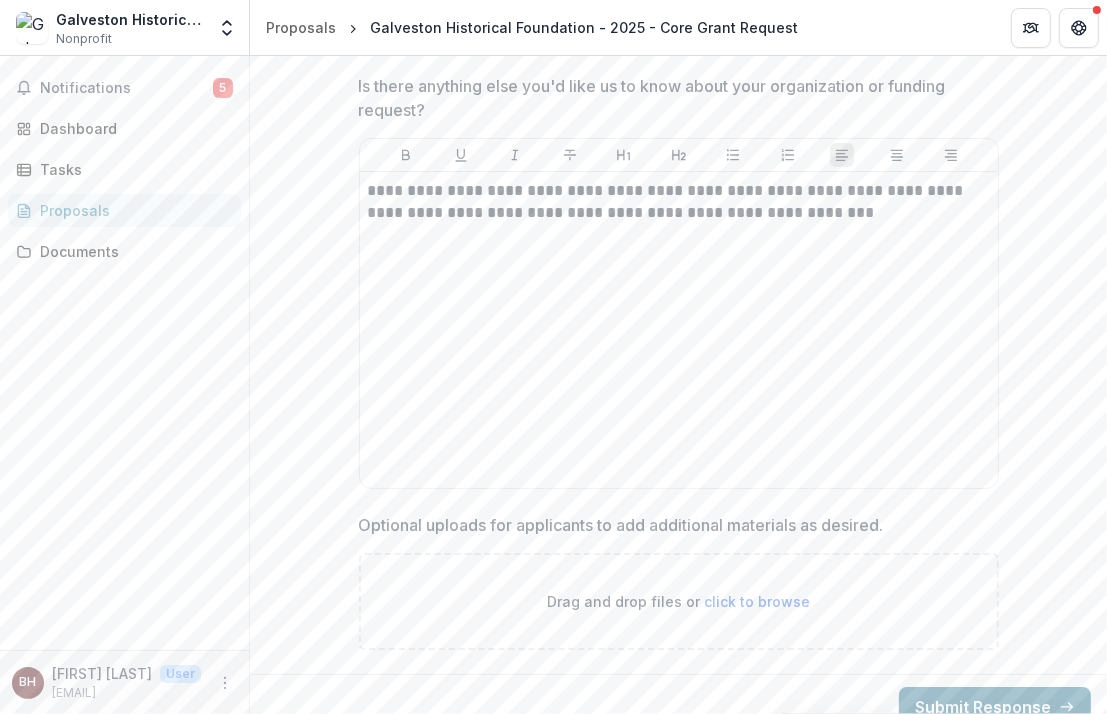type on "**********" 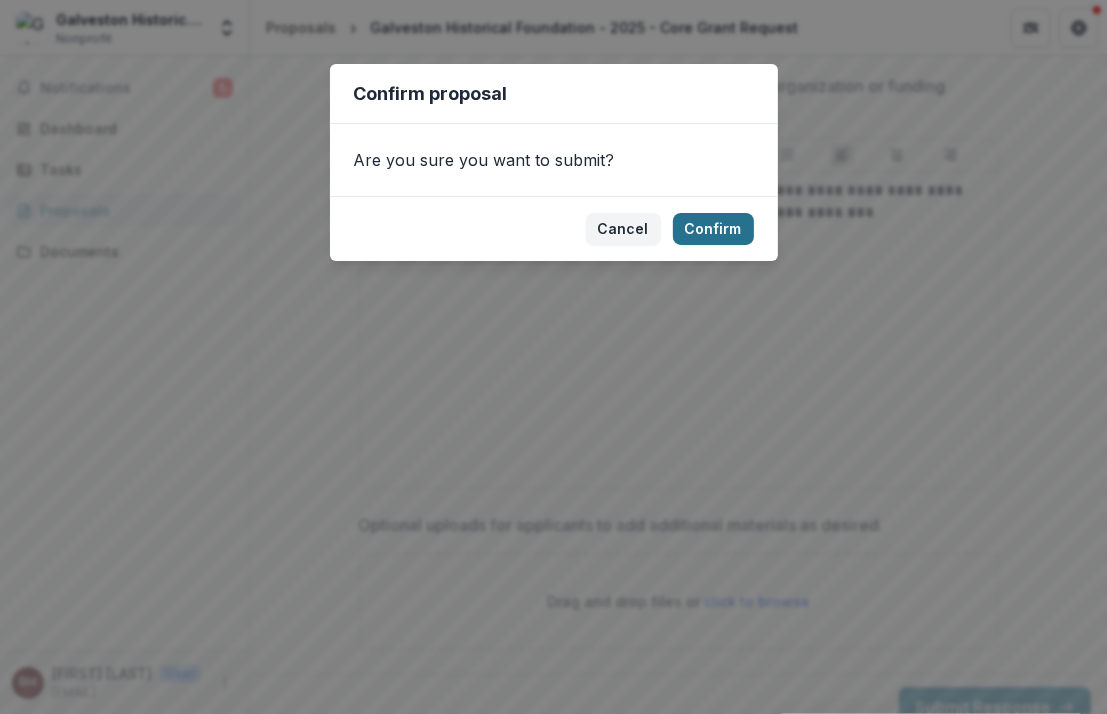 click on "Confirm" at bounding box center (713, 229) 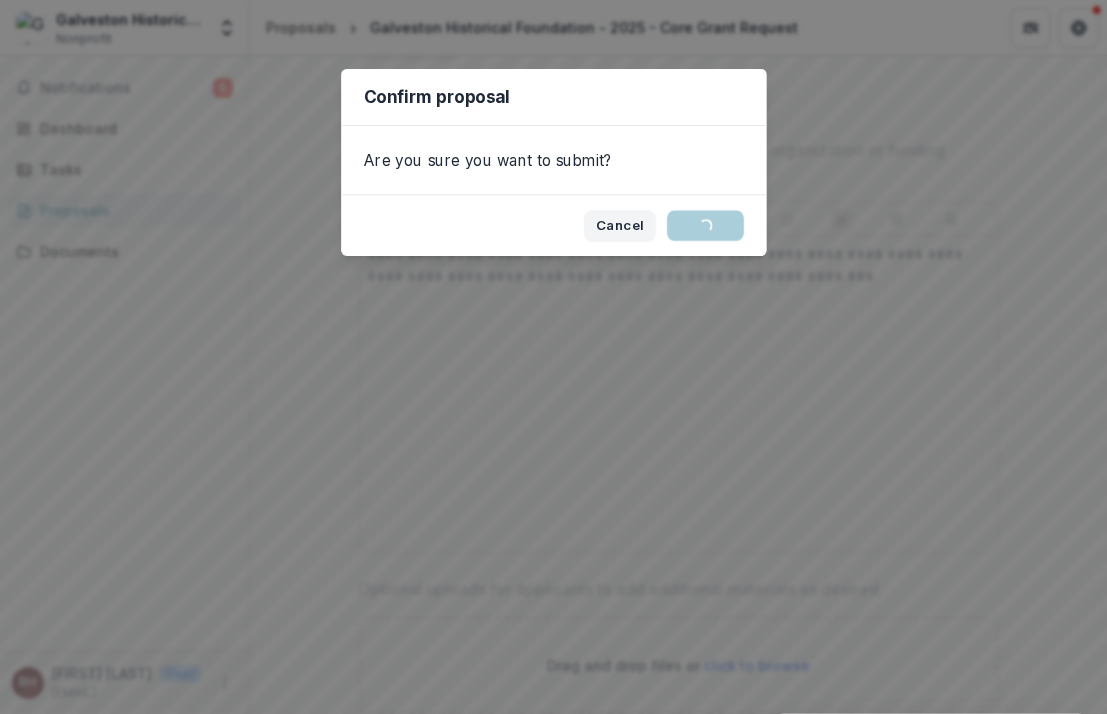 scroll, scrollTop: 140, scrollLeft: 0, axis: vertical 